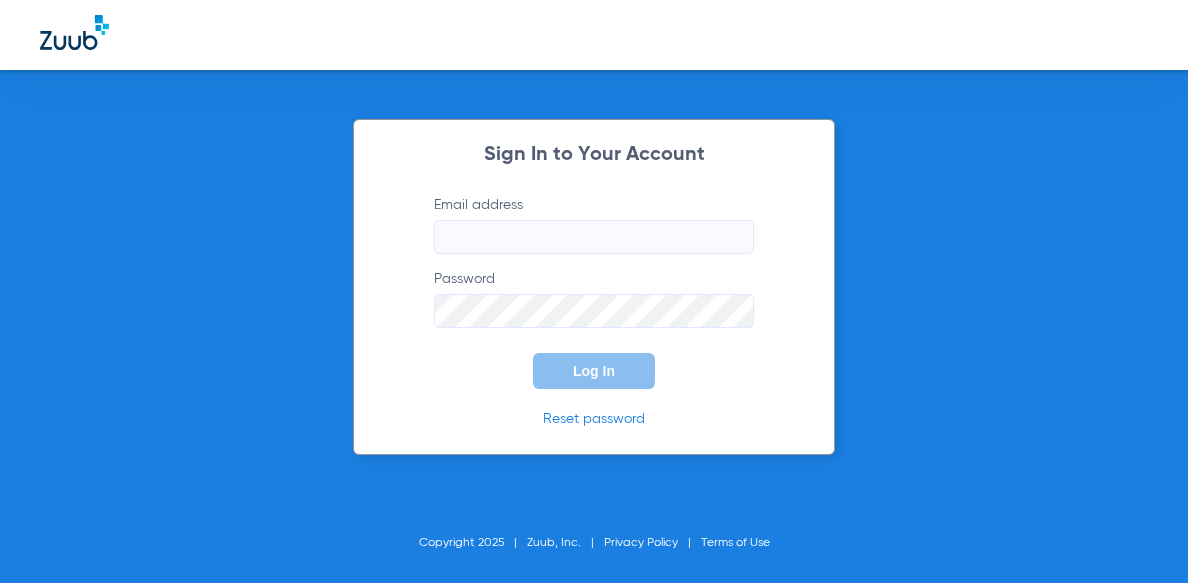 scroll, scrollTop: 0, scrollLeft: 0, axis: both 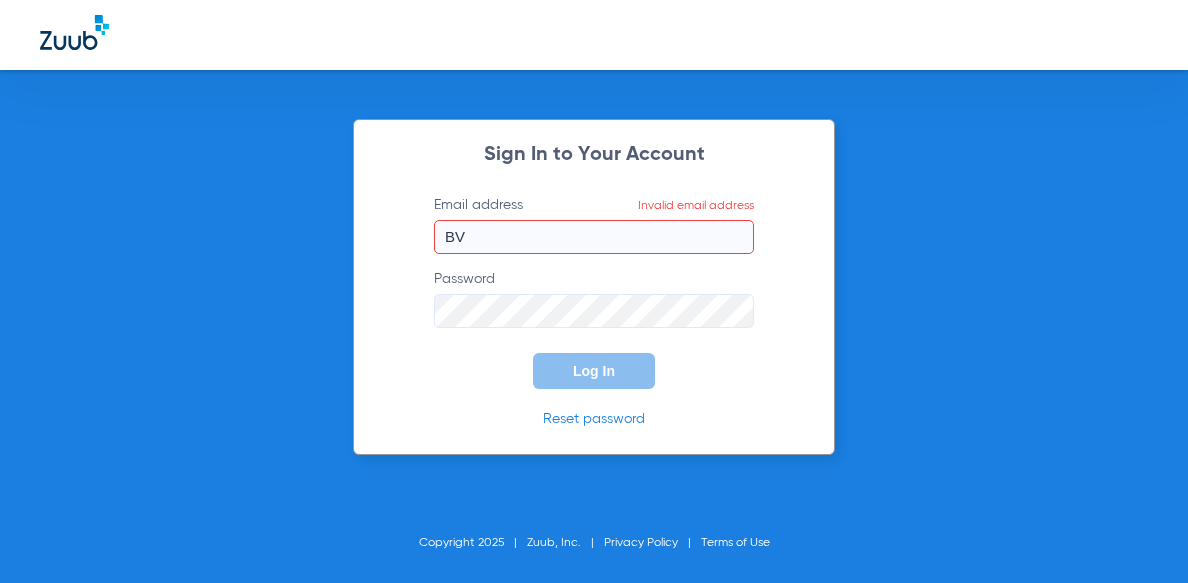 type on "B" 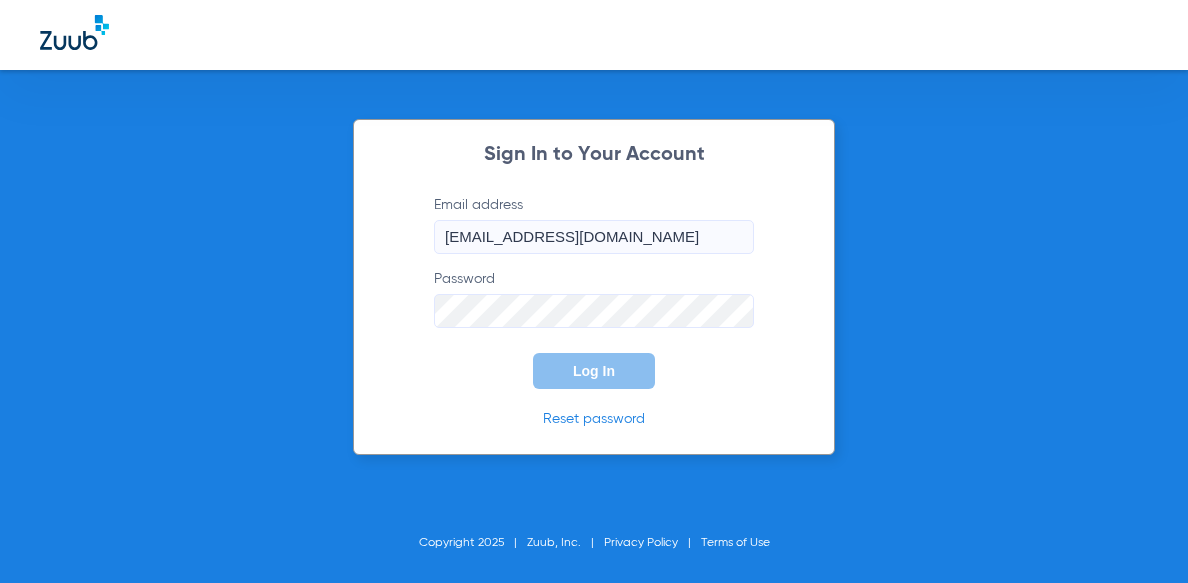 type on "[EMAIL_ADDRESS][DOMAIN_NAME]" 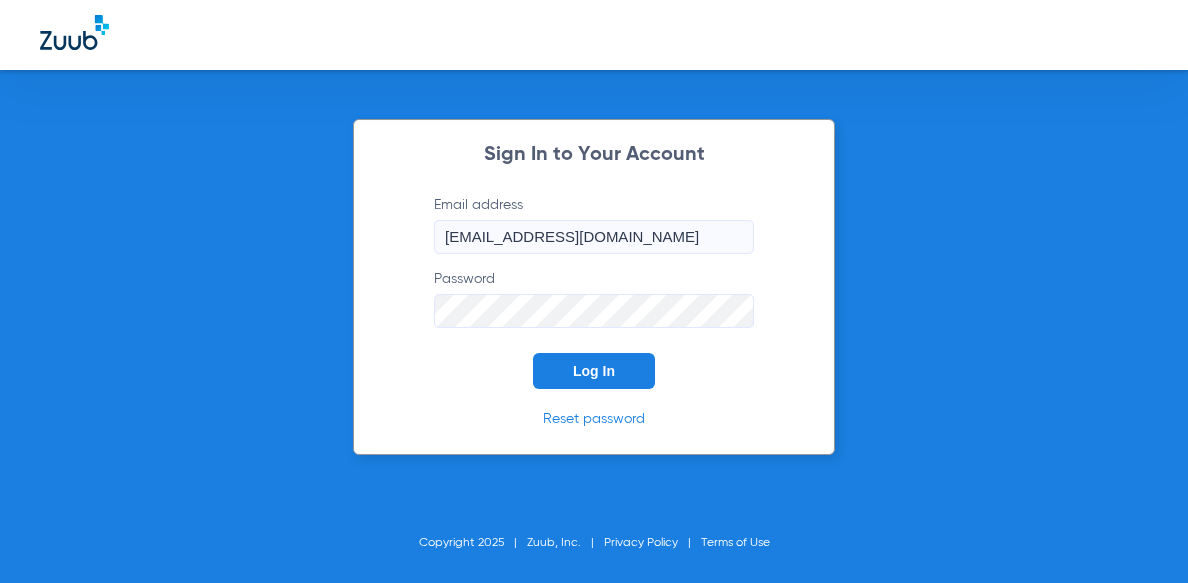 click on "Log In" 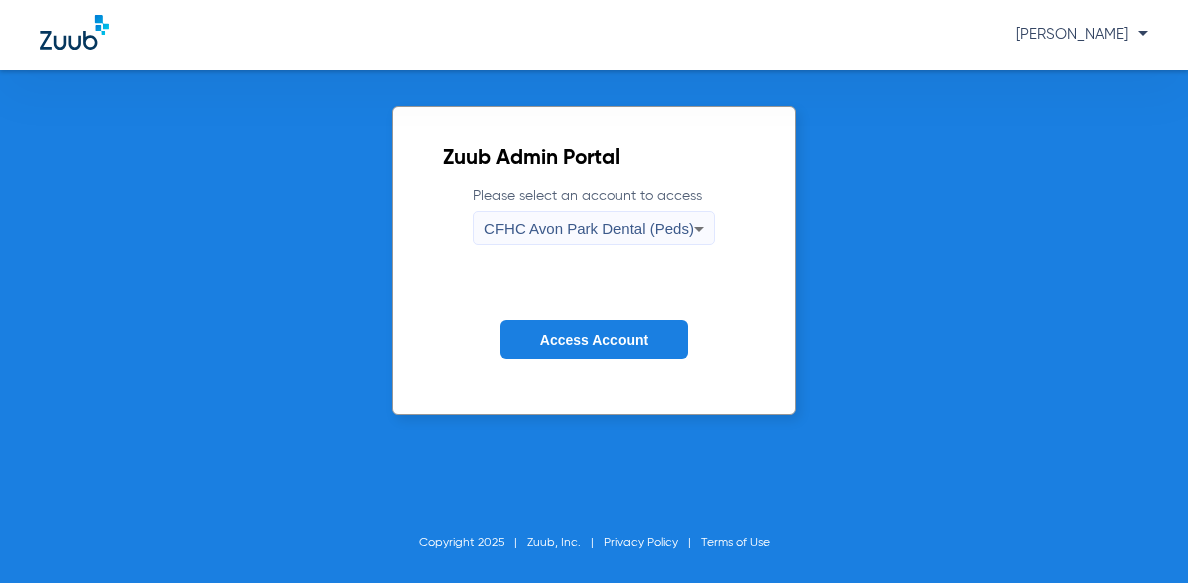 click on "CFHC Avon Park Dental (Peds)" at bounding box center (589, 228) 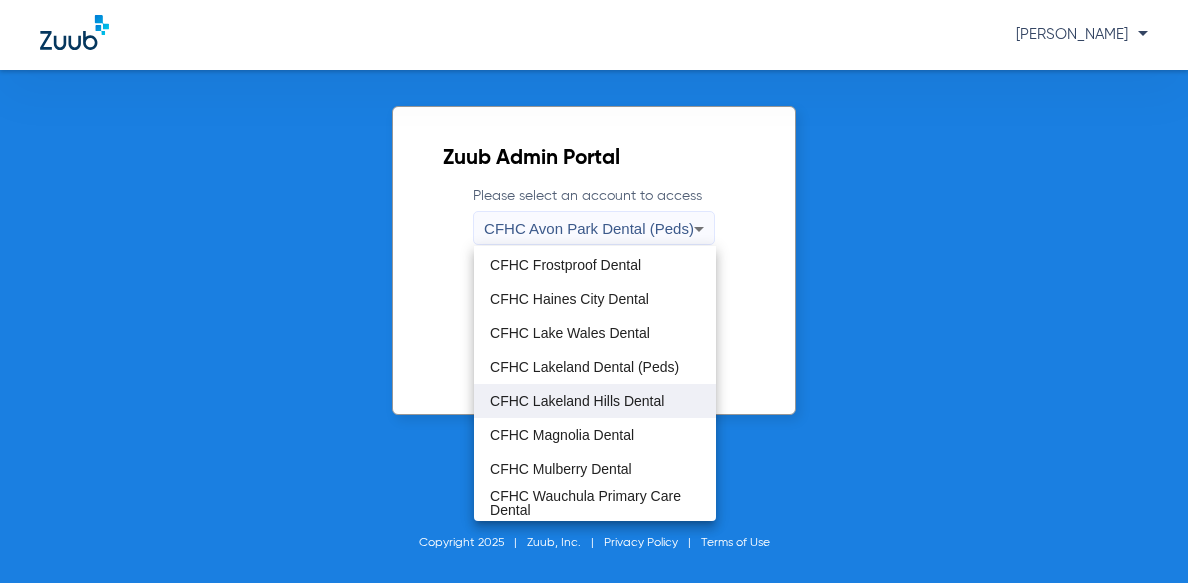 scroll, scrollTop: 99, scrollLeft: 0, axis: vertical 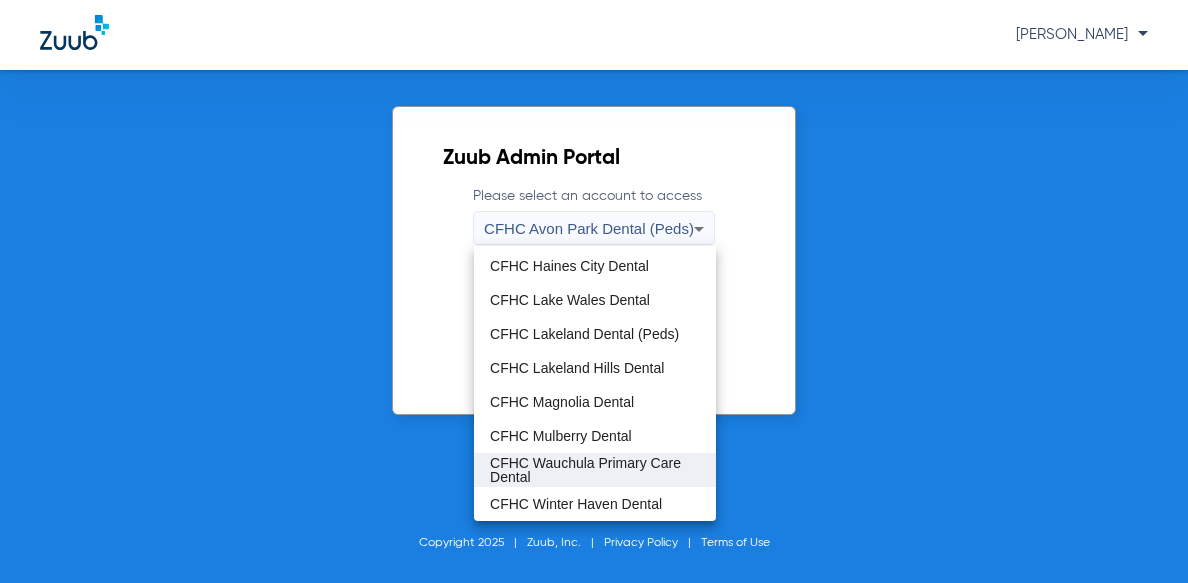 click on "CFHC Wauchula Primary Care Dental" at bounding box center (595, 470) 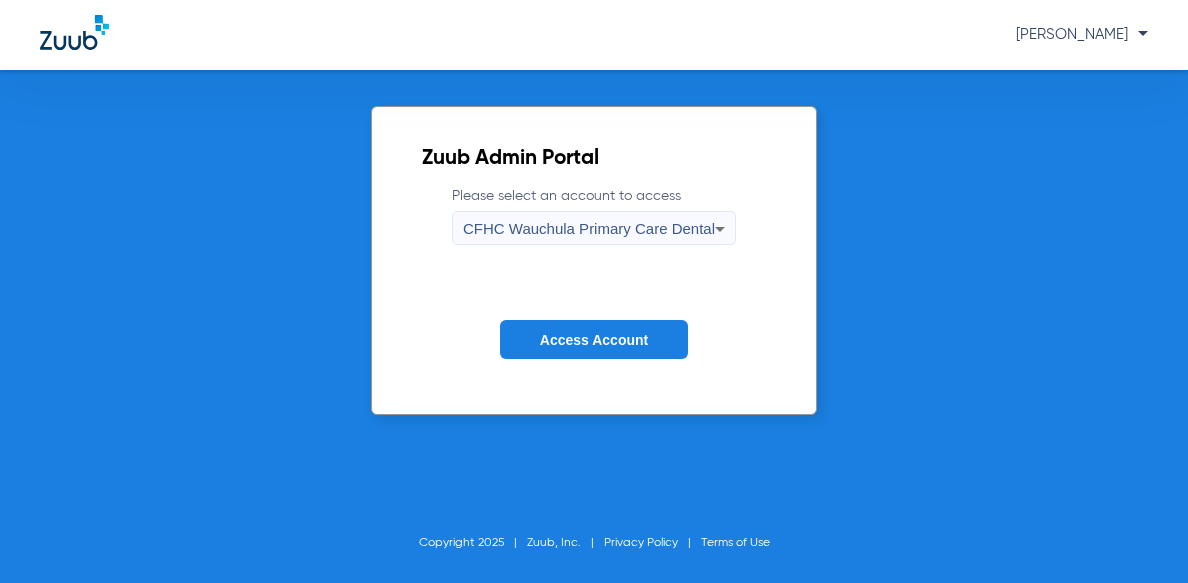 click on "Access Account" 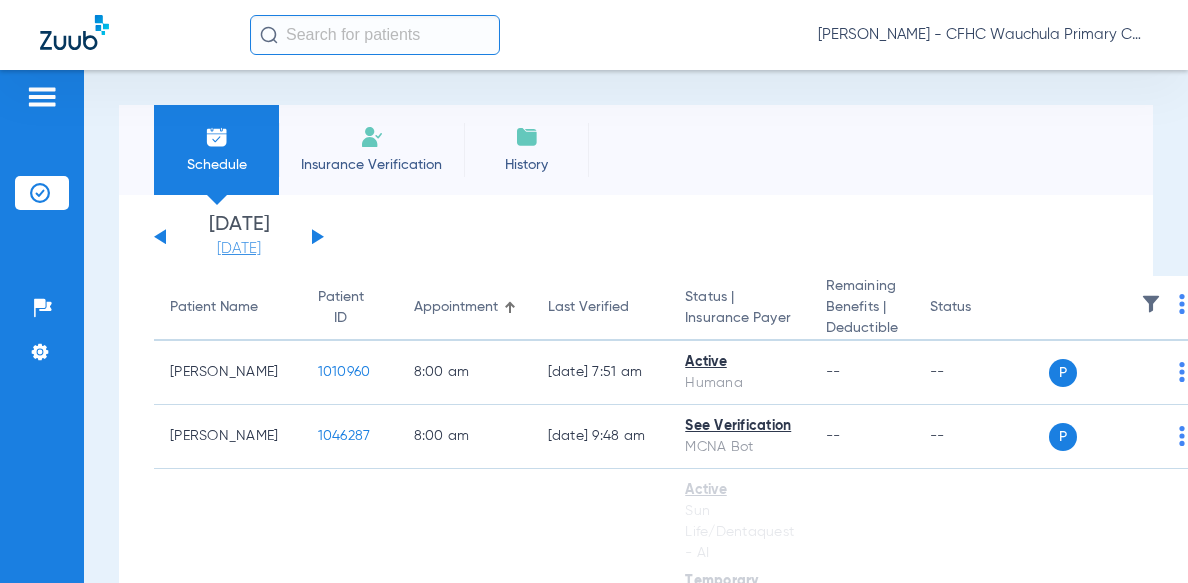 click on "[DATE]" 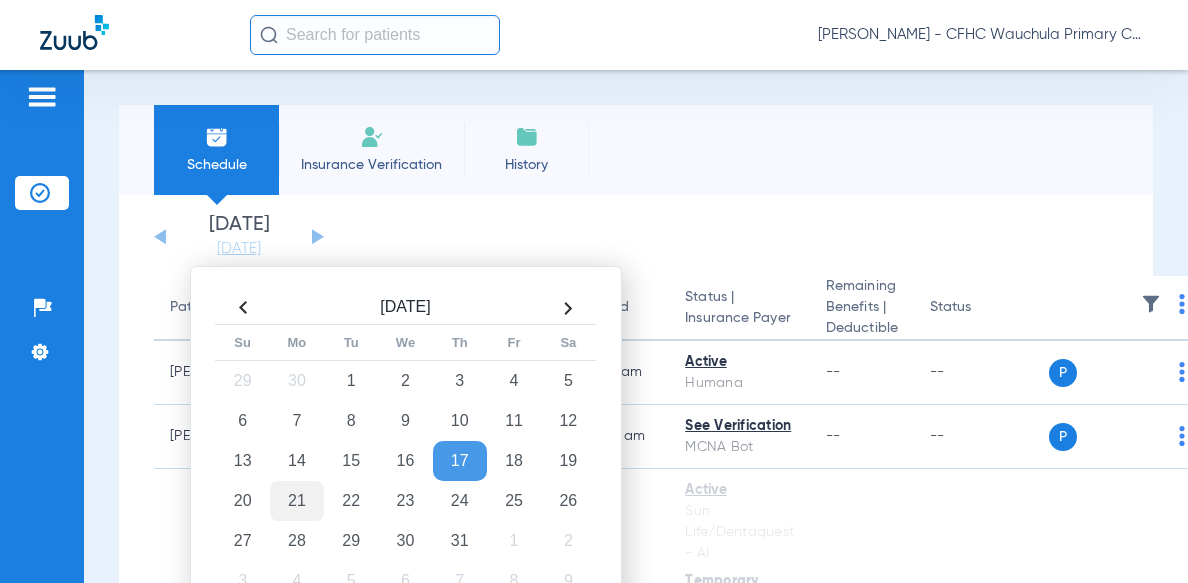 click on "21" 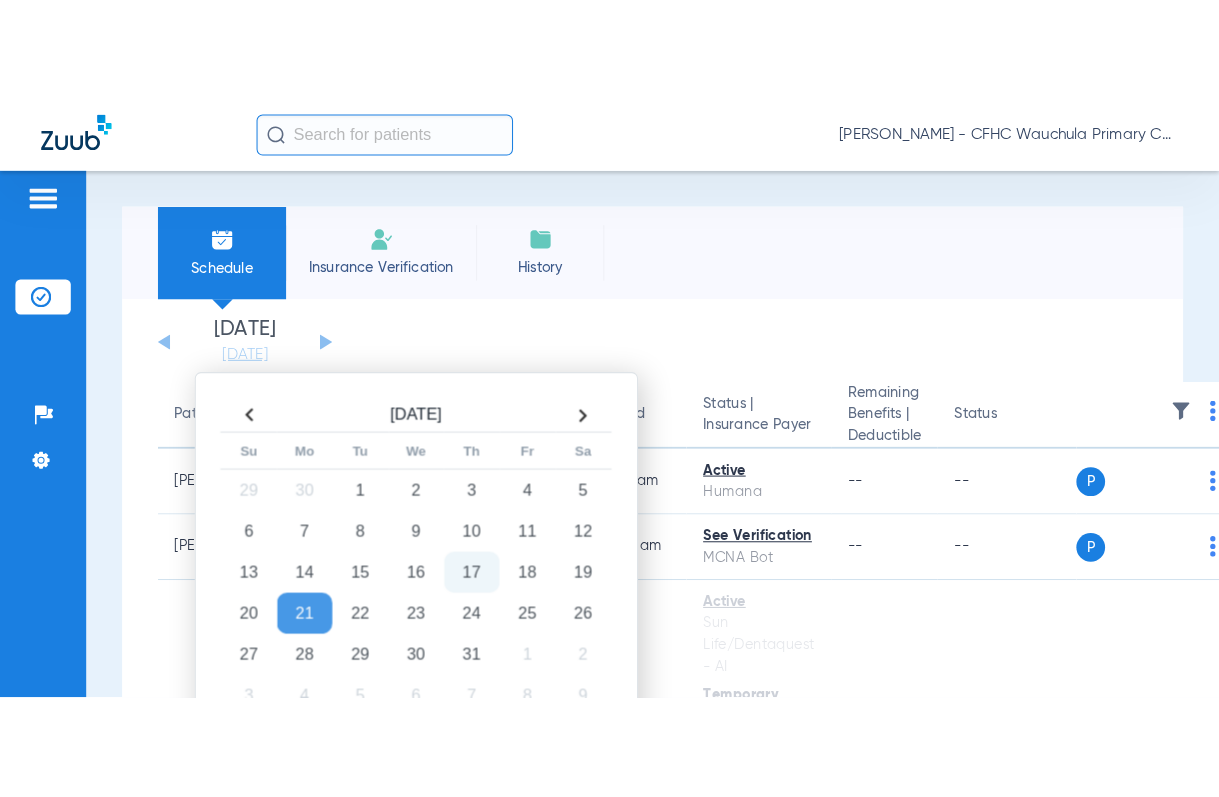 scroll, scrollTop: 200, scrollLeft: 0, axis: vertical 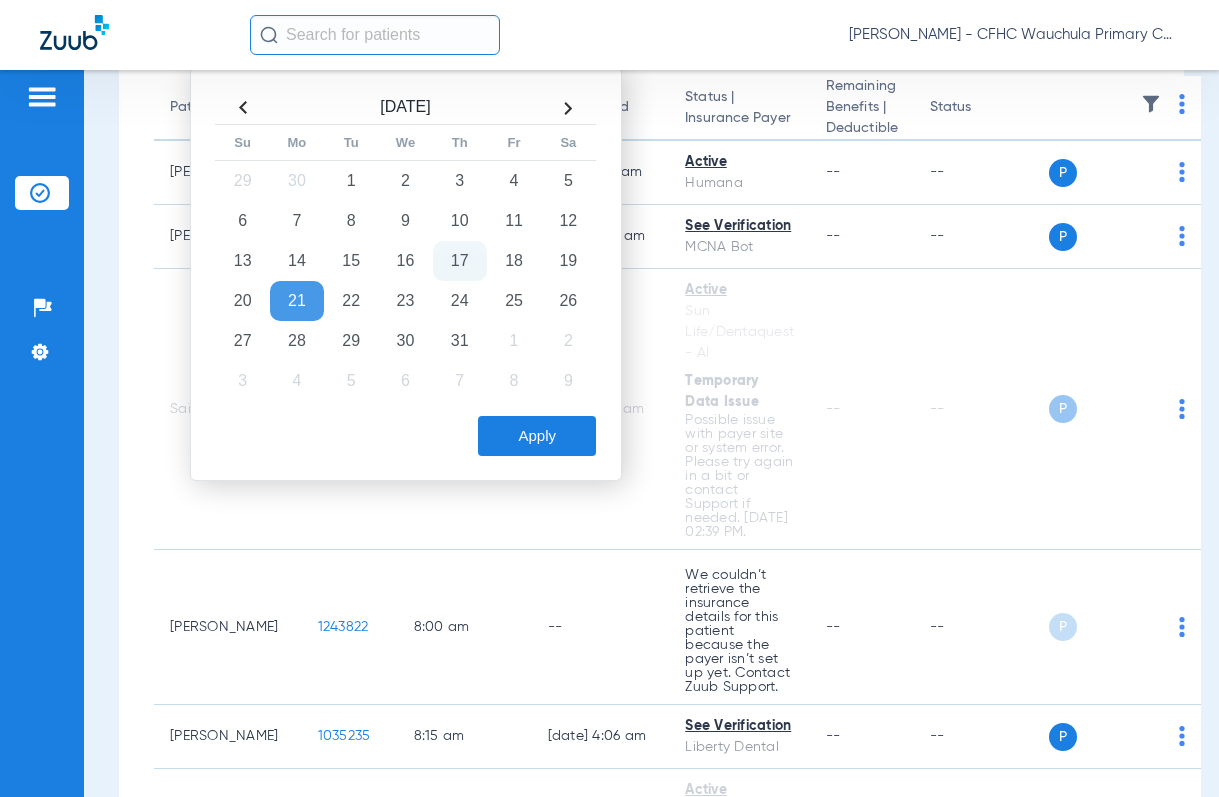 click on "Apply" 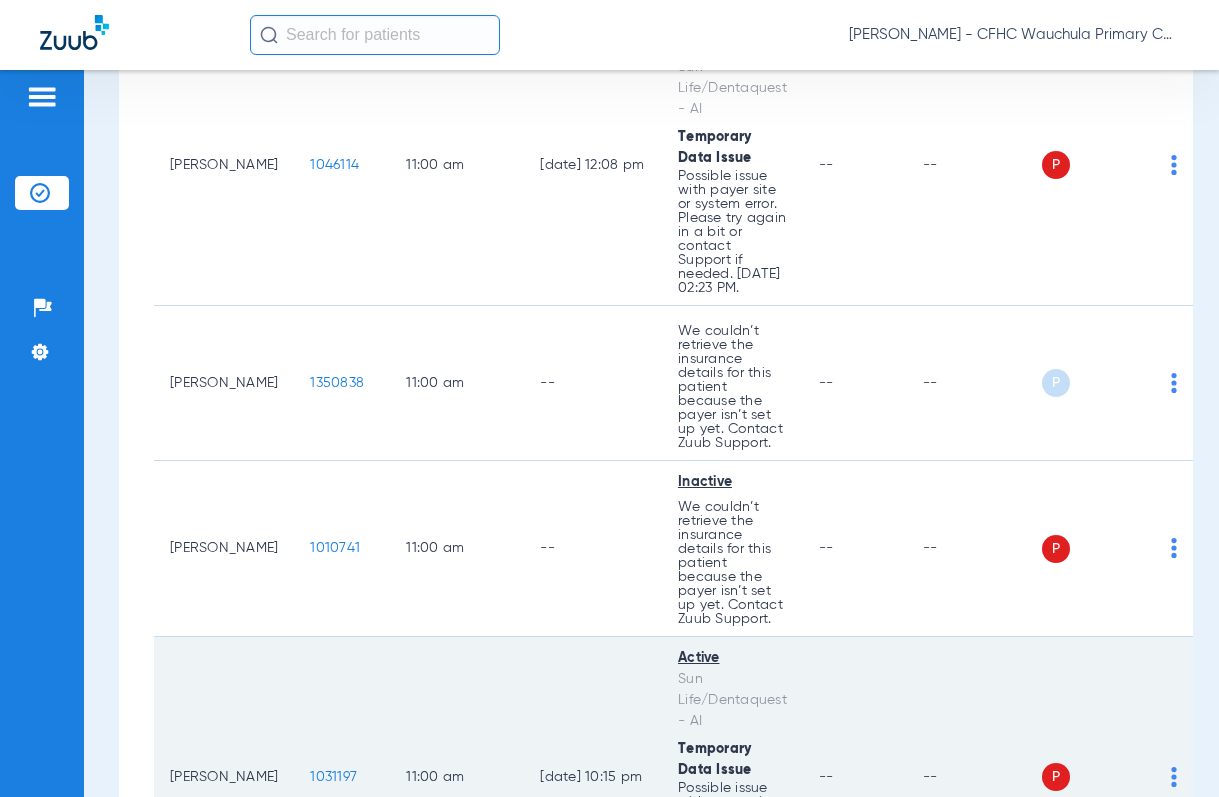 scroll, scrollTop: 2500, scrollLeft: 0, axis: vertical 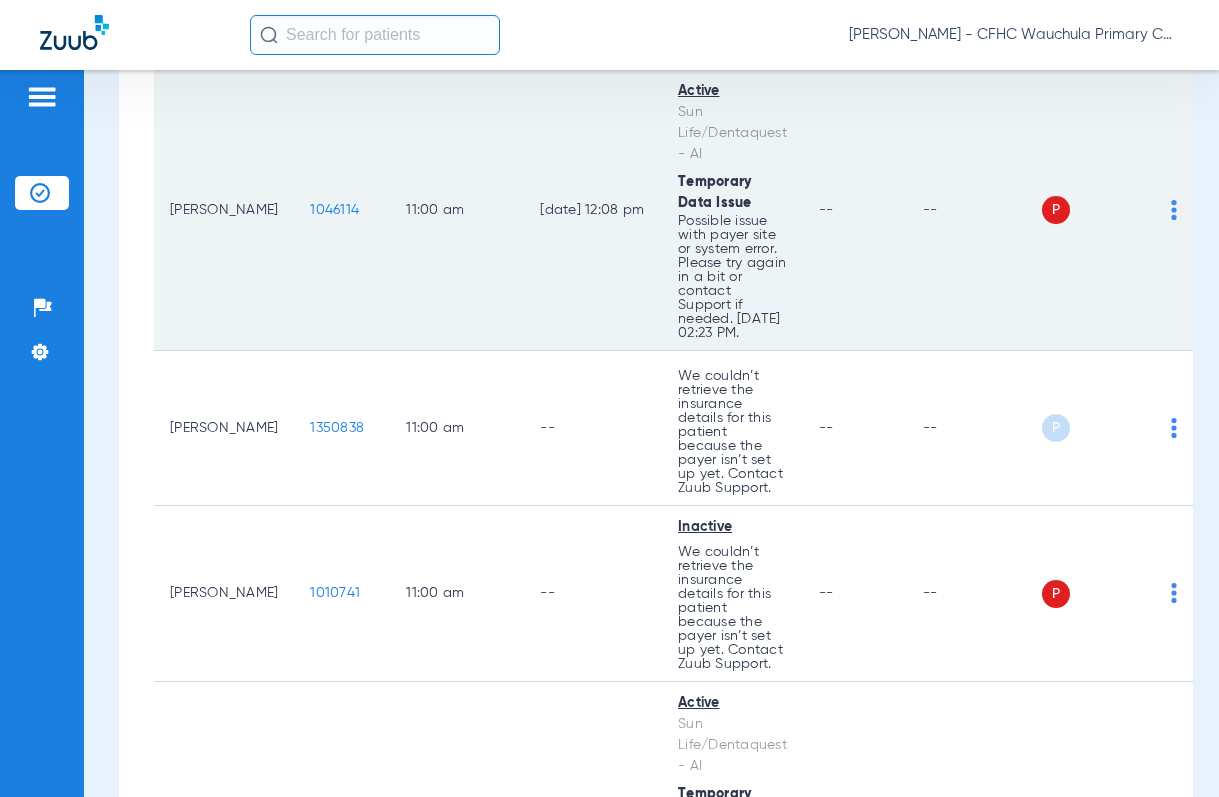 click on "1046114" 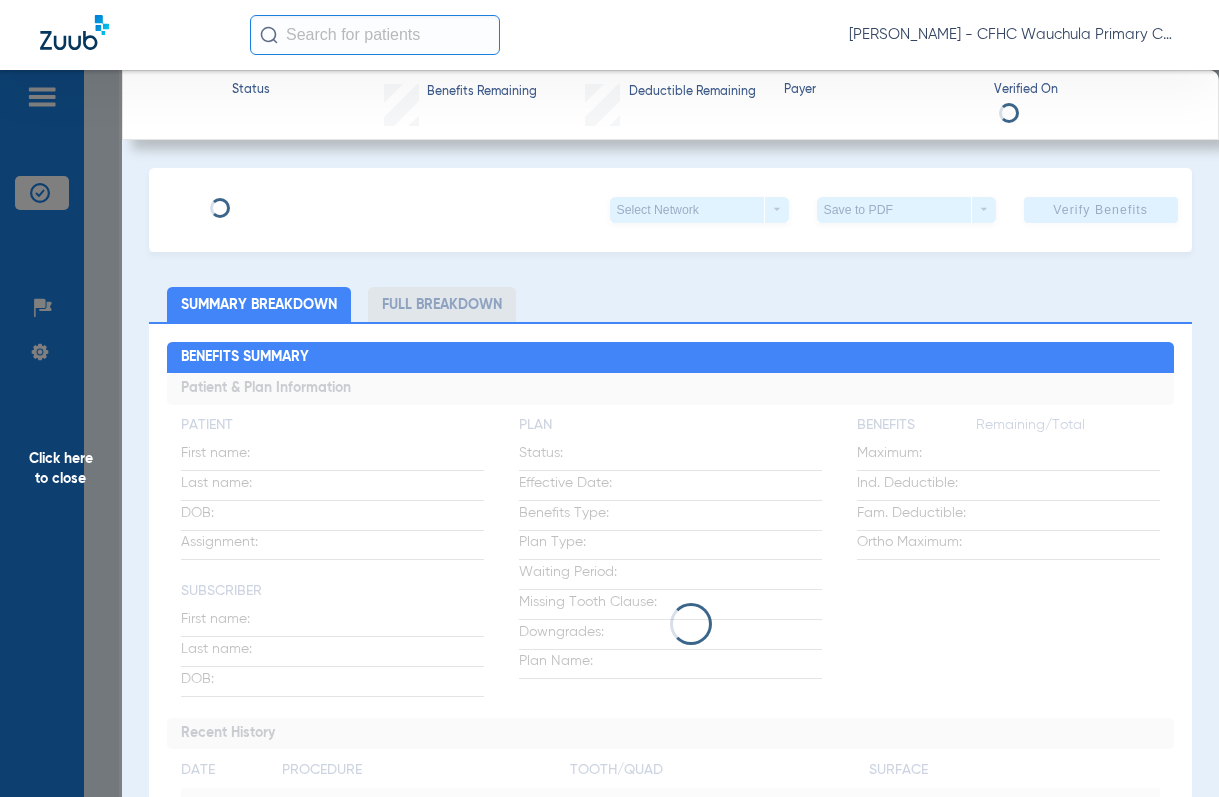 type on "[PERSON_NAME]" 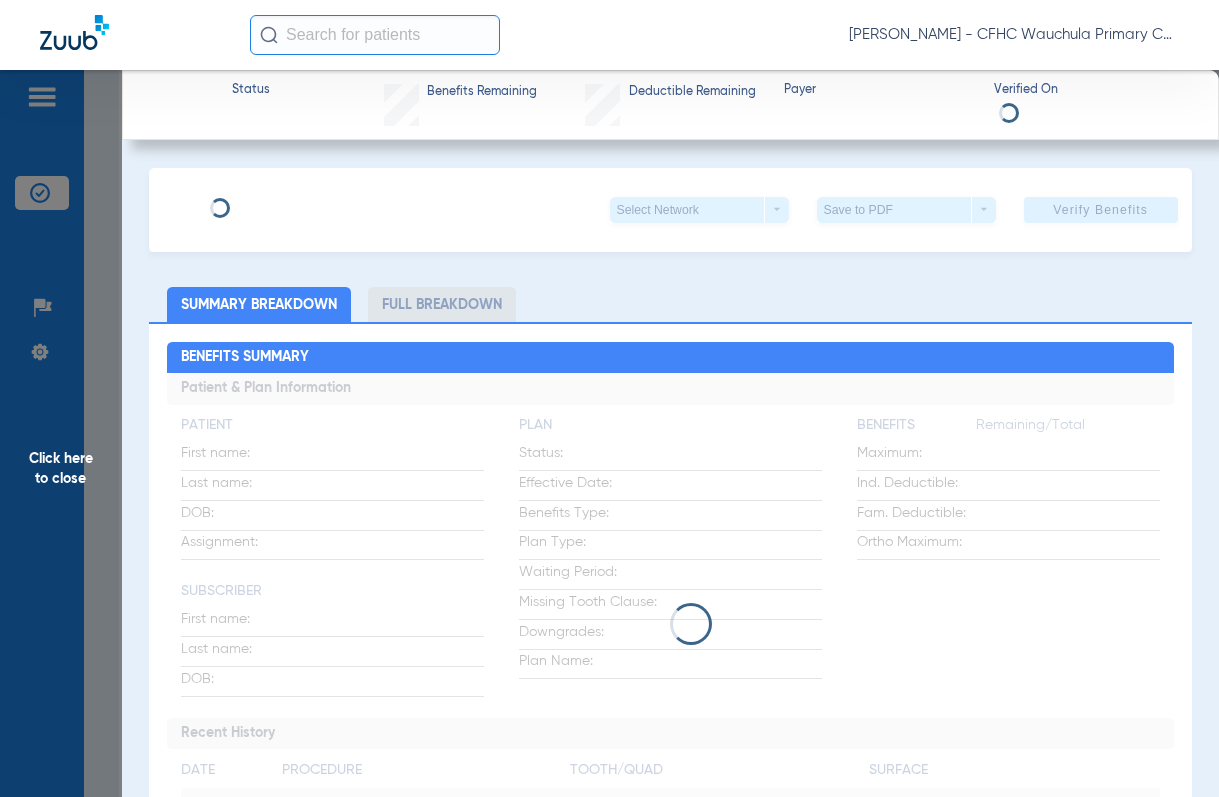 type on "BROWN" 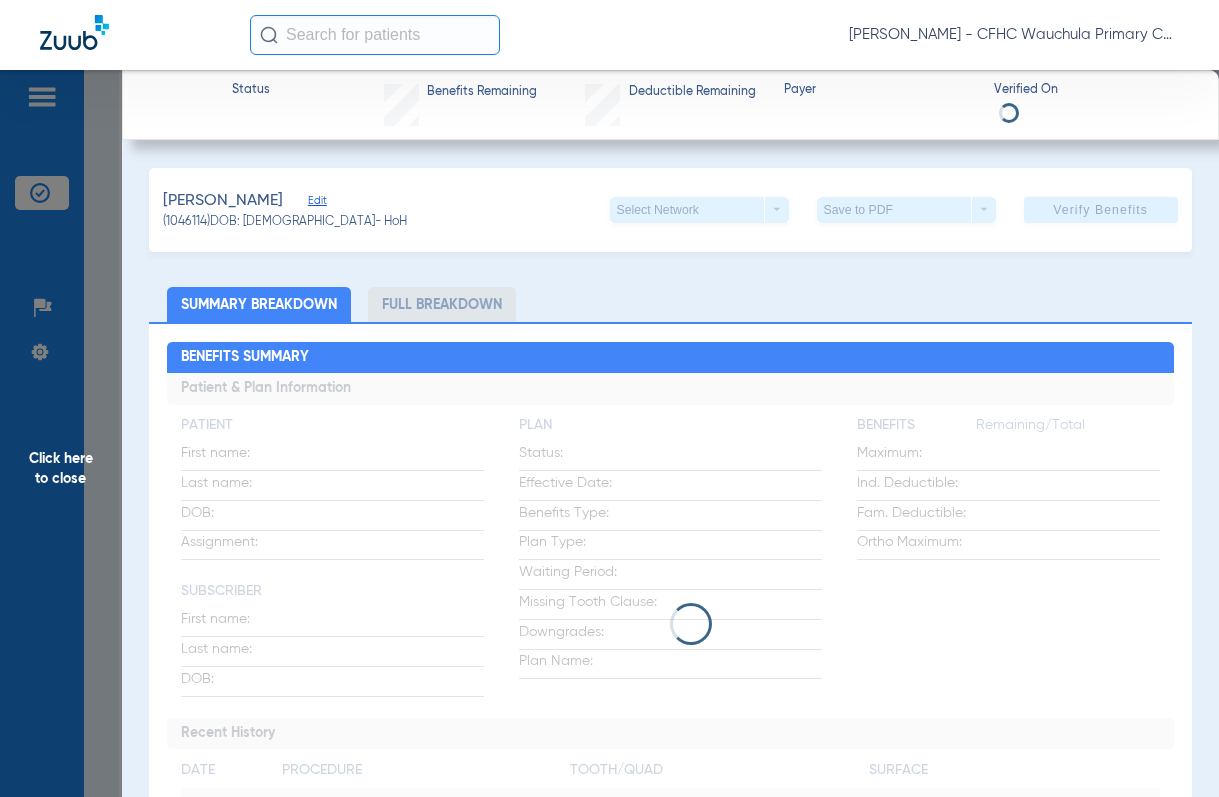 click on "Edit" 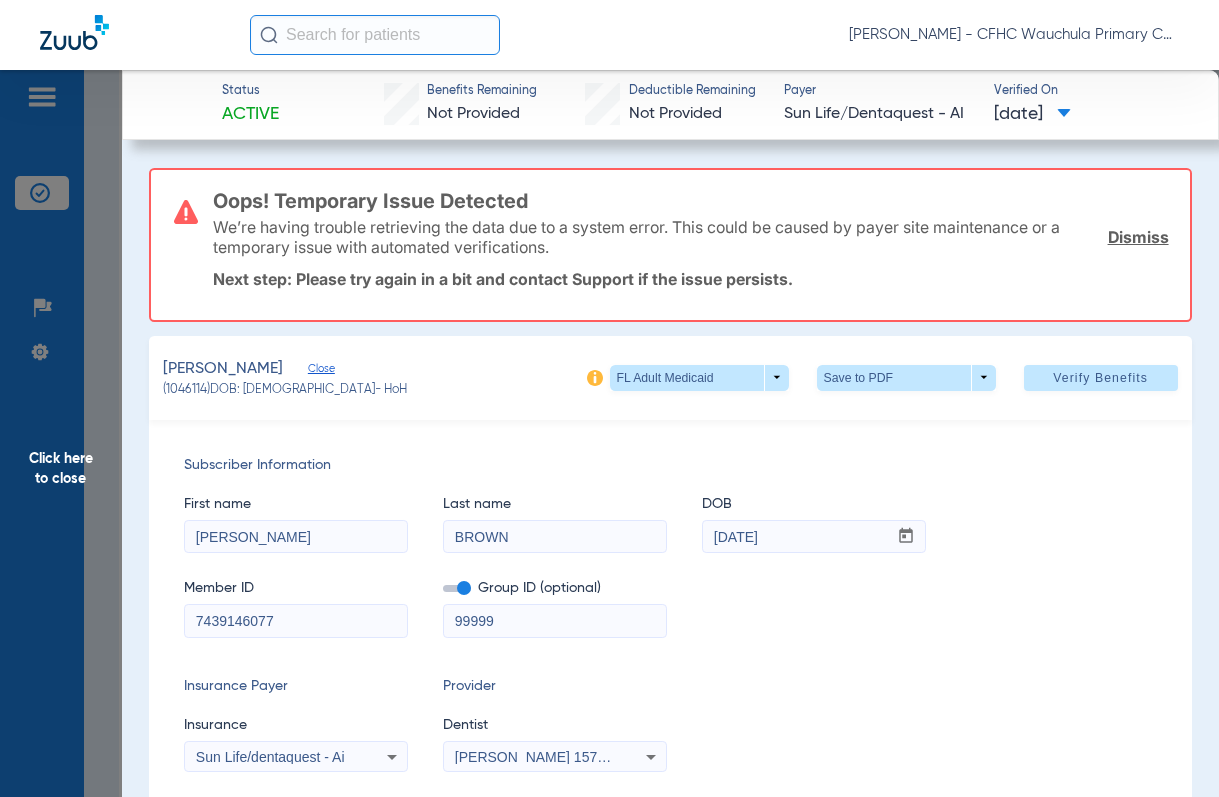 drag, startPoint x: 1119, startPoint y: 242, endPoint x: 1006, endPoint y: 281, distance: 119.54079 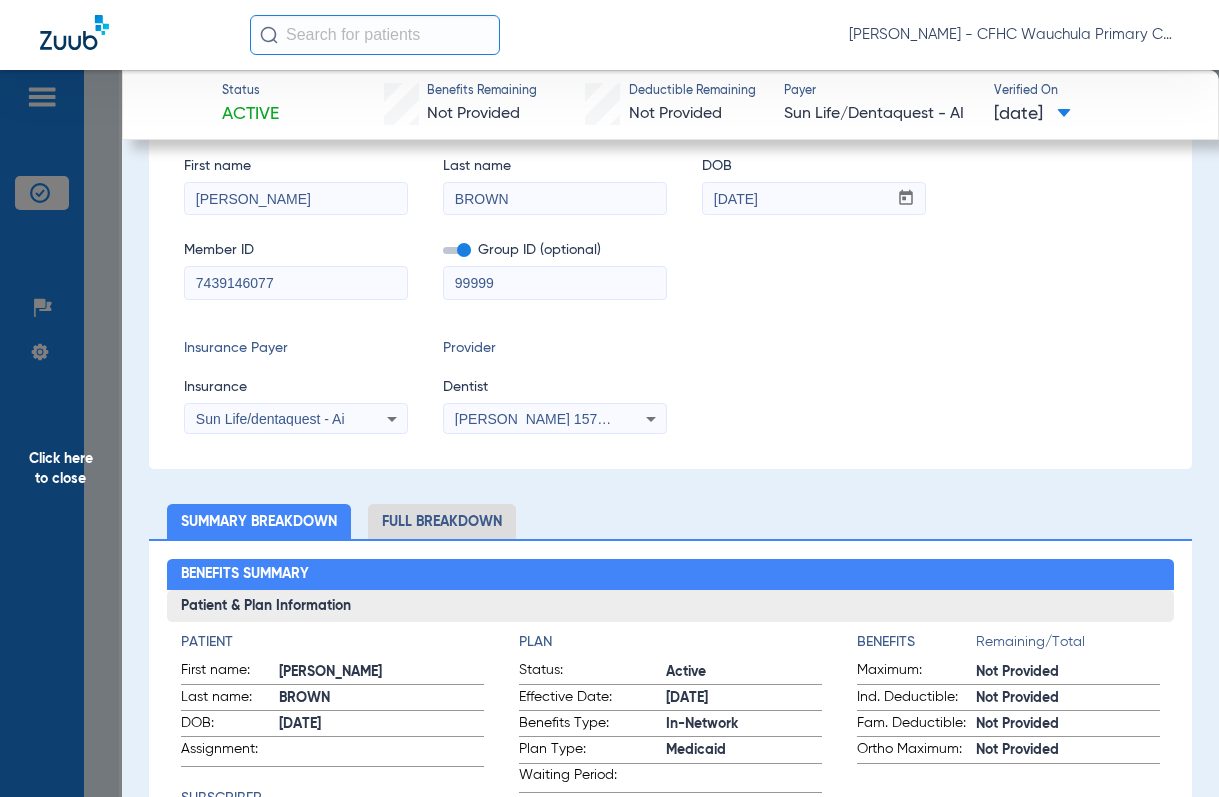 scroll, scrollTop: 100, scrollLeft: 0, axis: vertical 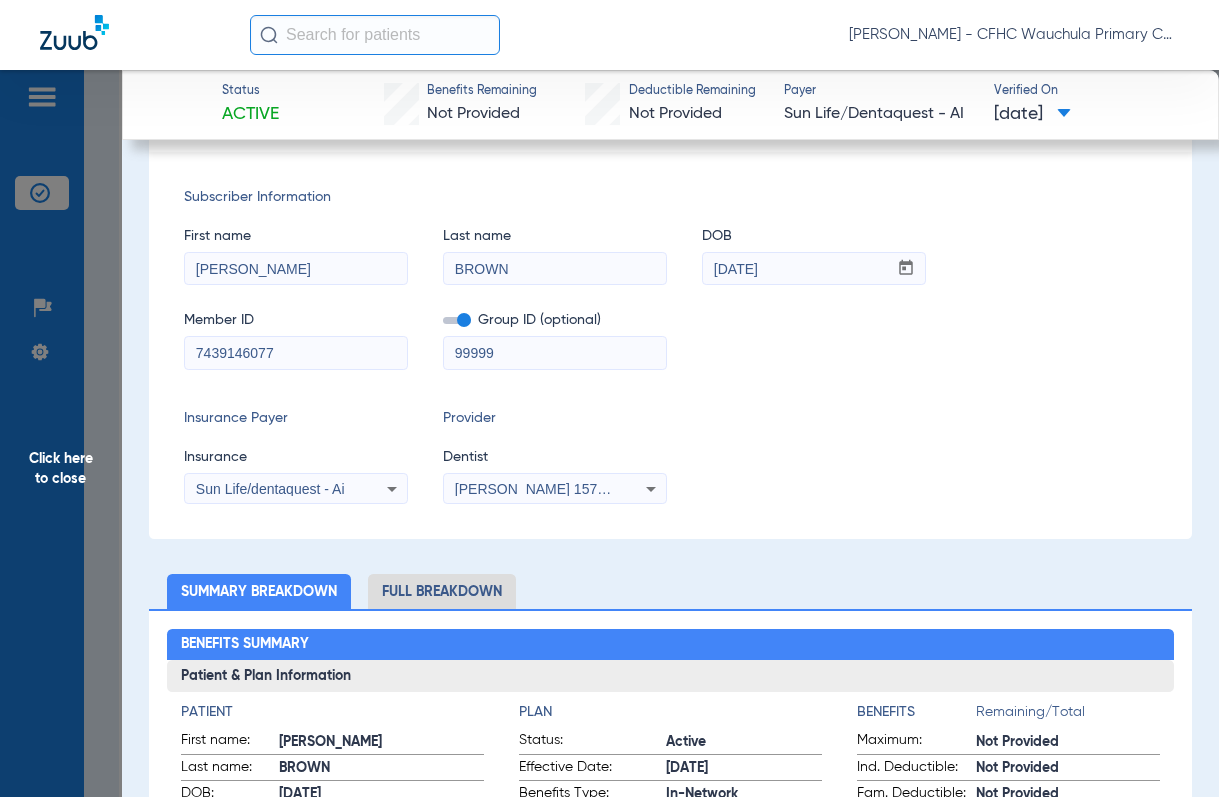 click on "99999" at bounding box center [555, 353] 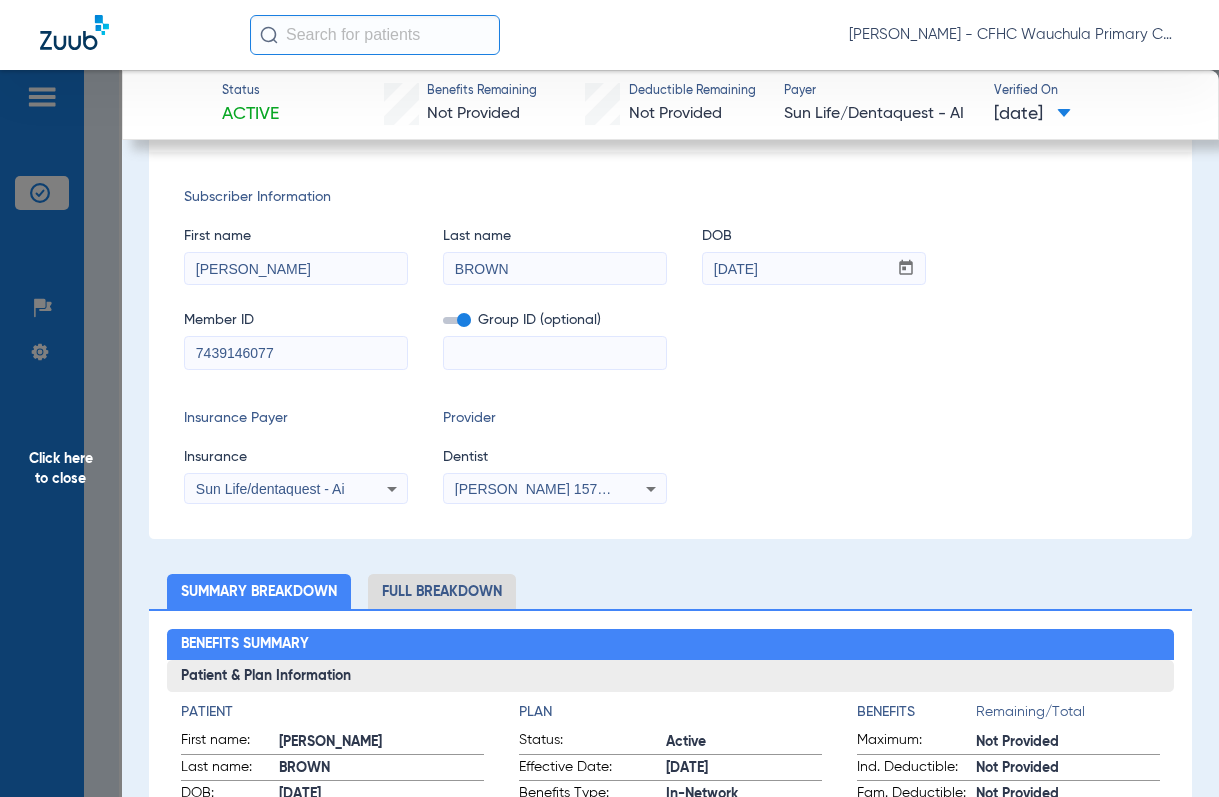 type 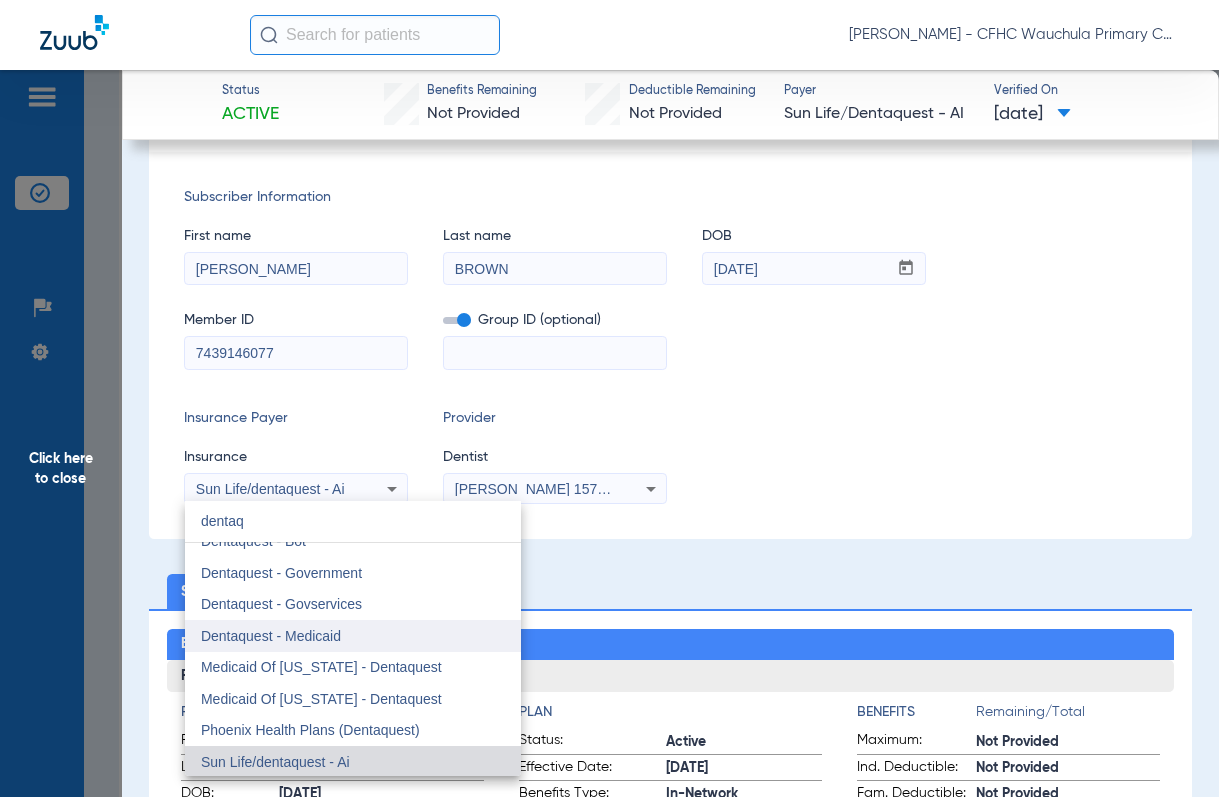 scroll, scrollTop: 0, scrollLeft: 0, axis: both 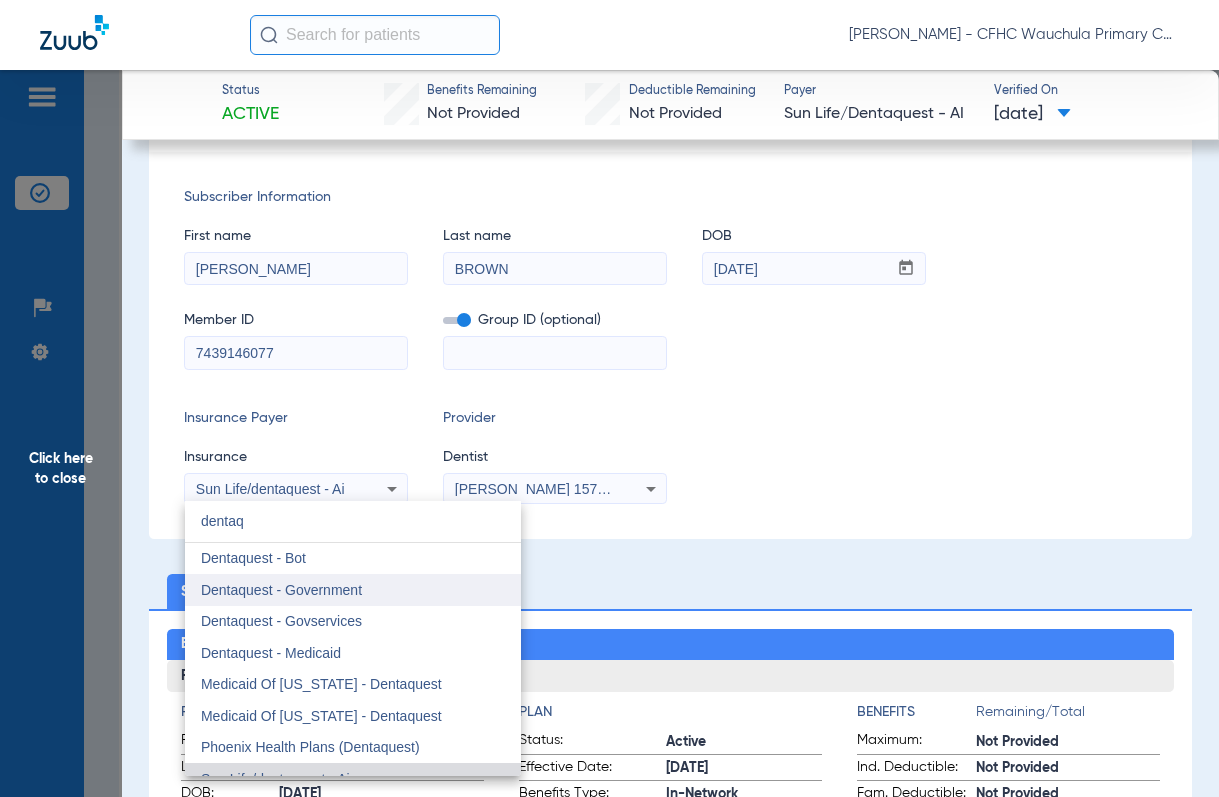 type on "dentaq" 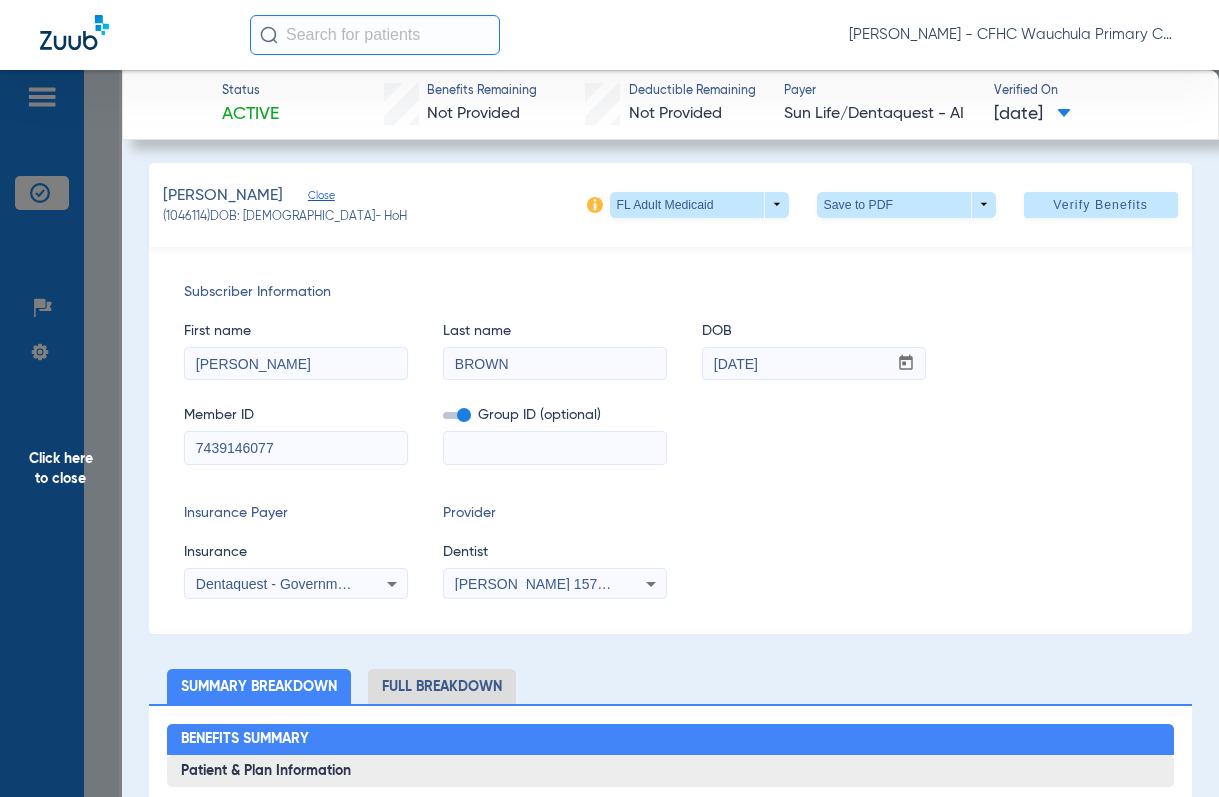 scroll, scrollTop: 0, scrollLeft: 0, axis: both 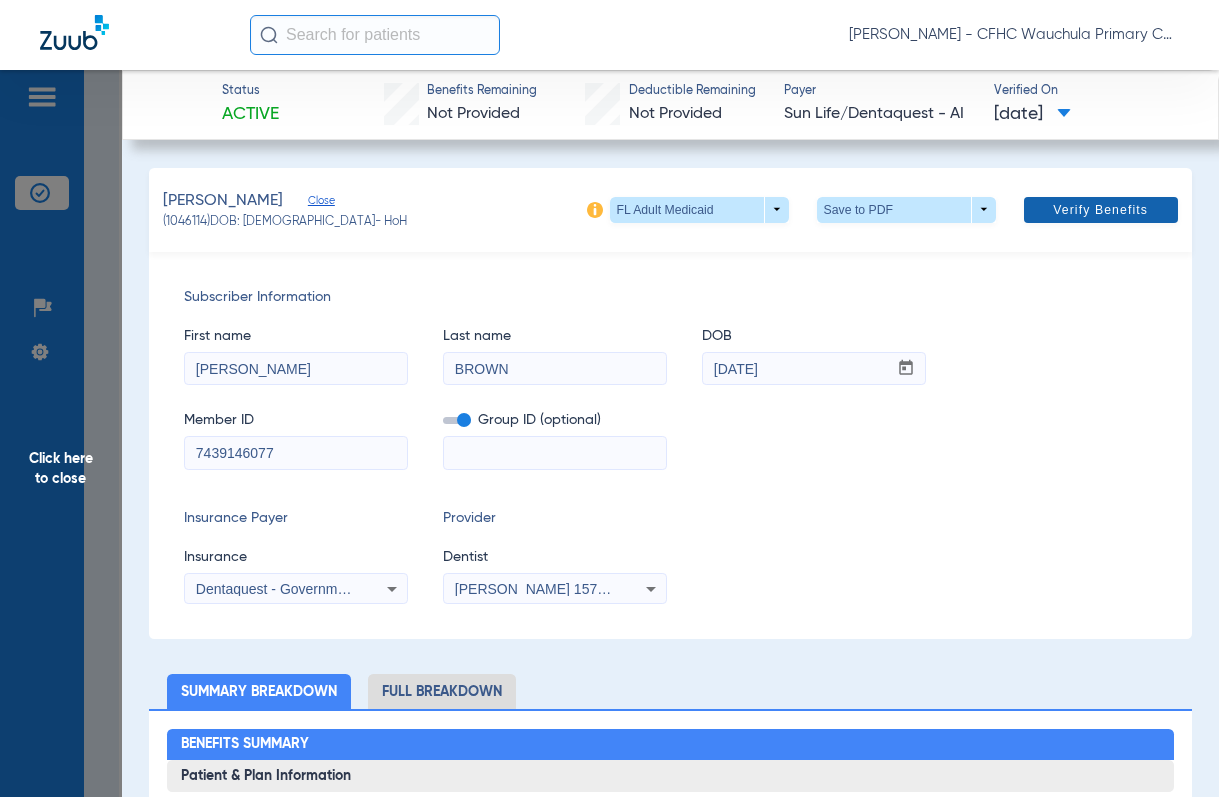 click on "Verify Benefits" 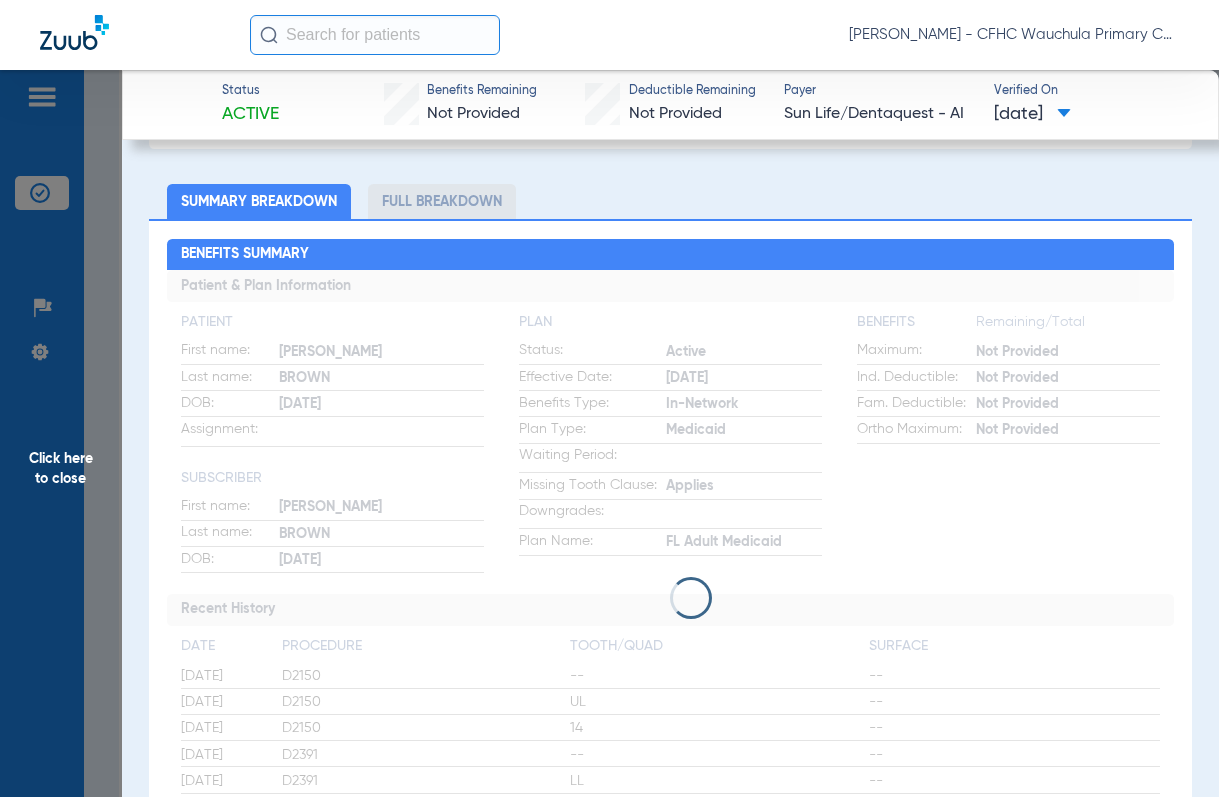 scroll, scrollTop: 500, scrollLeft: 0, axis: vertical 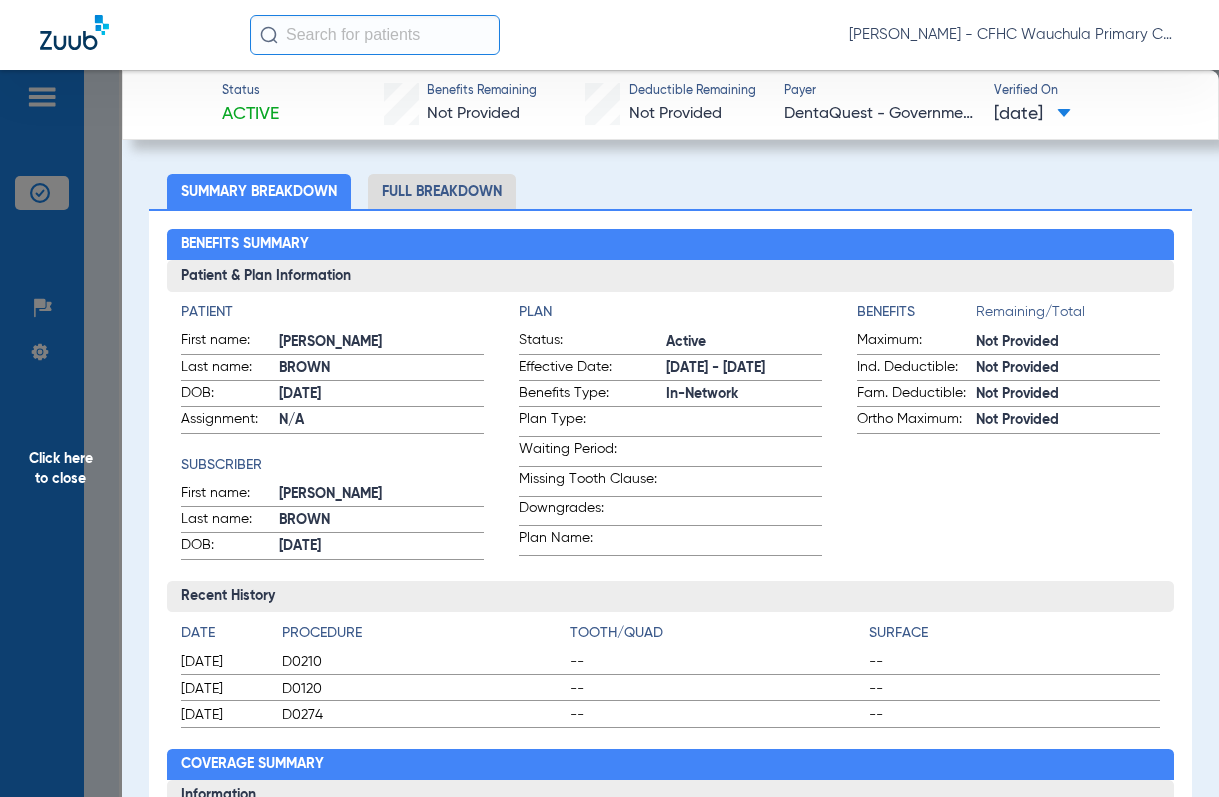 click on "Summary Breakdown   Full Breakdown" 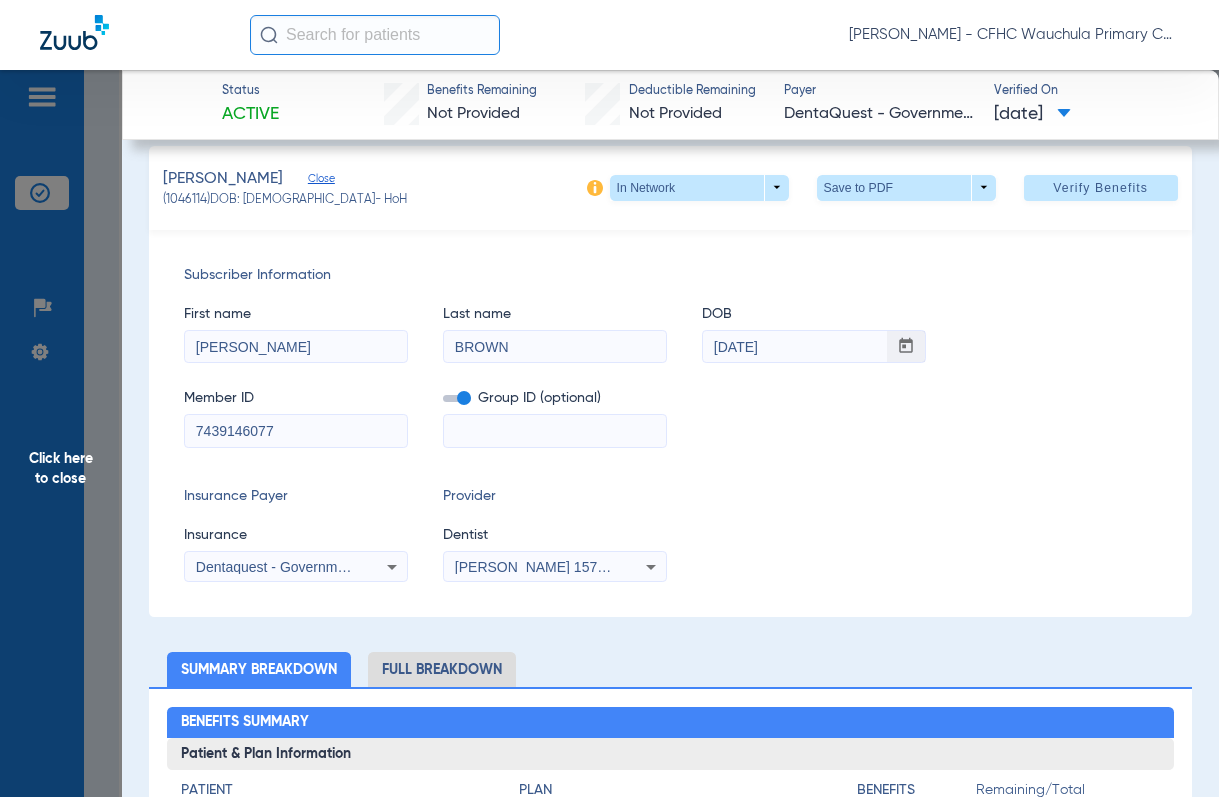 scroll, scrollTop: 0, scrollLeft: 0, axis: both 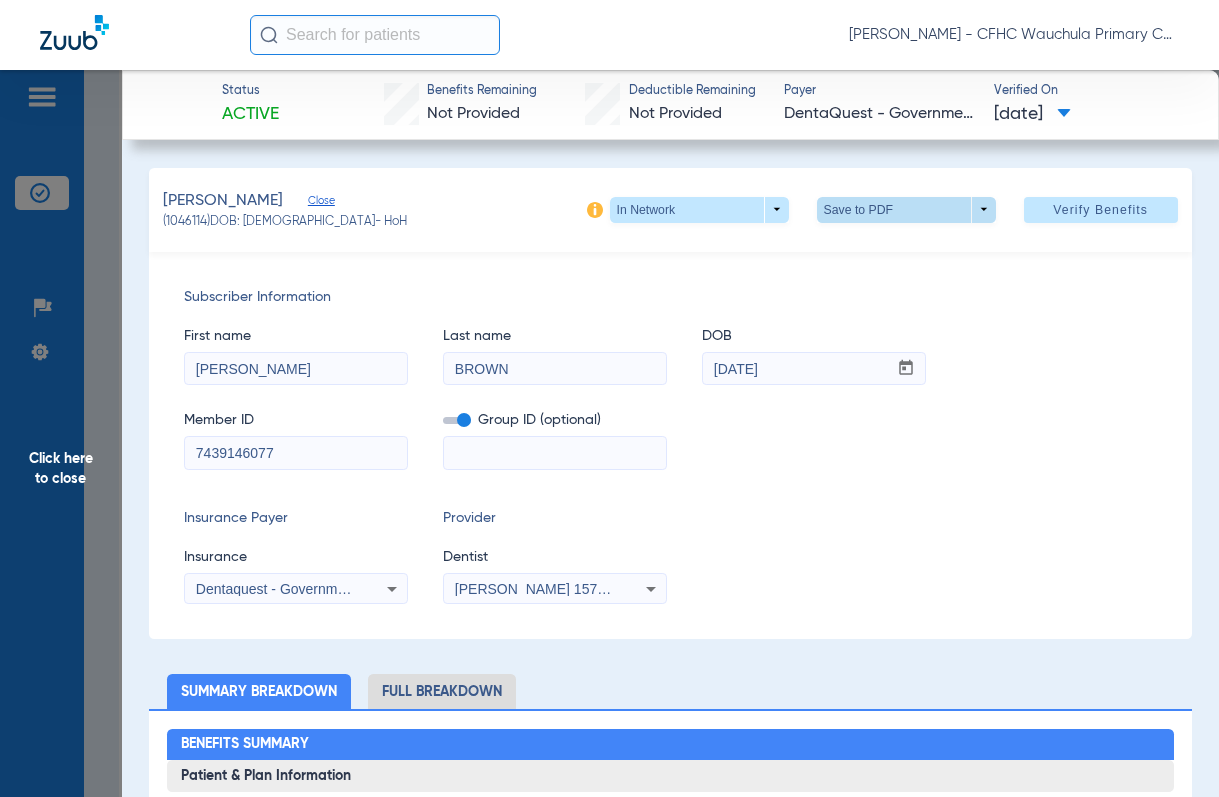 click 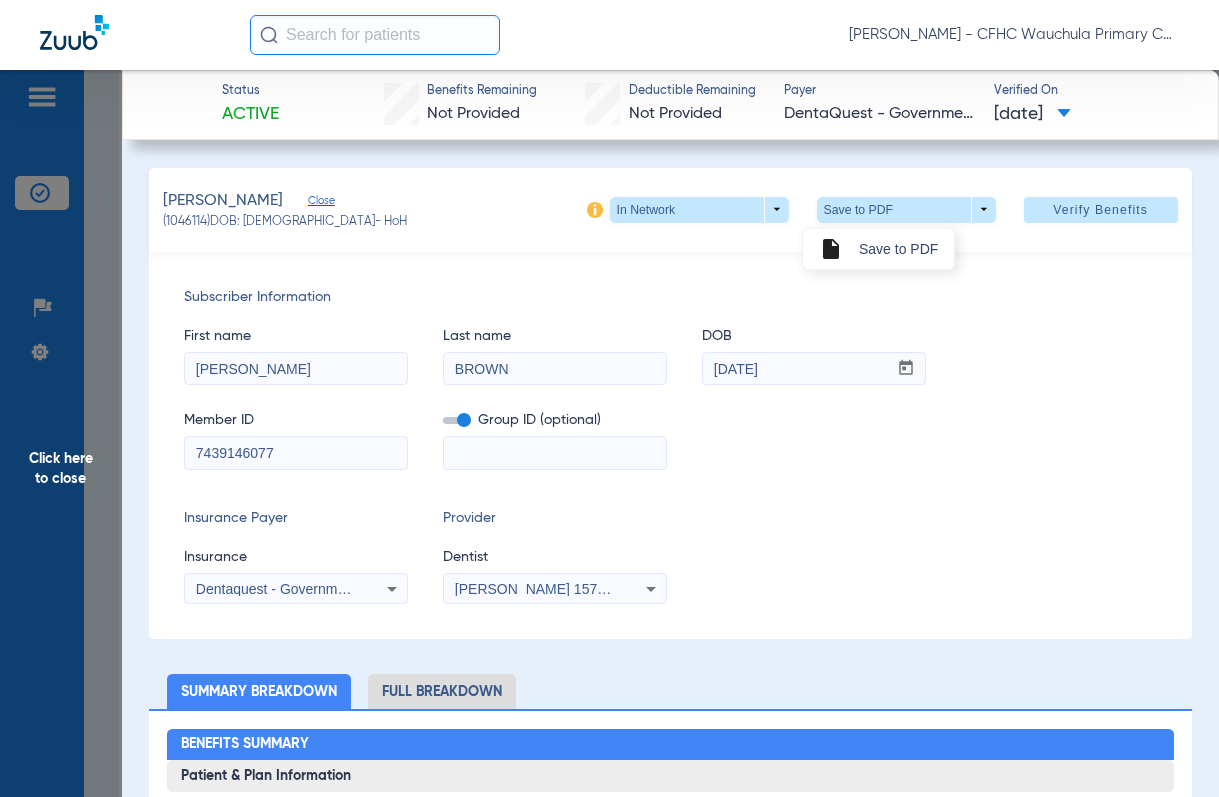 click on "Save to PDF" at bounding box center (898, 249) 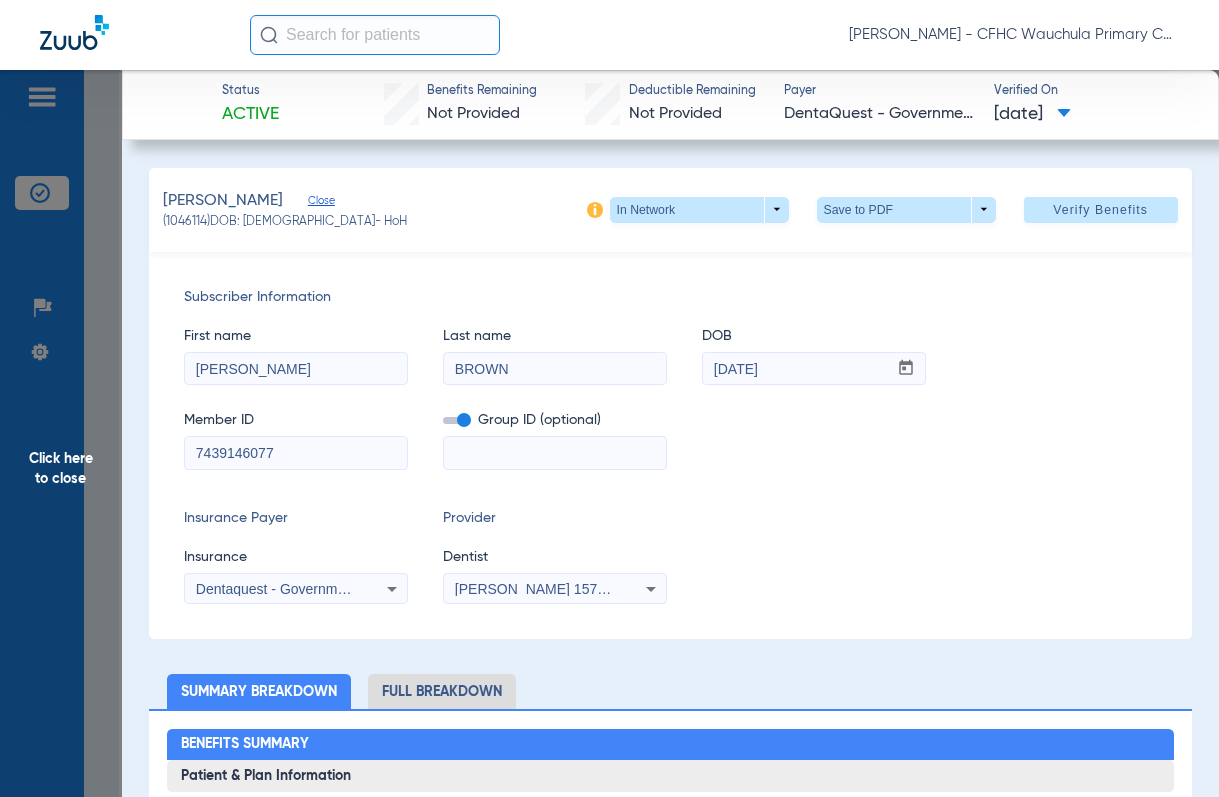 click on "Member ID  7439146077  Group ID (optional)" 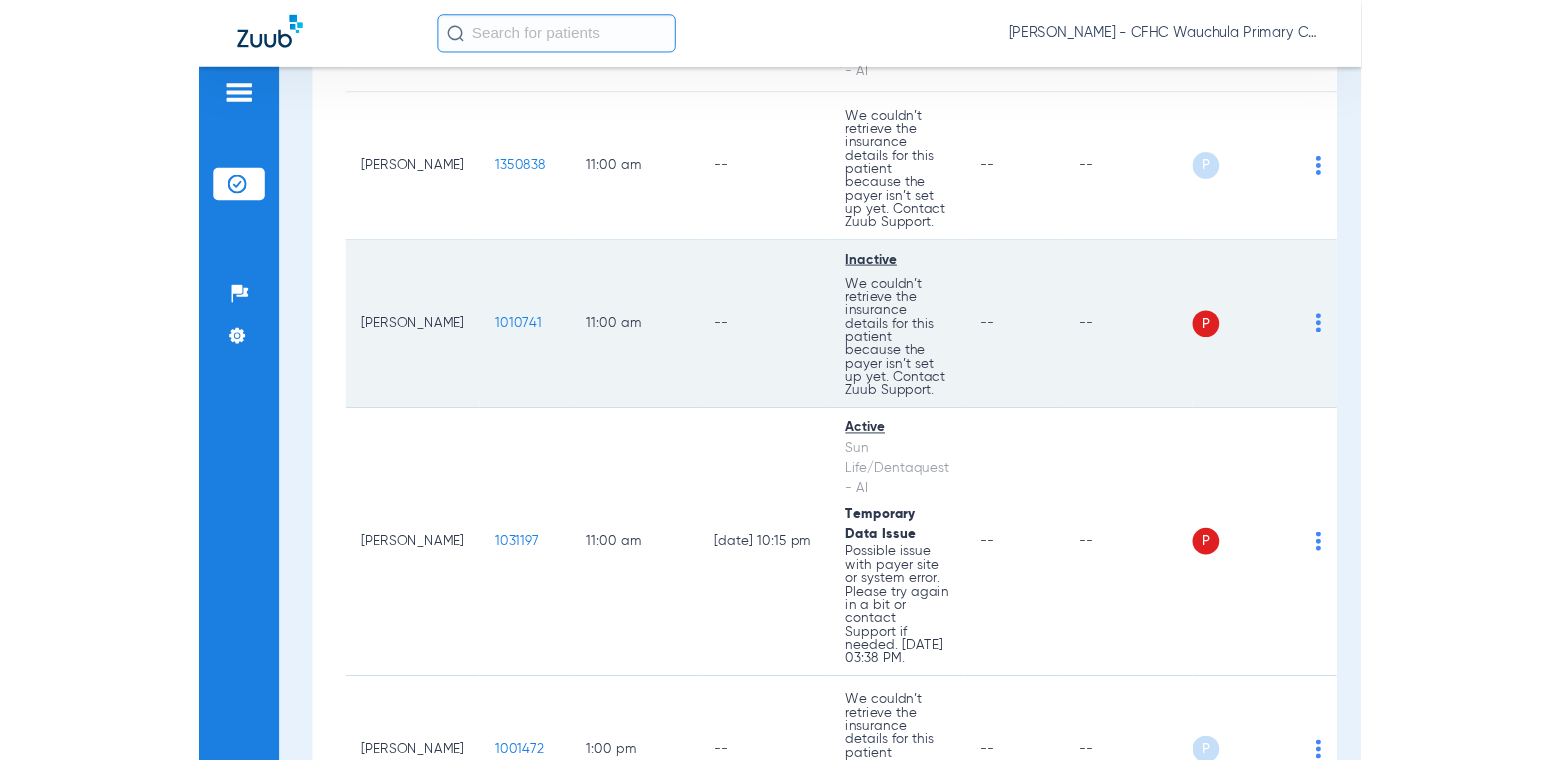 scroll, scrollTop: 2600, scrollLeft: 0, axis: vertical 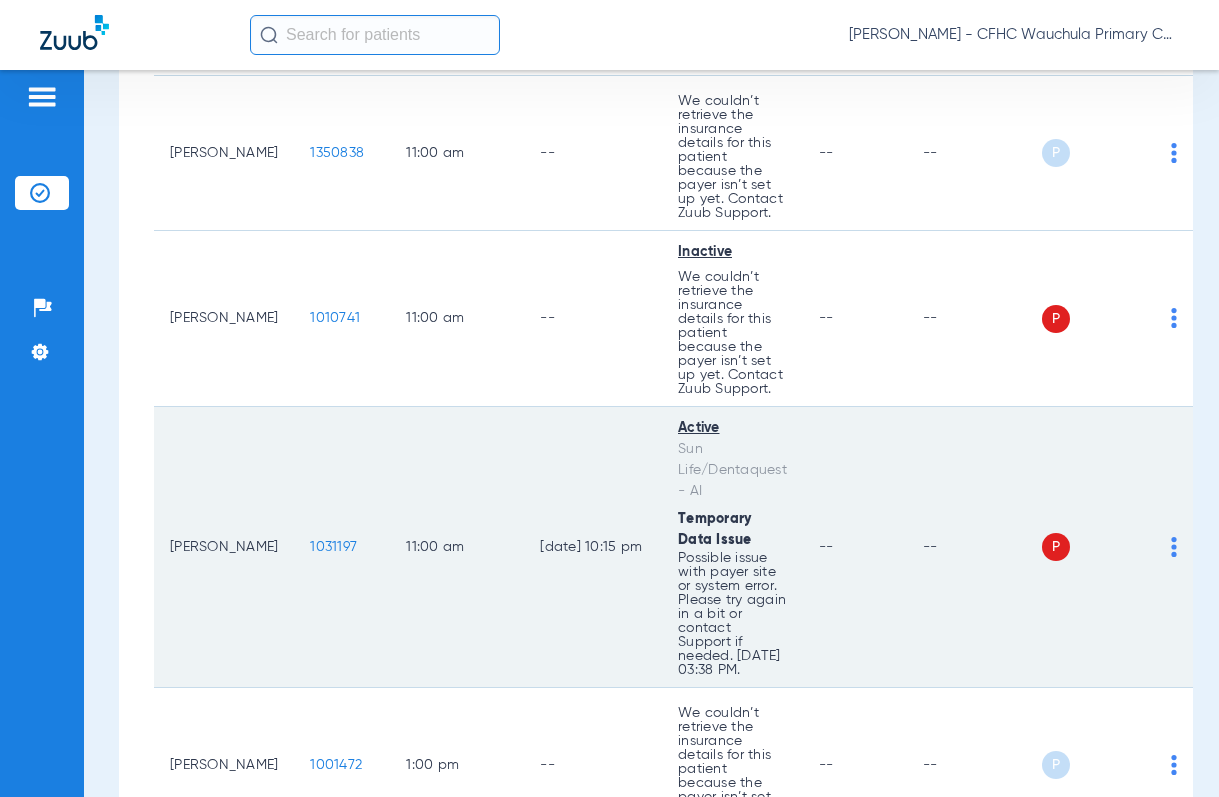 click on "1031197" 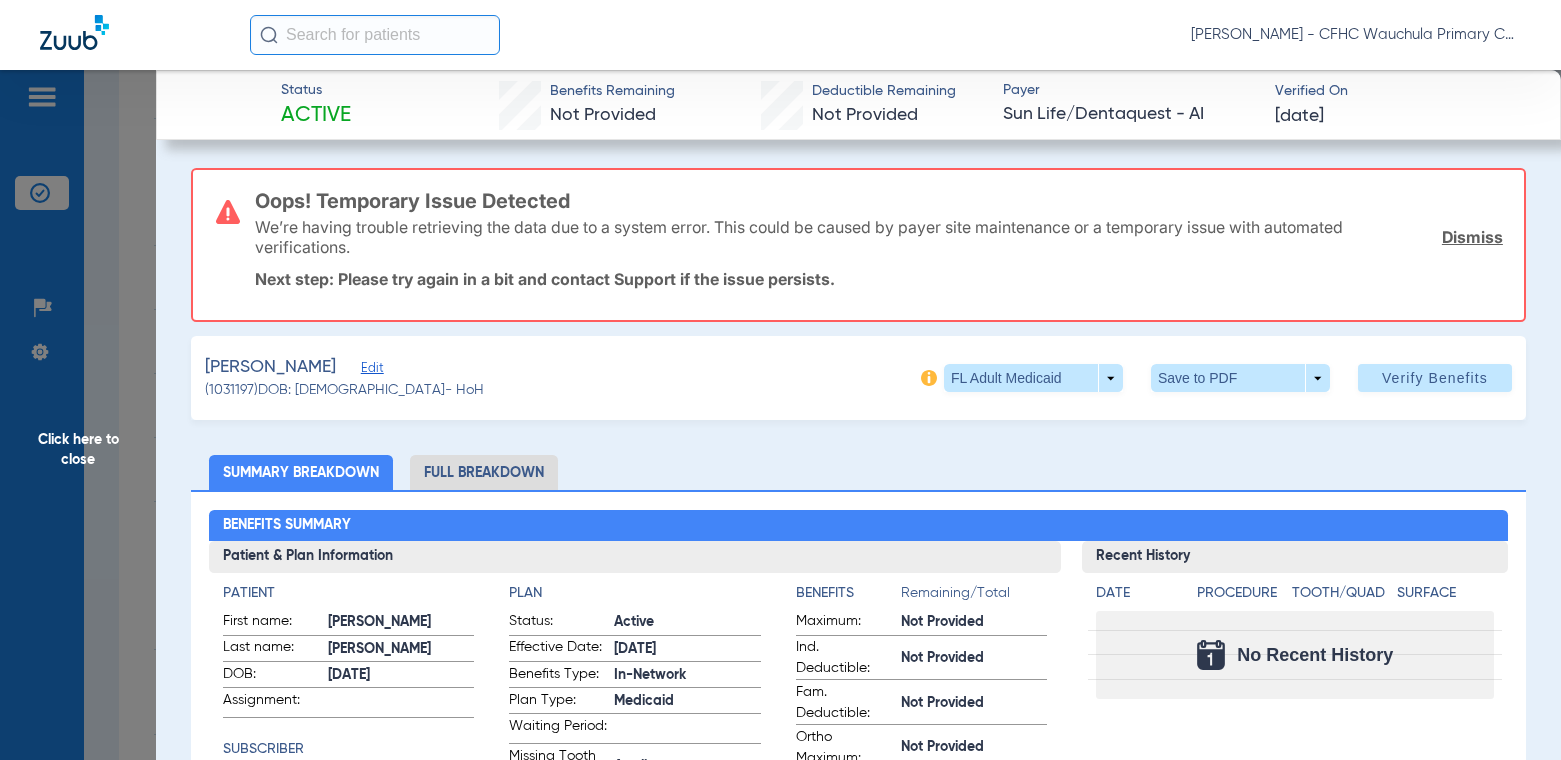 click on "[PERSON_NAME]" 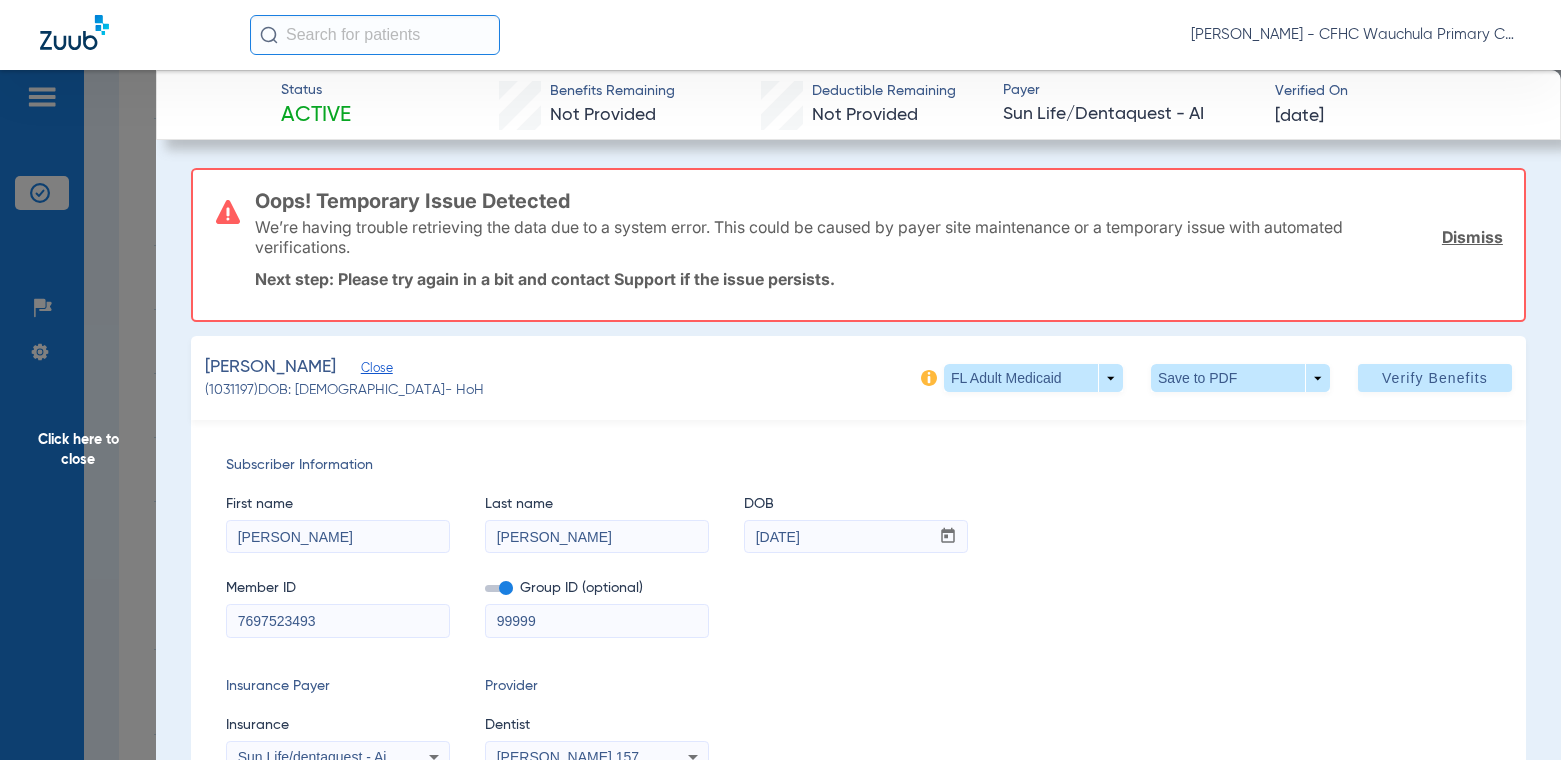 click on "Dismiss" 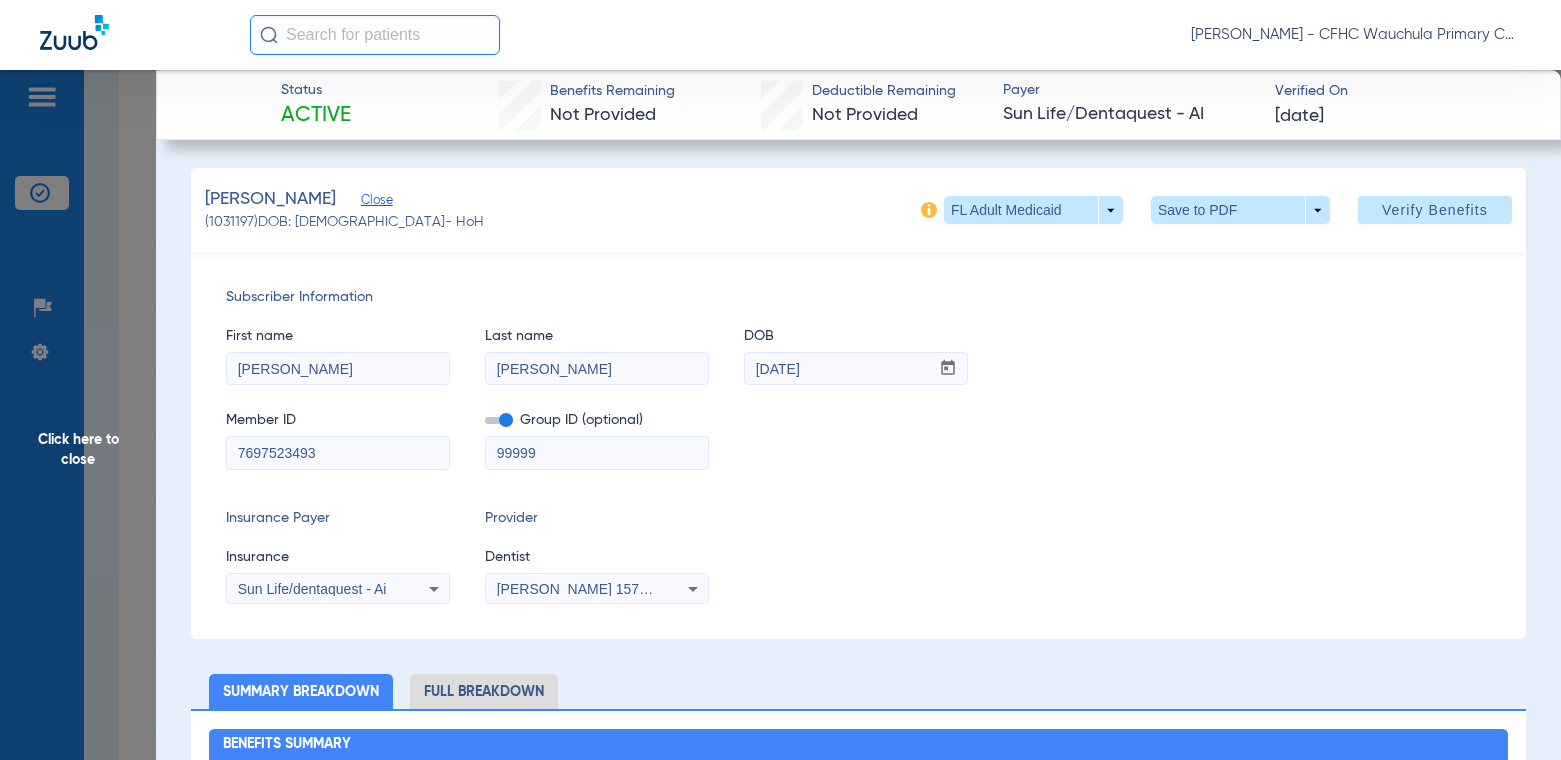 click on "99999" at bounding box center [597, 453] 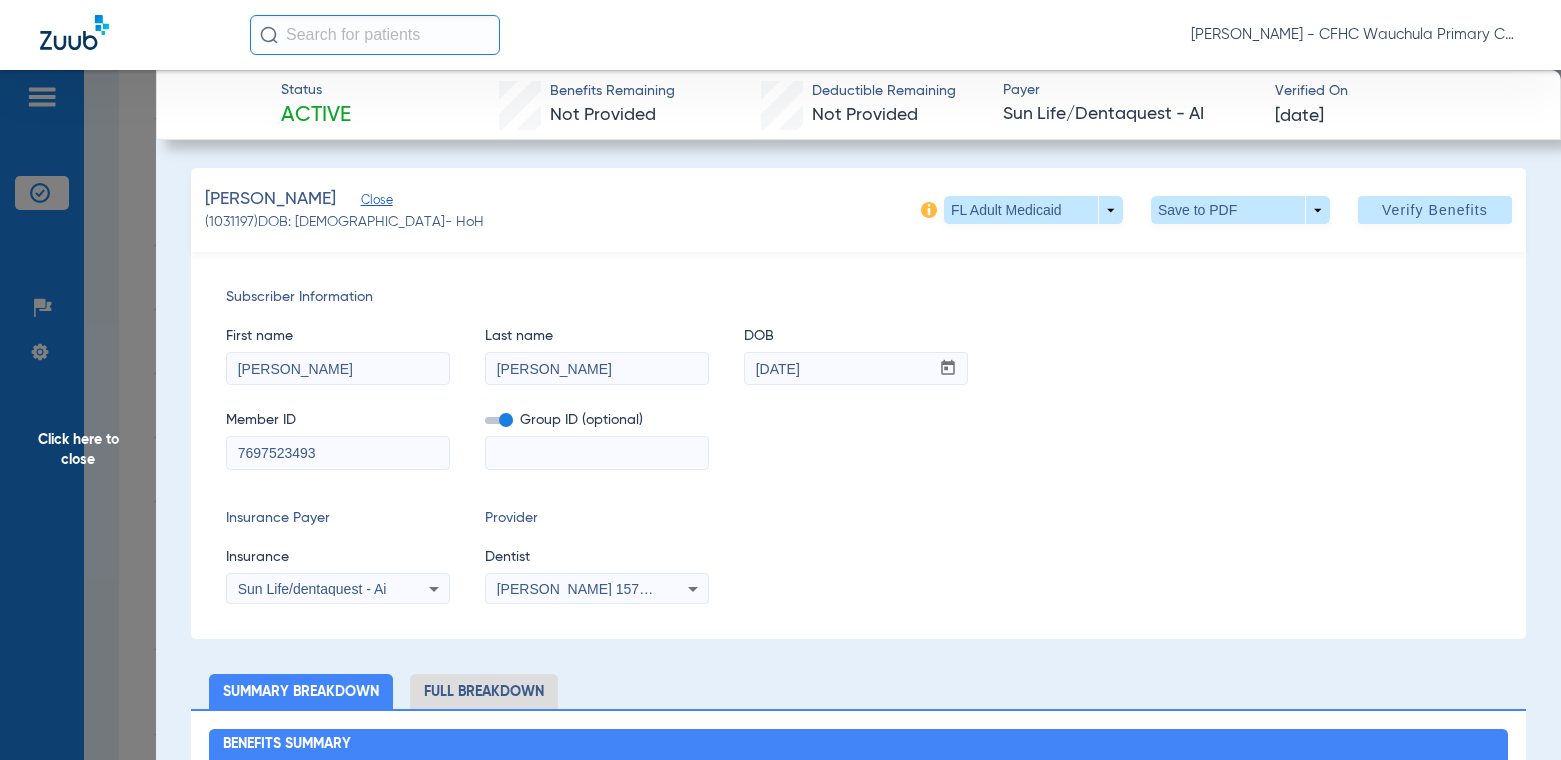 type 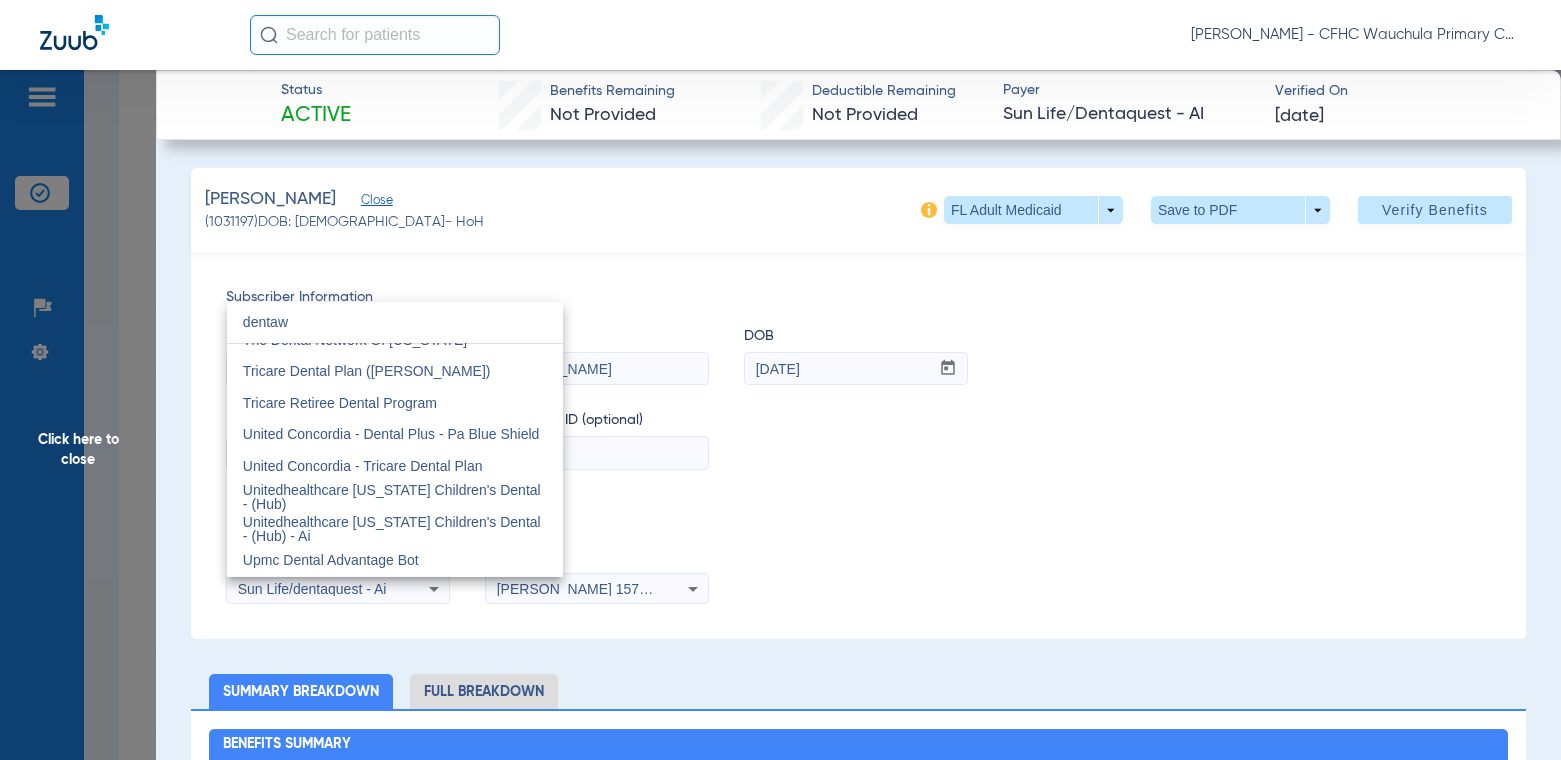 scroll, scrollTop: 0, scrollLeft: 0, axis: both 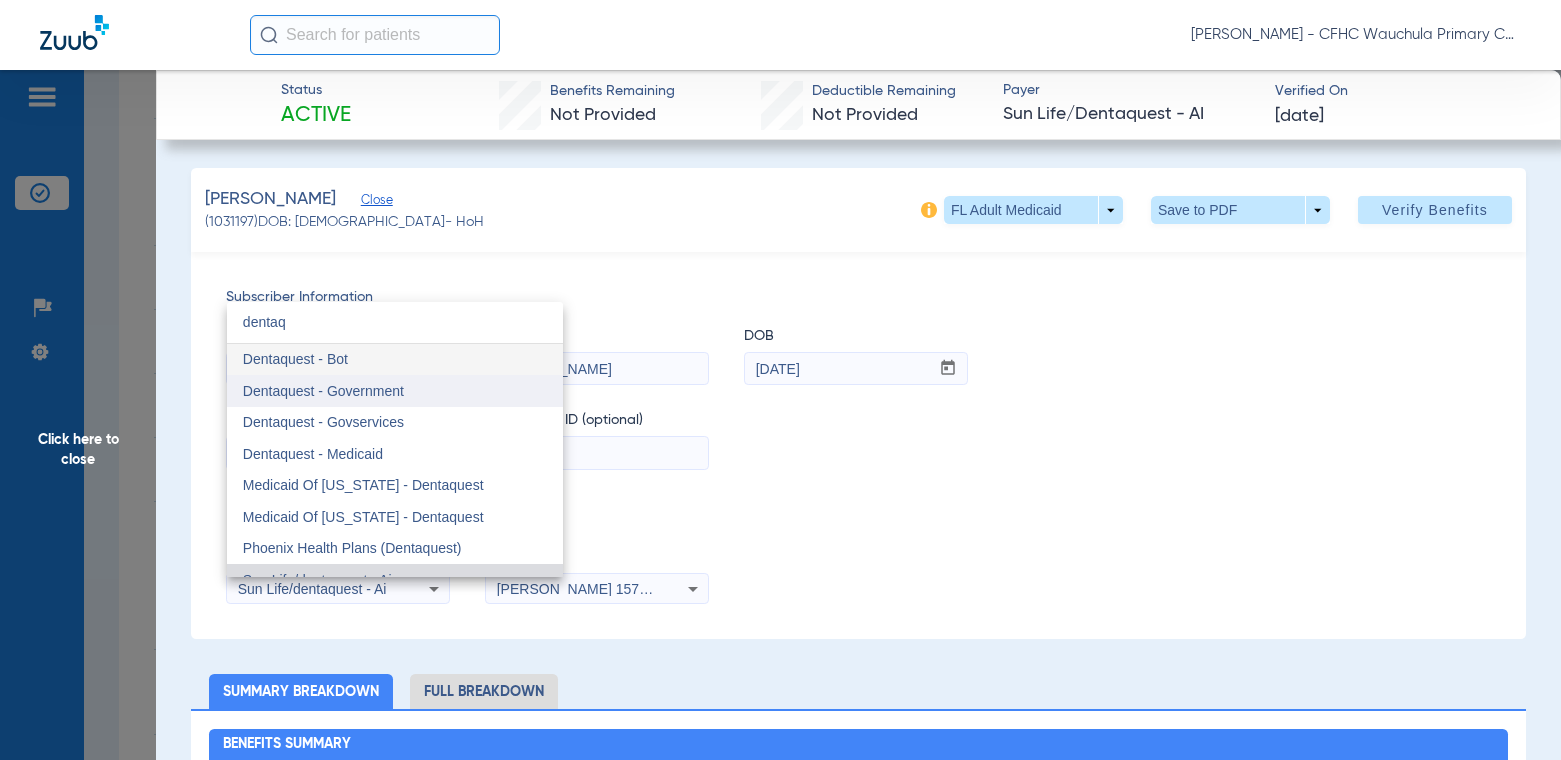 type on "dentaq" 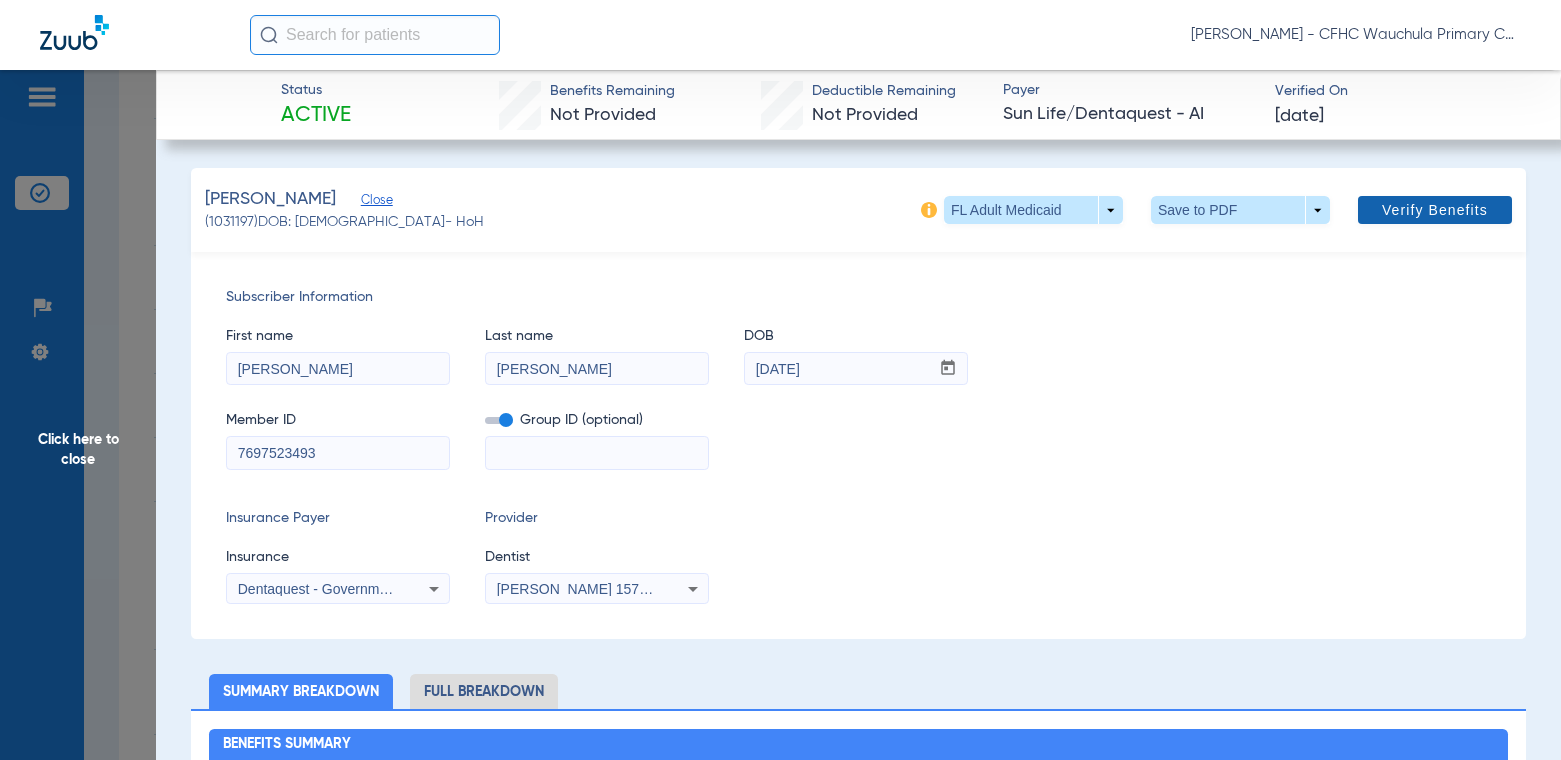click on "Verify Benefits" 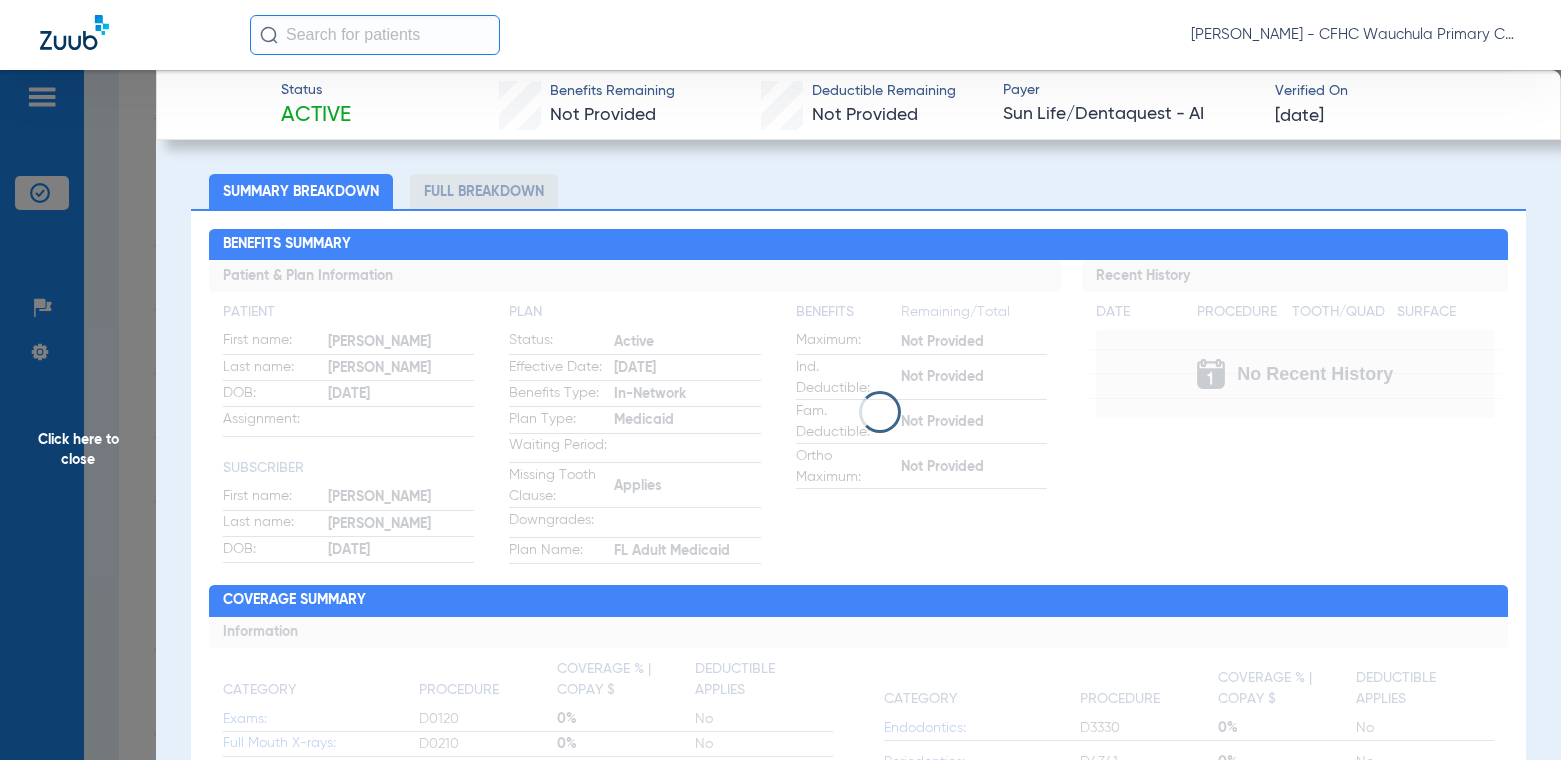 scroll, scrollTop: 200, scrollLeft: 0, axis: vertical 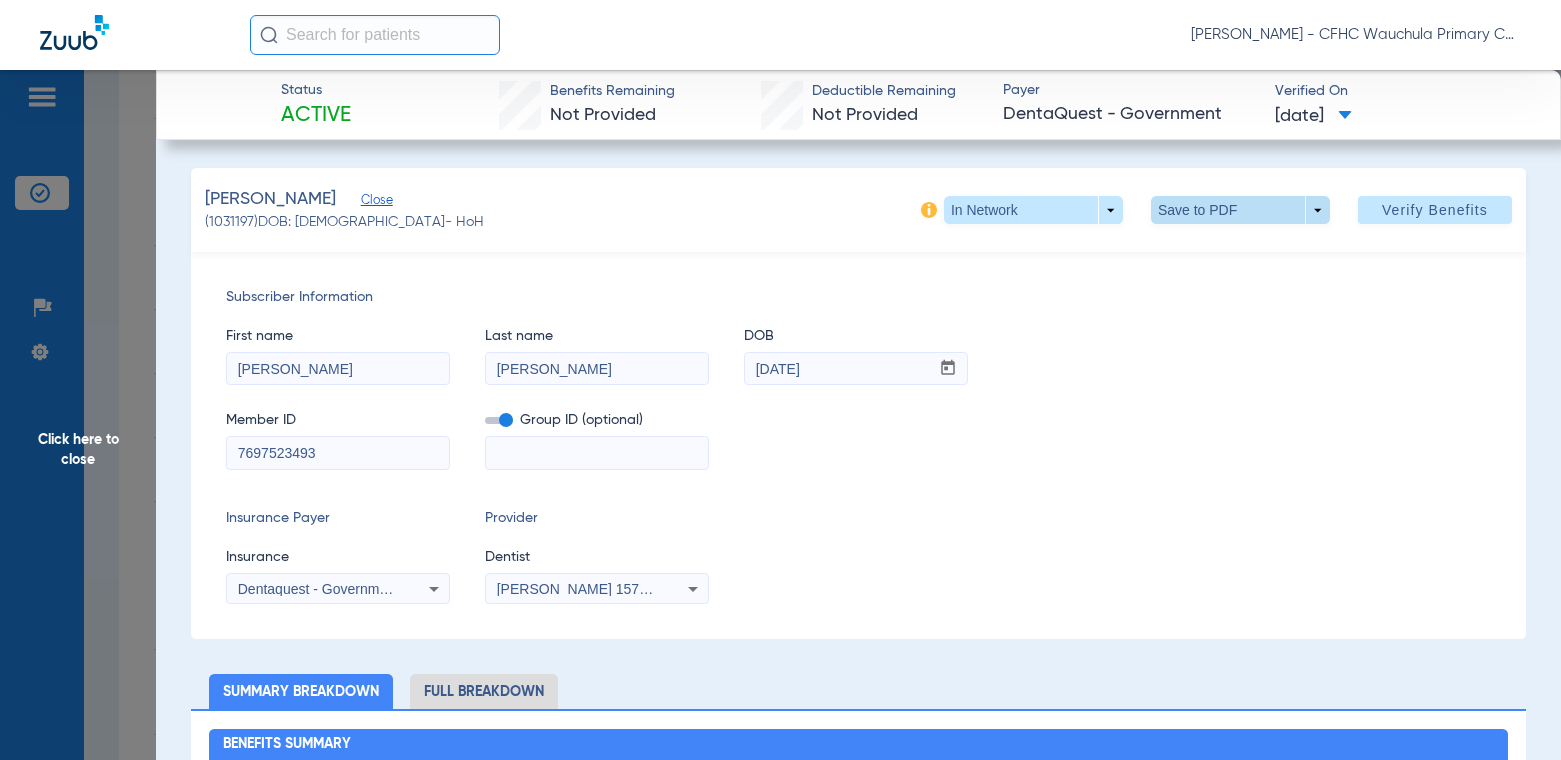click 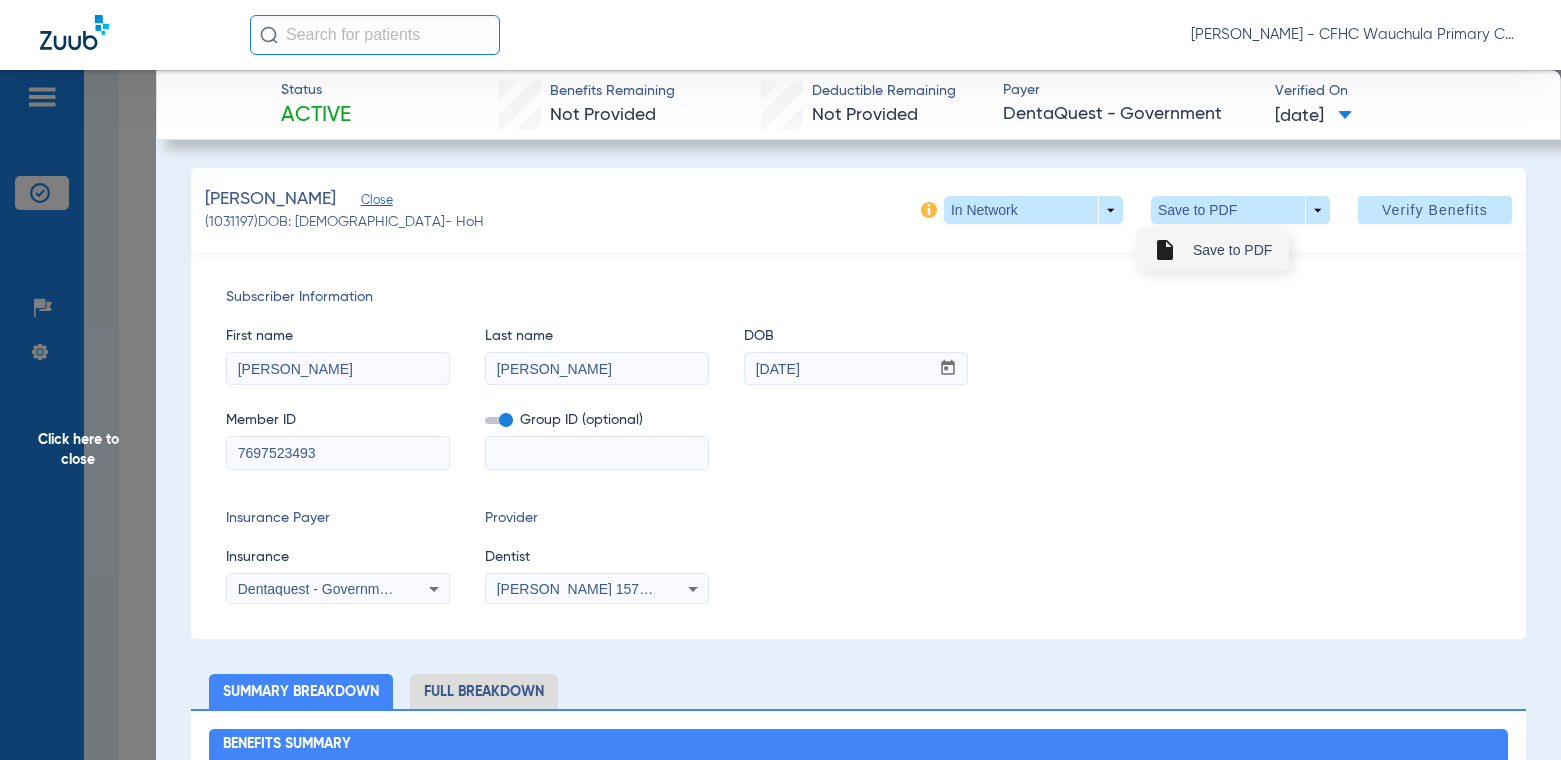 click on "insert_drive_file  Save to PDF" at bounding box center [1212, 250] 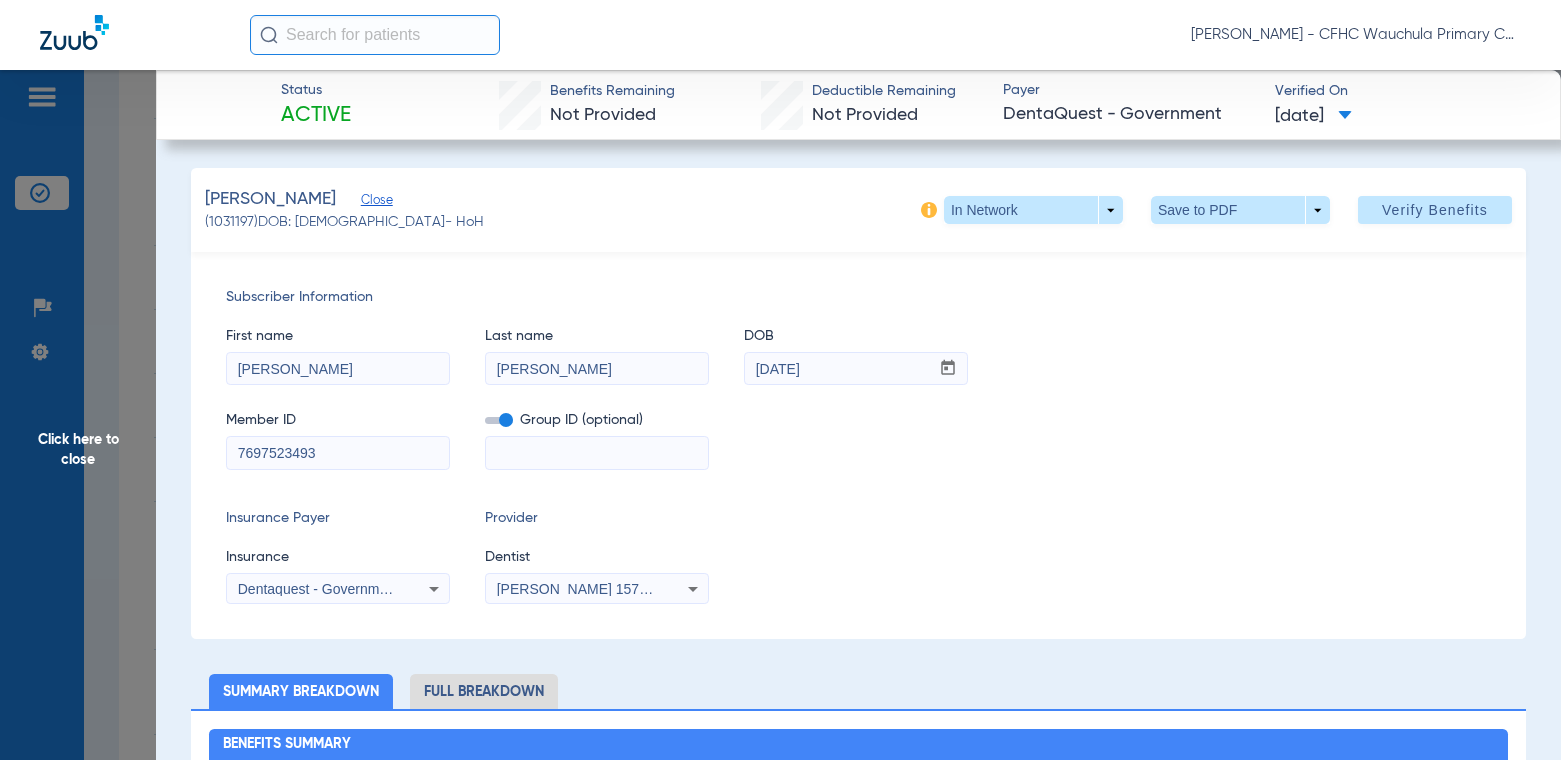 click on "Member ID  7697523493  Group ID (optional)" 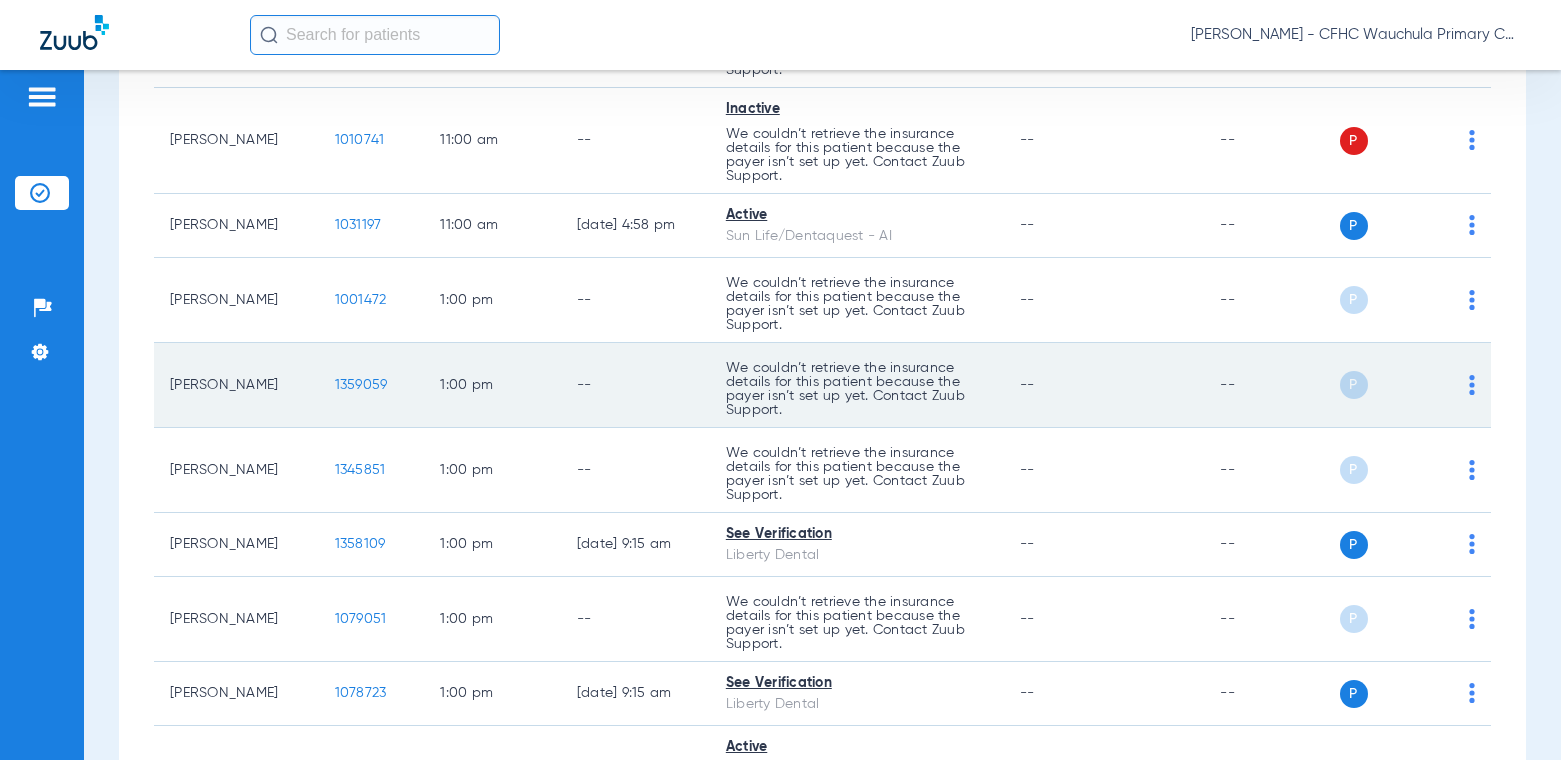 scroll, scrollTop: 1916, scrollLeft: 0, axis: vertical 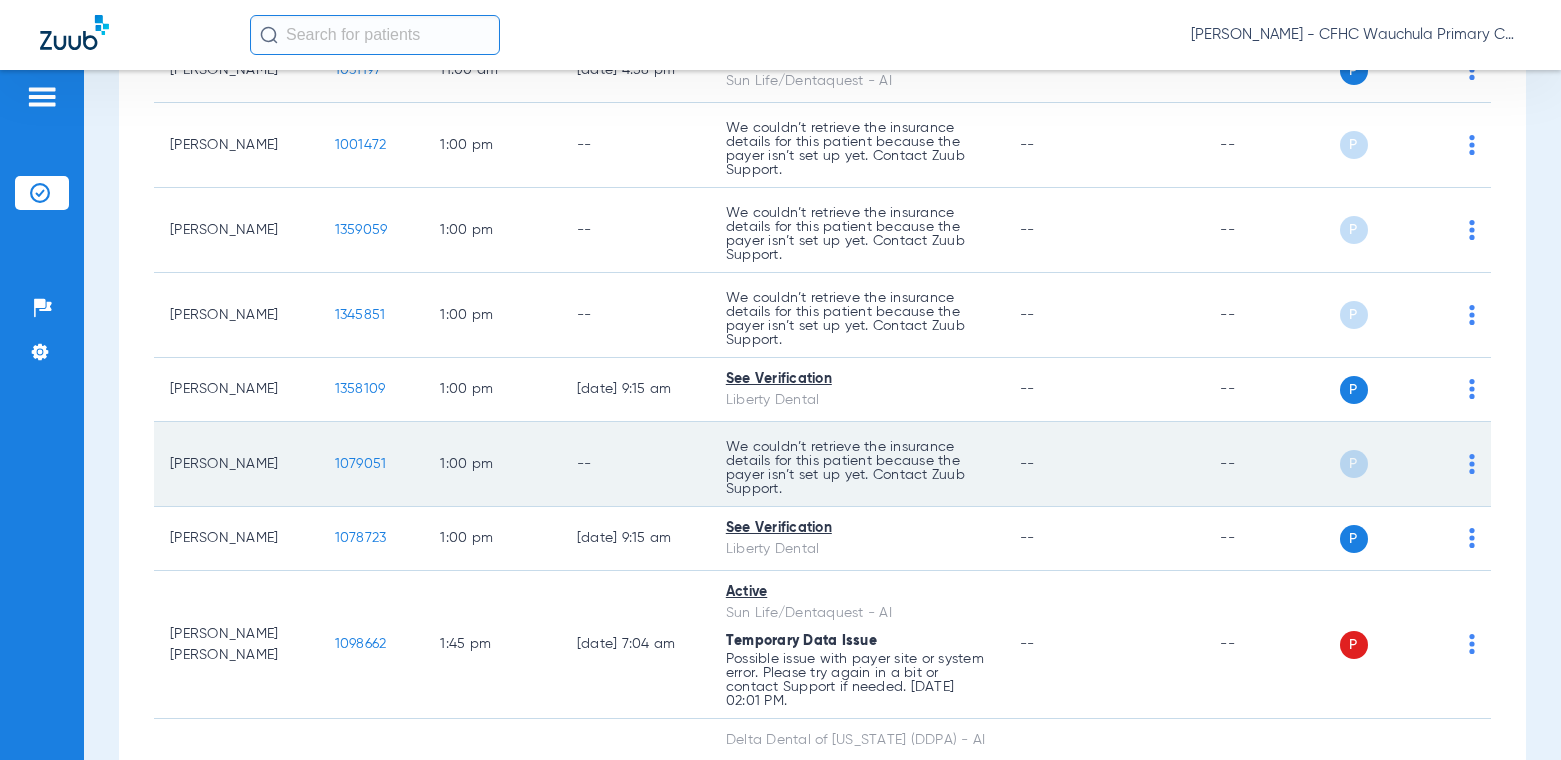 click on "1079051" 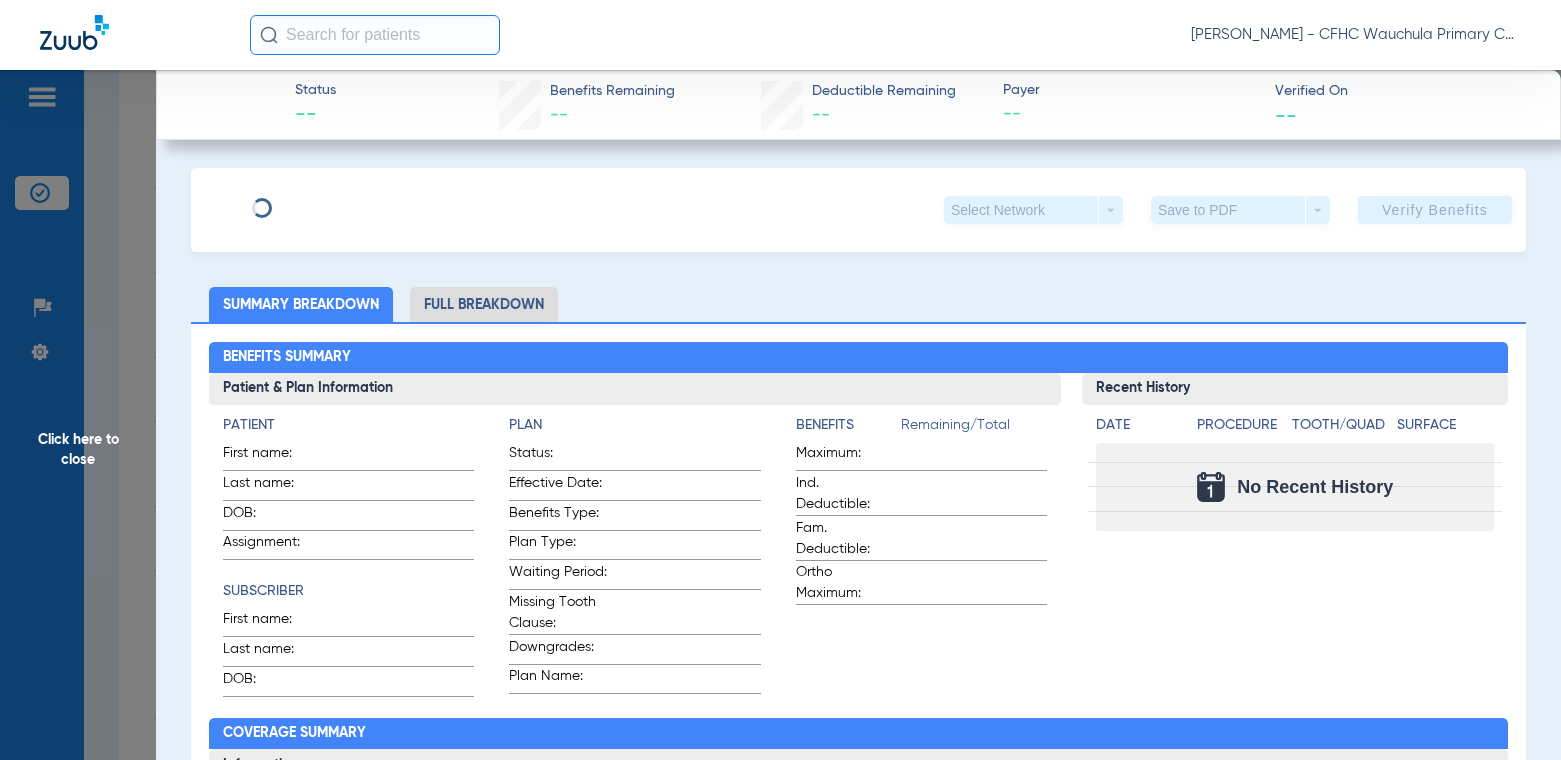 type on "[PERSON_NAME]" 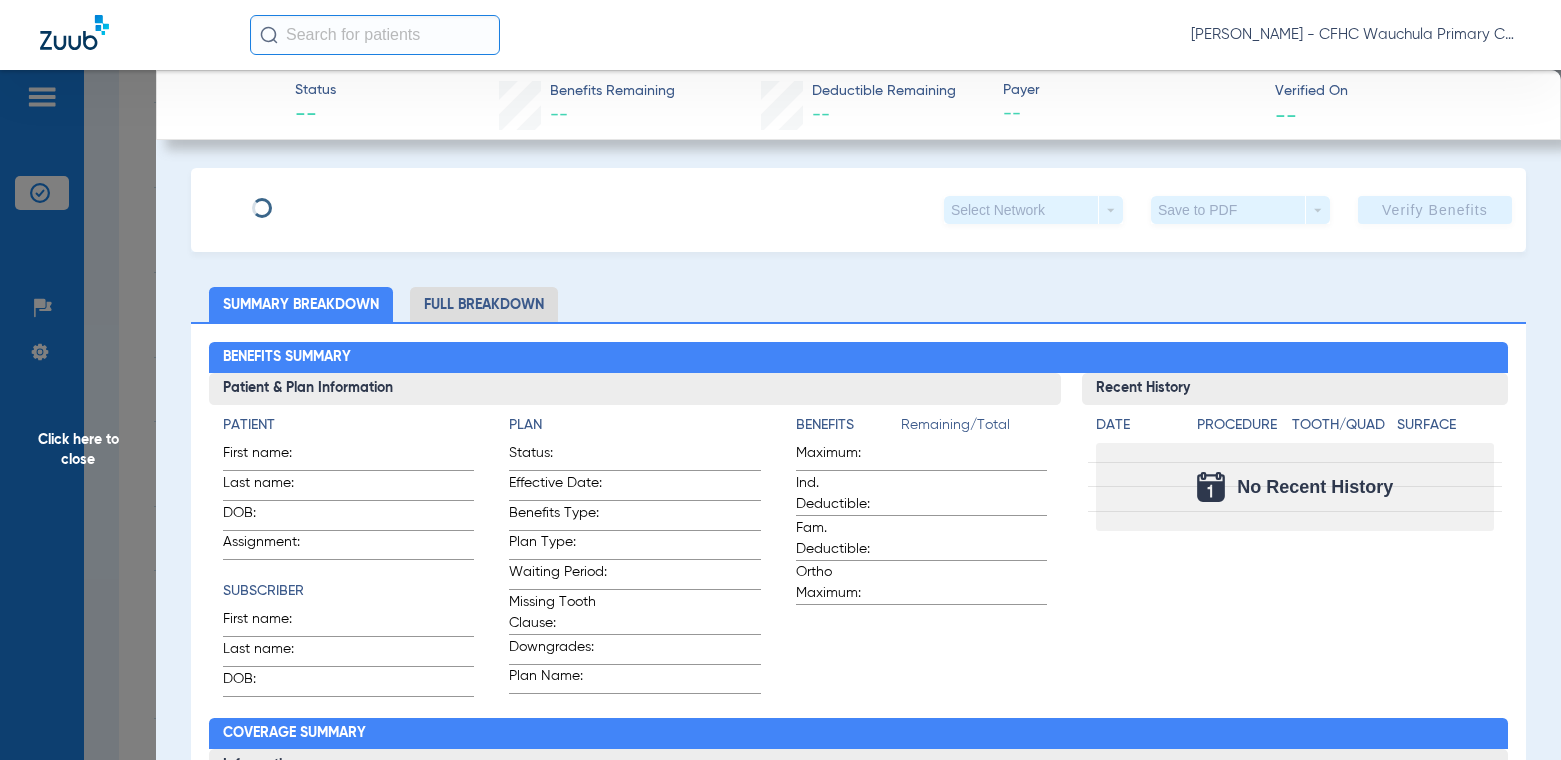 type on "[PERSON_NAME]" 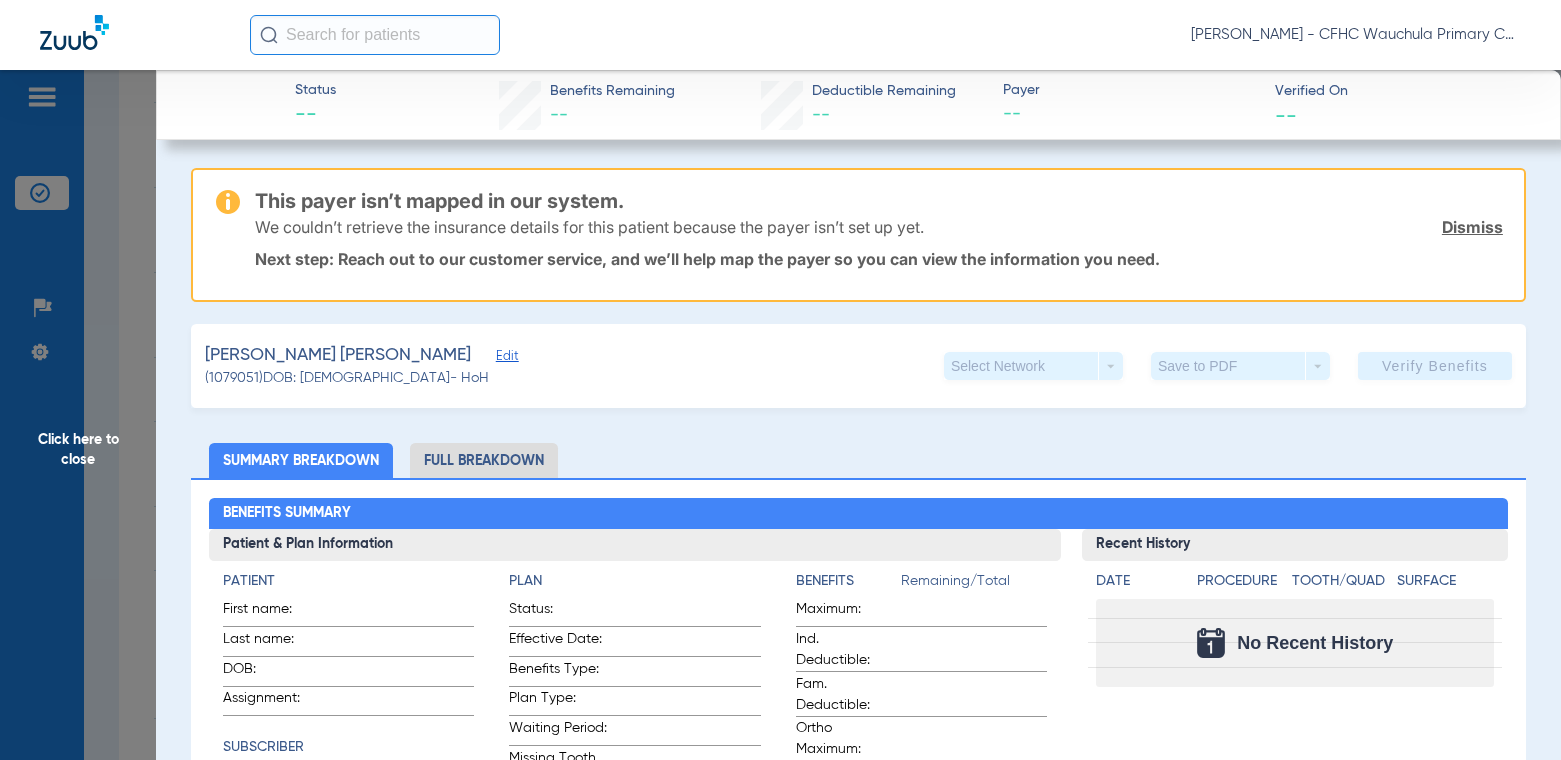 click on "Dismiss" 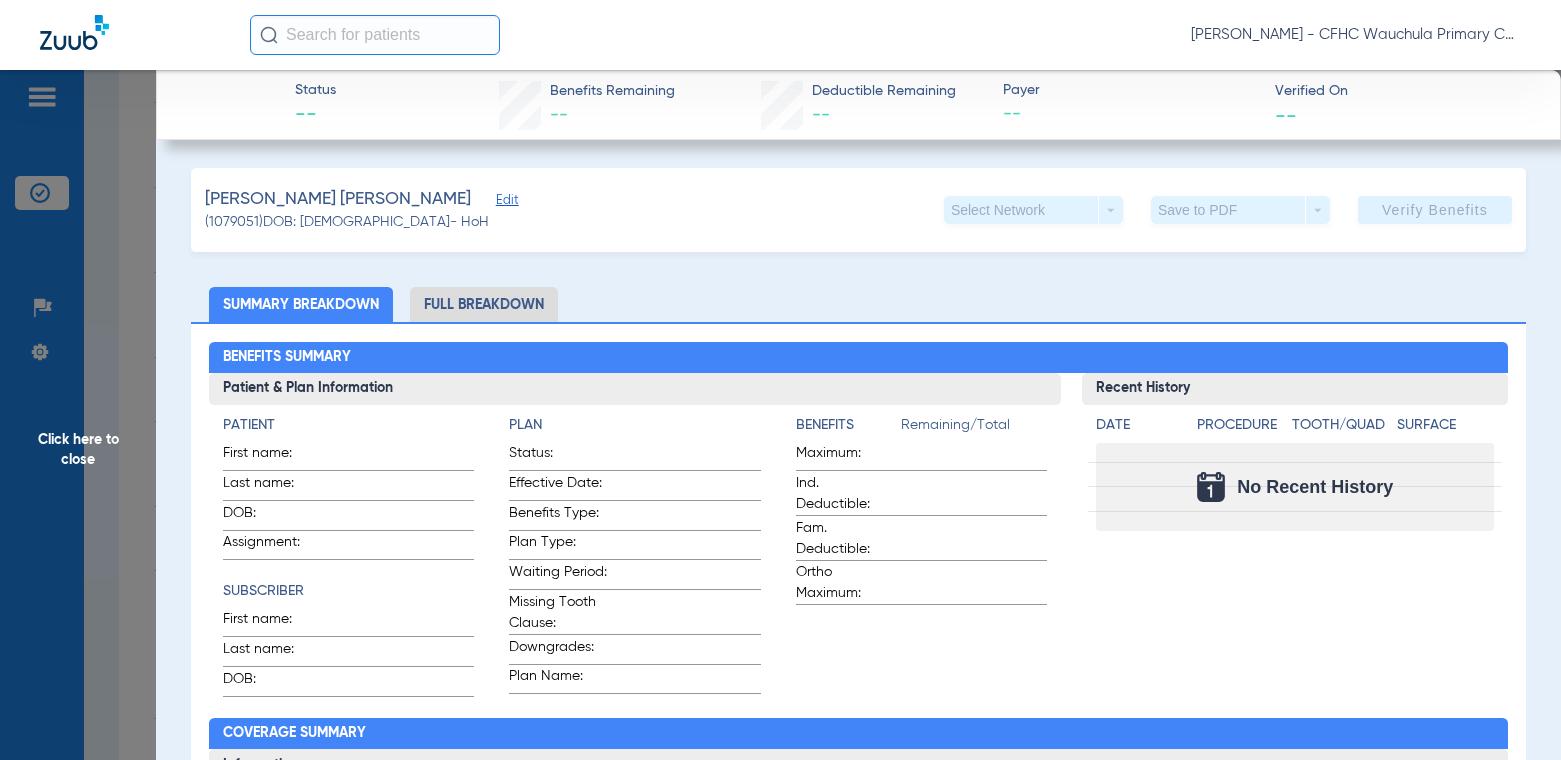 click on "Edit" 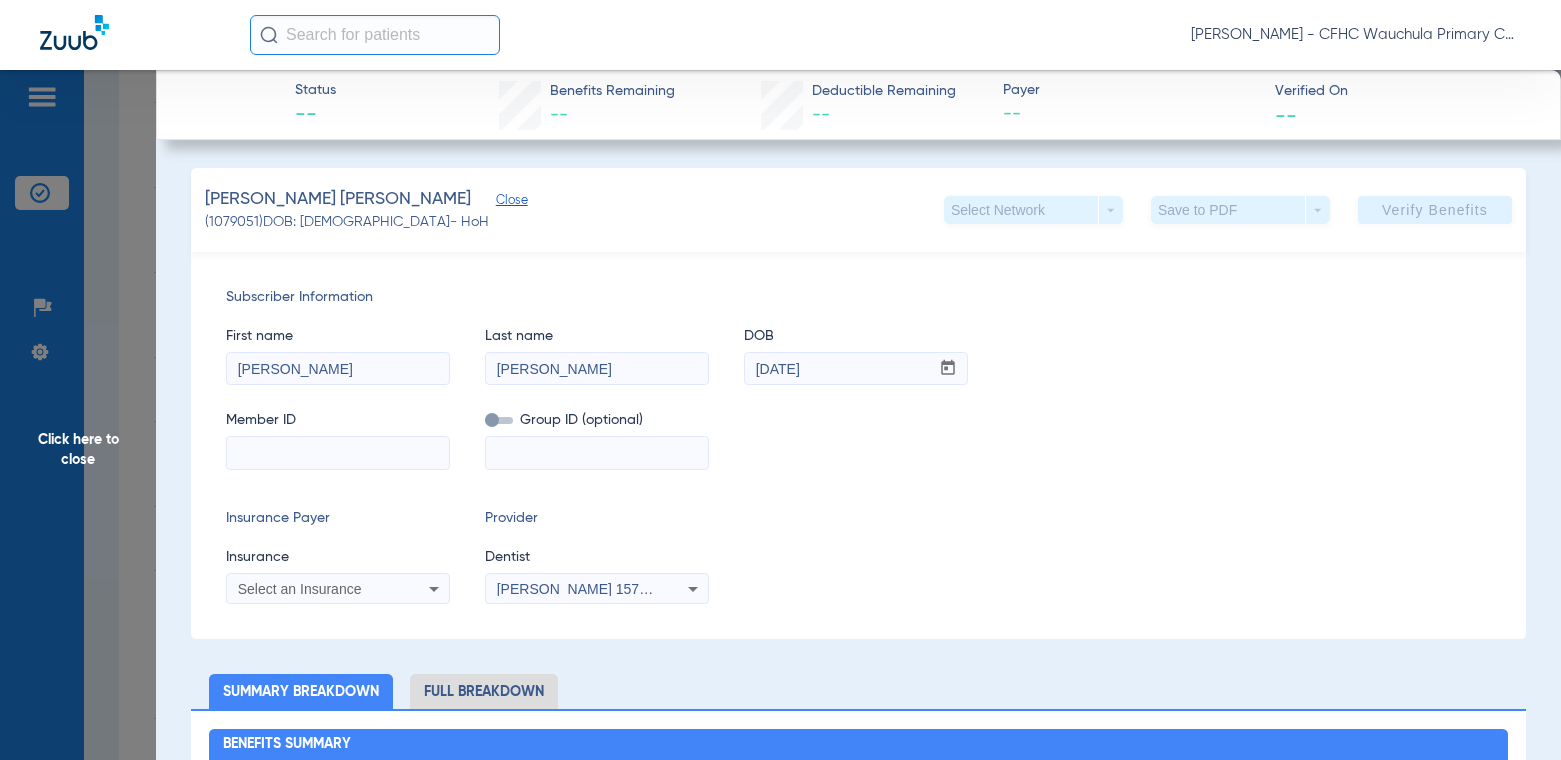 click at bounding box center [338, 453] 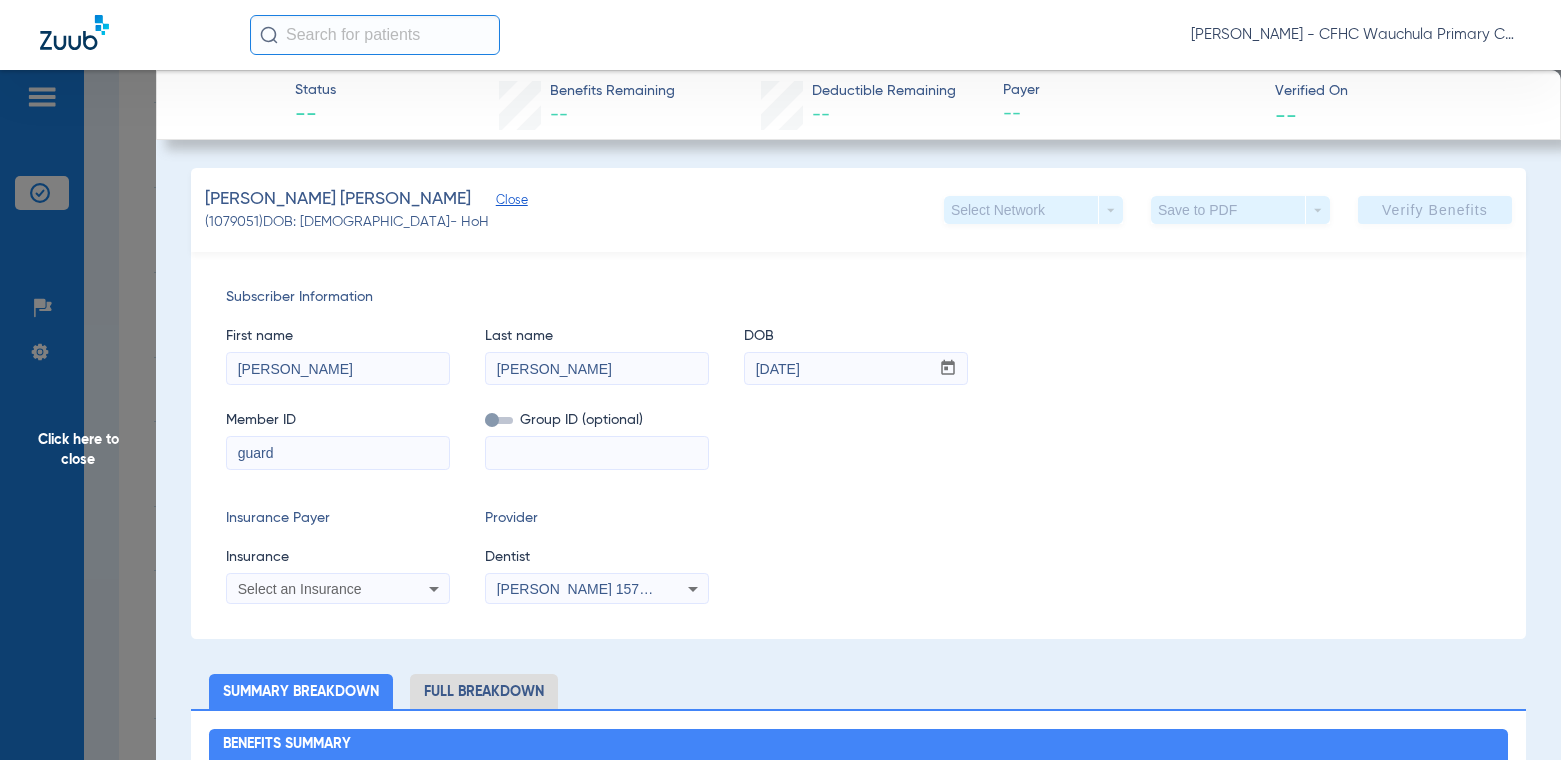 drag, startPoint x: 363, startPoint y: 447, endPoint x: 230, endPoint y: 451, distance: 133.06013 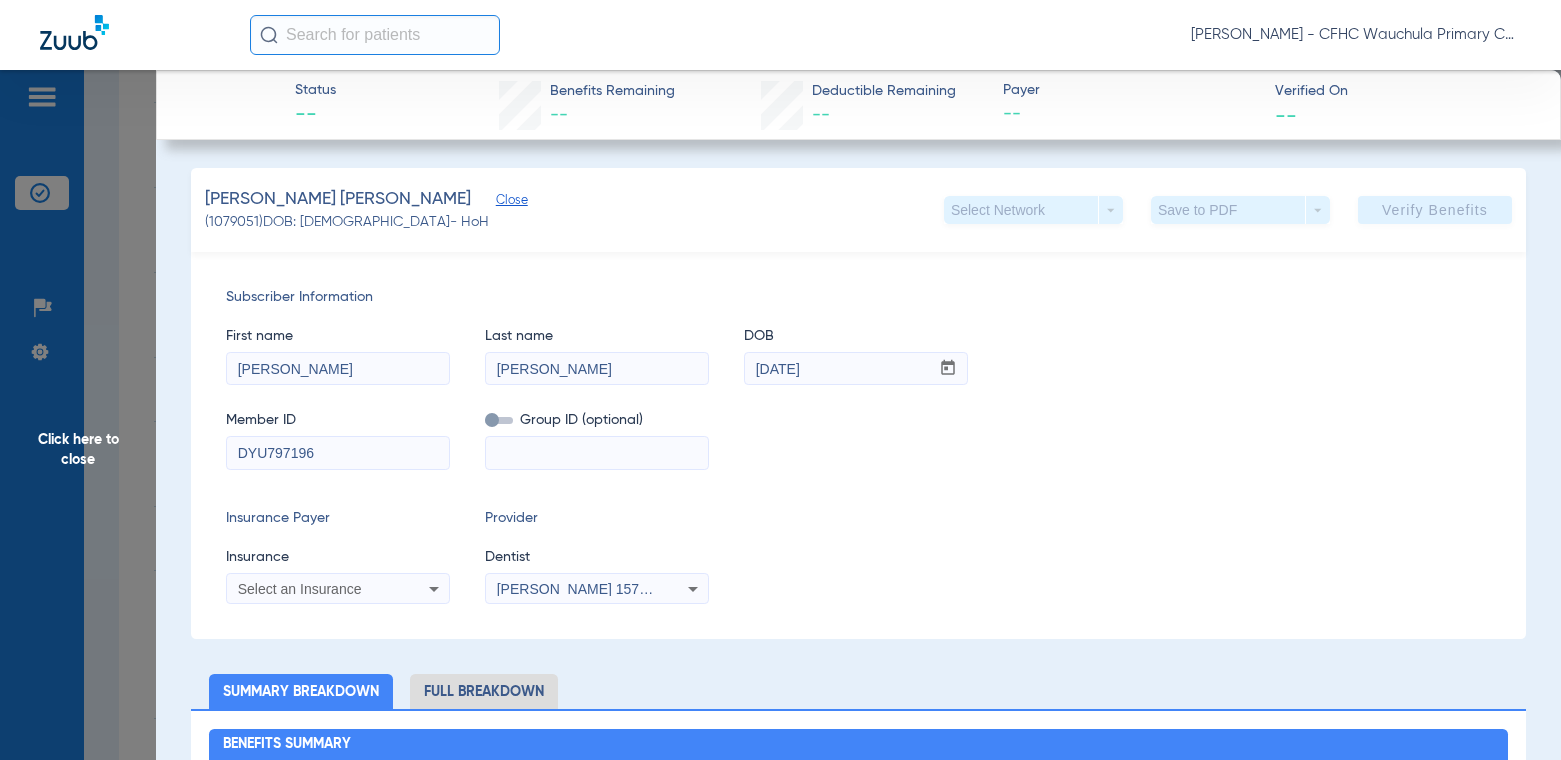 type on "DYU797196" 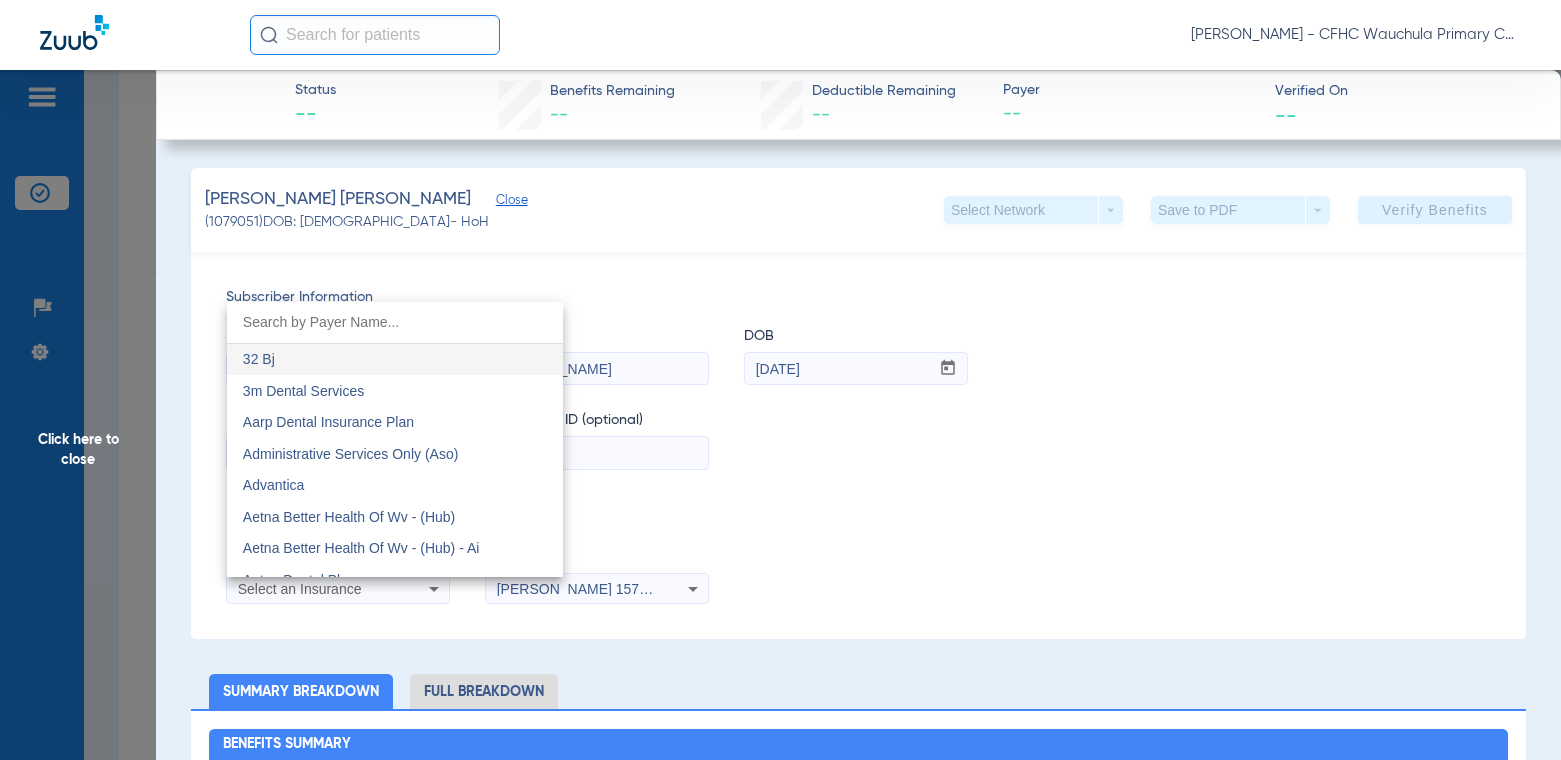 type on "f" 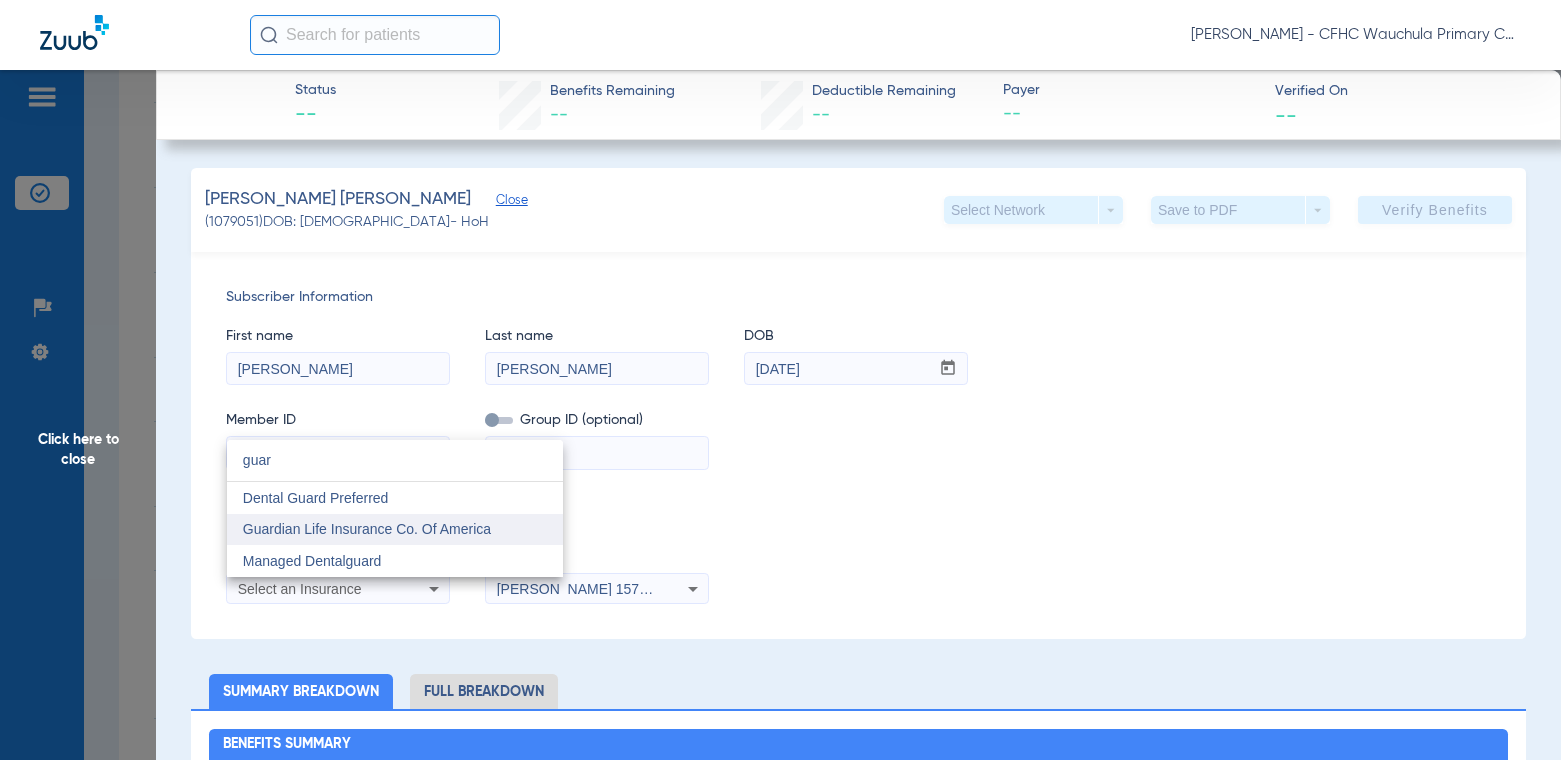type on "guar" 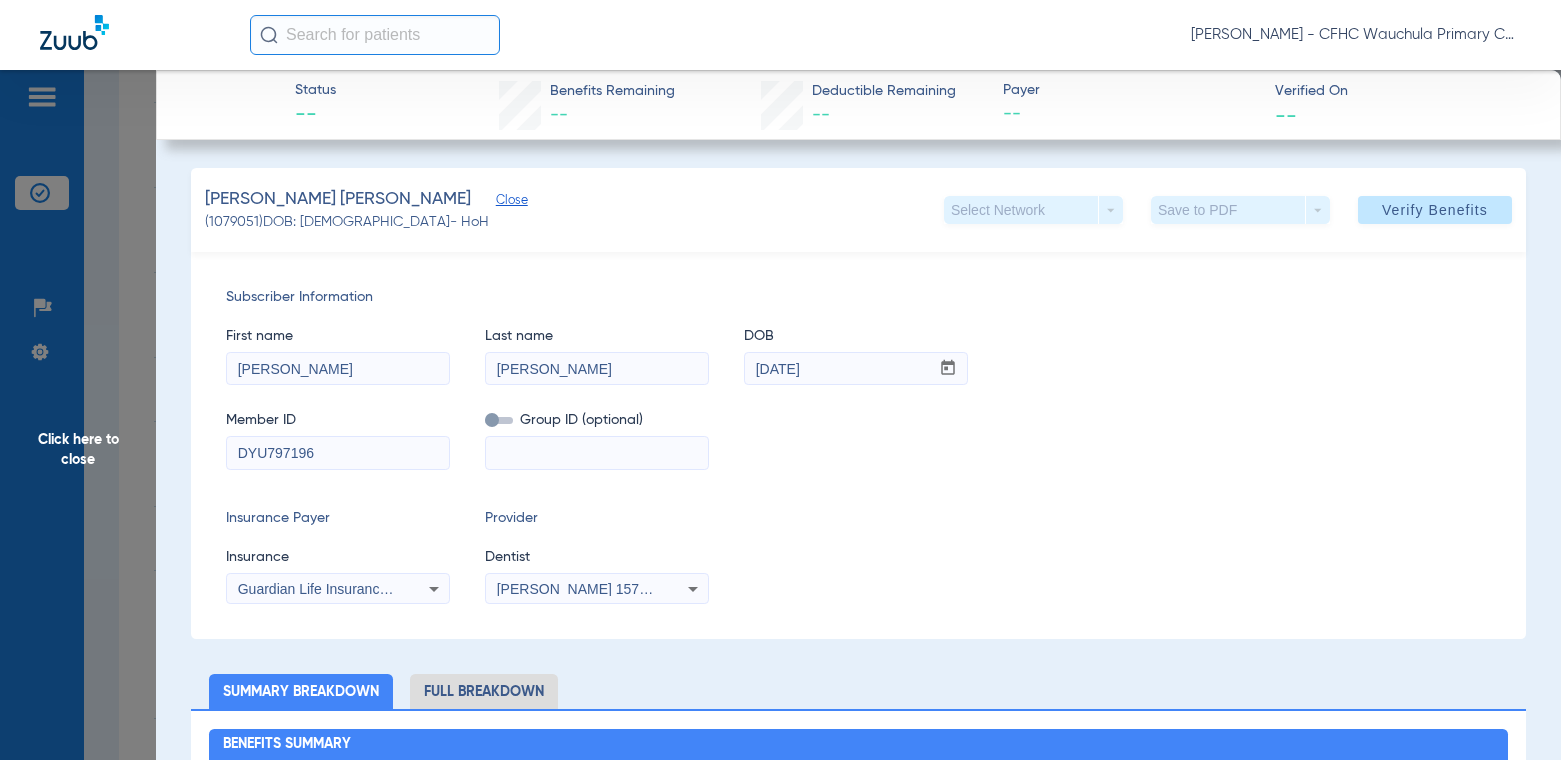 click on "[PERSON_NAME]  1578685491" at bounding box center (595, 589) 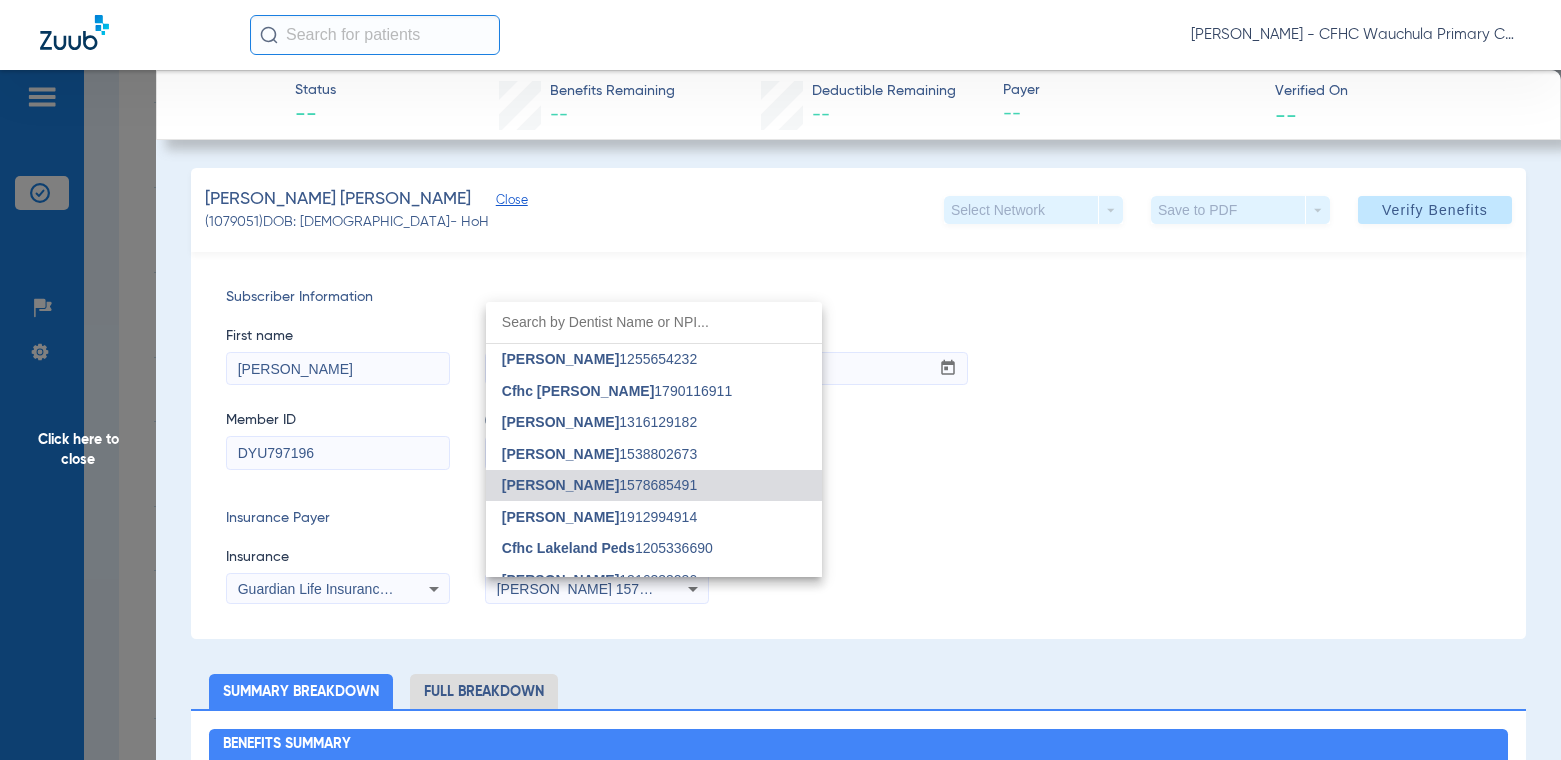 click at bounding box center [780, 380] 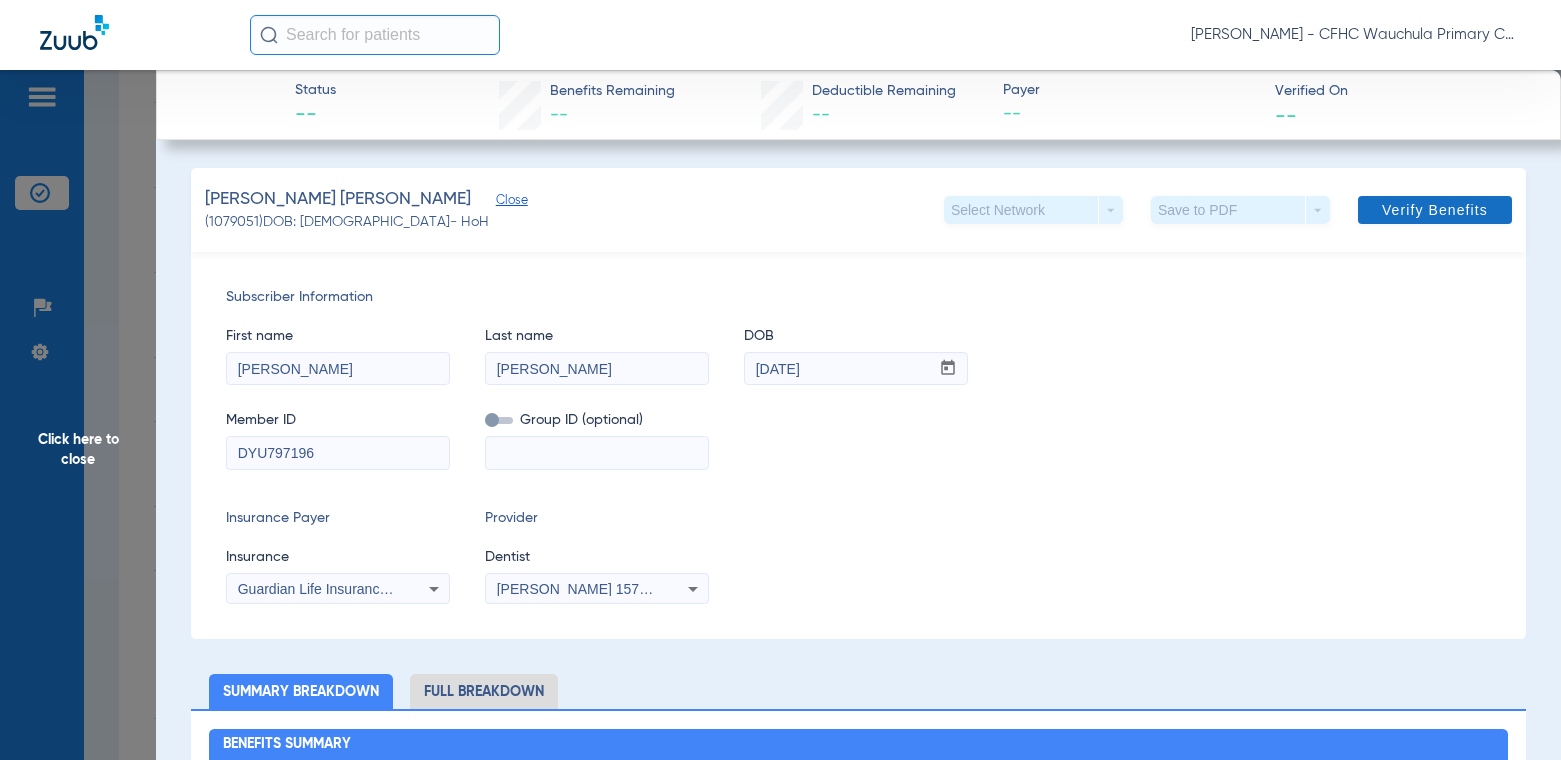 click 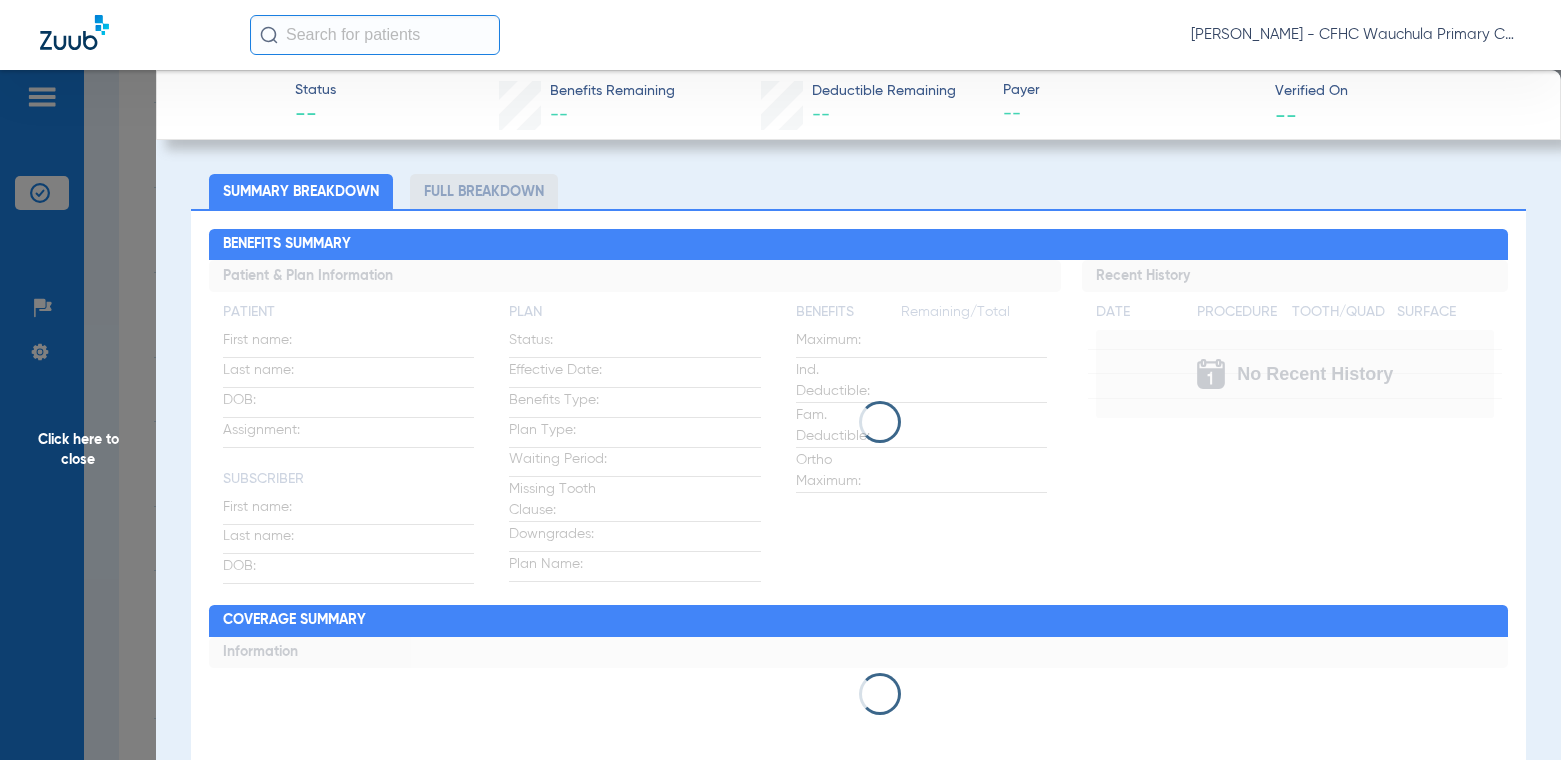 scroll, scrollTop: 400, scrollLeft: 0, axis: vertical 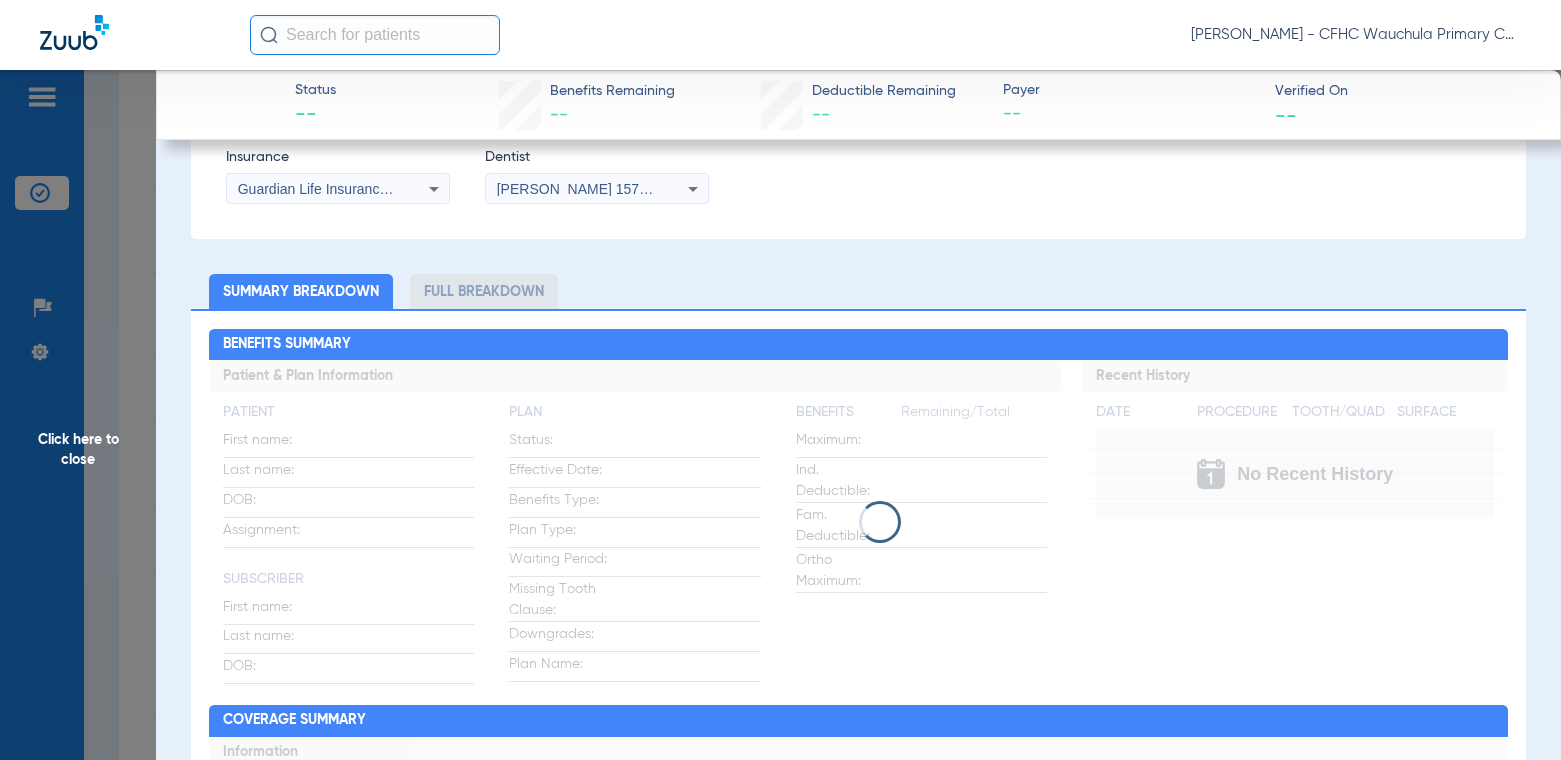 click on "Subscriber Information   First name  [PERSON_NAME]  Last name  [PERSON_NAME]  mm / dd / yyyy [DATE]  Member ID  DYU797196  Group ID (optional)   Insurance Payer   Insurance
Guardian Life Insurance Co. Of America  Provider   Dentist
[PERSON_NAME]  1578685491" 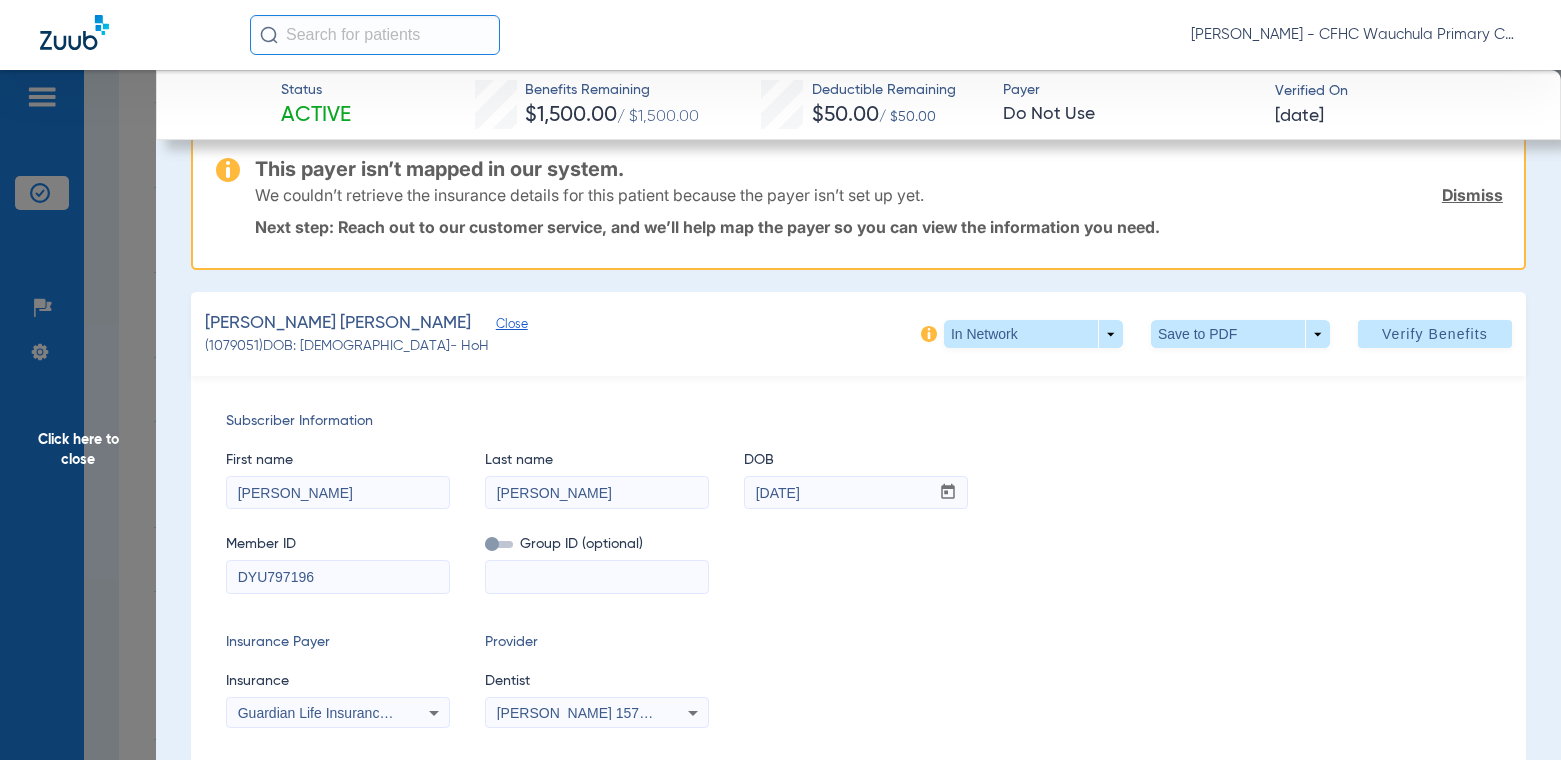 scroll, scrollTop: 0, scrollLeft: 0, axis: both 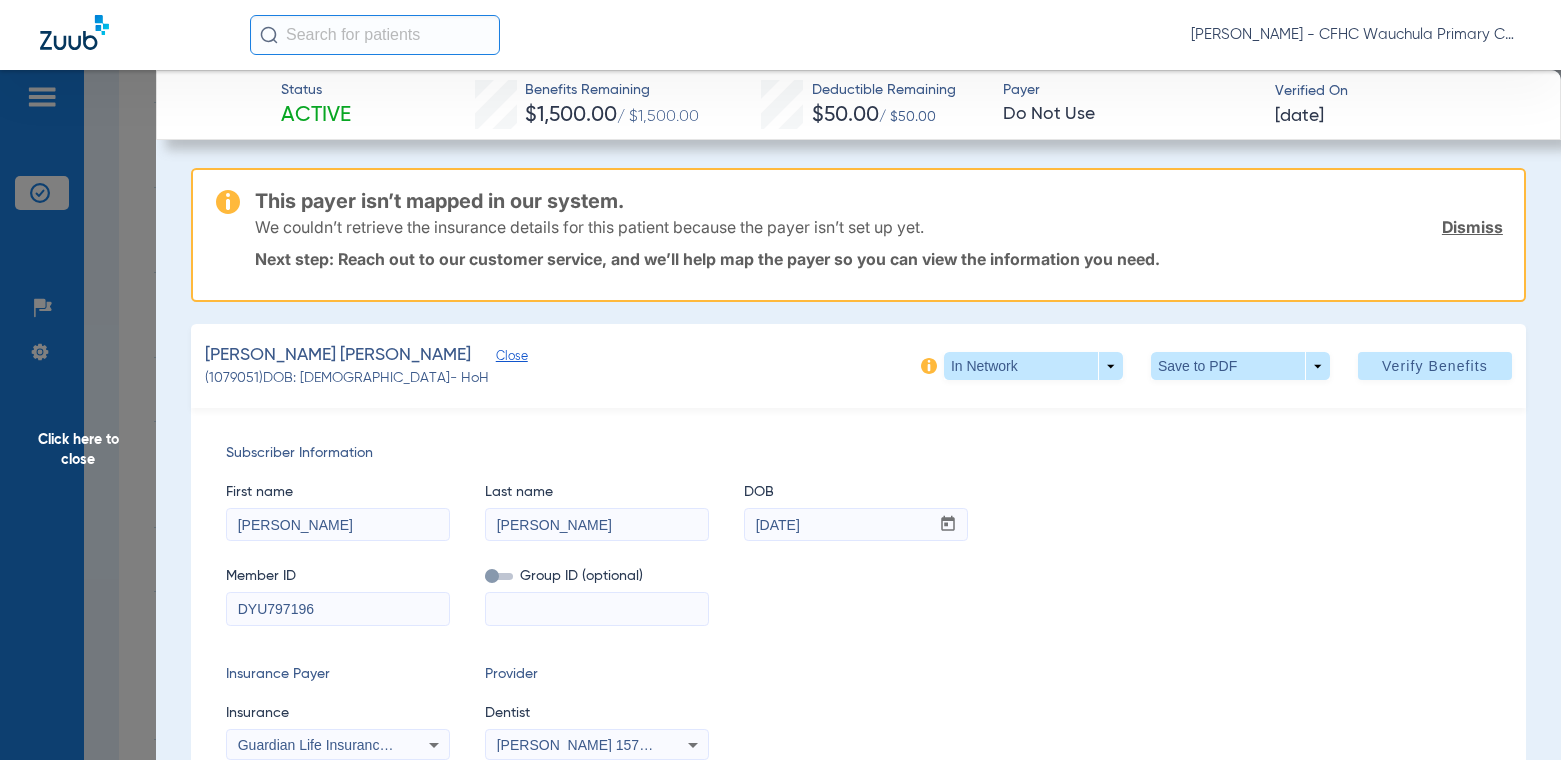 click on "Click here to close" 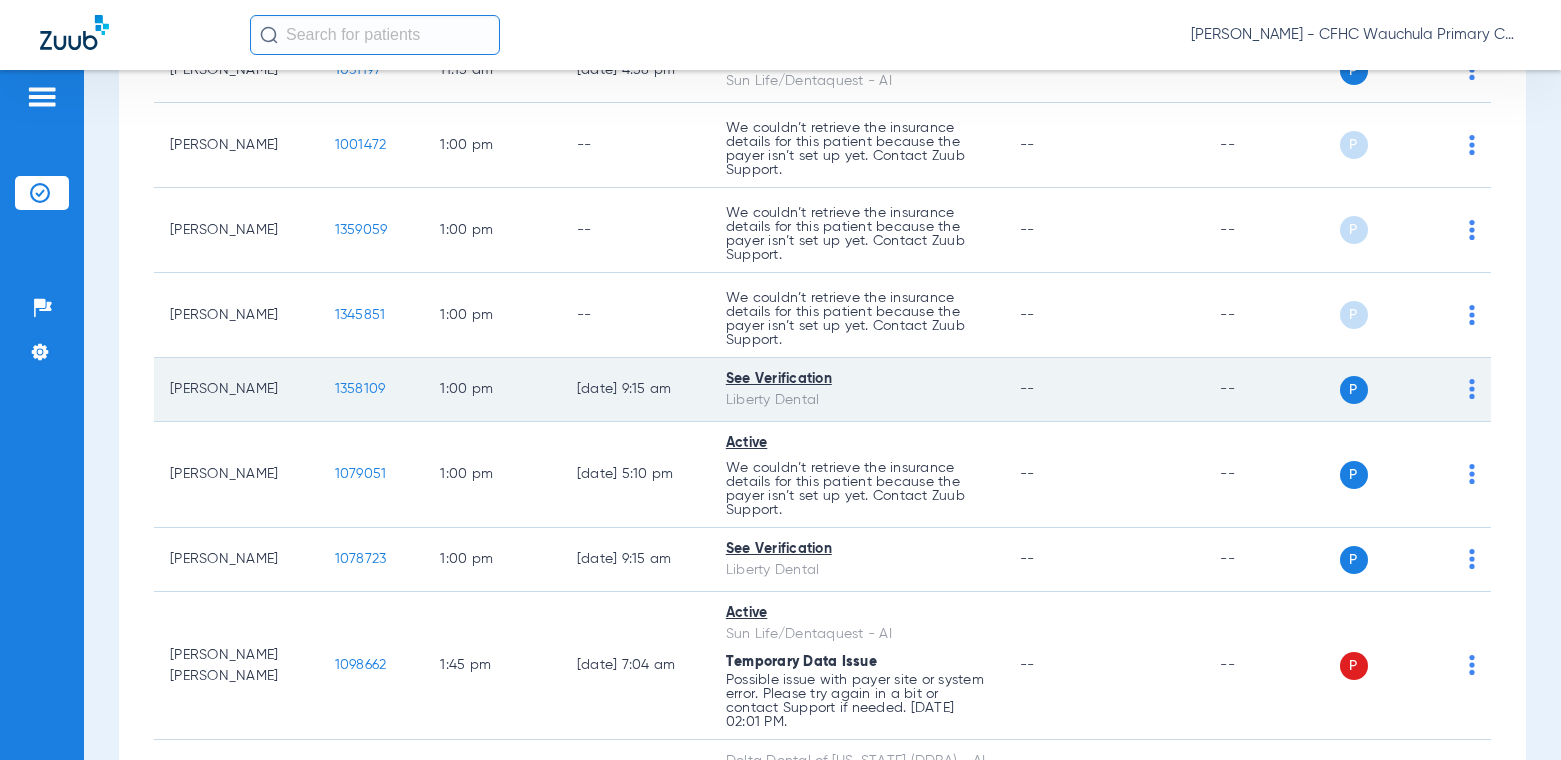 click on "1358109" 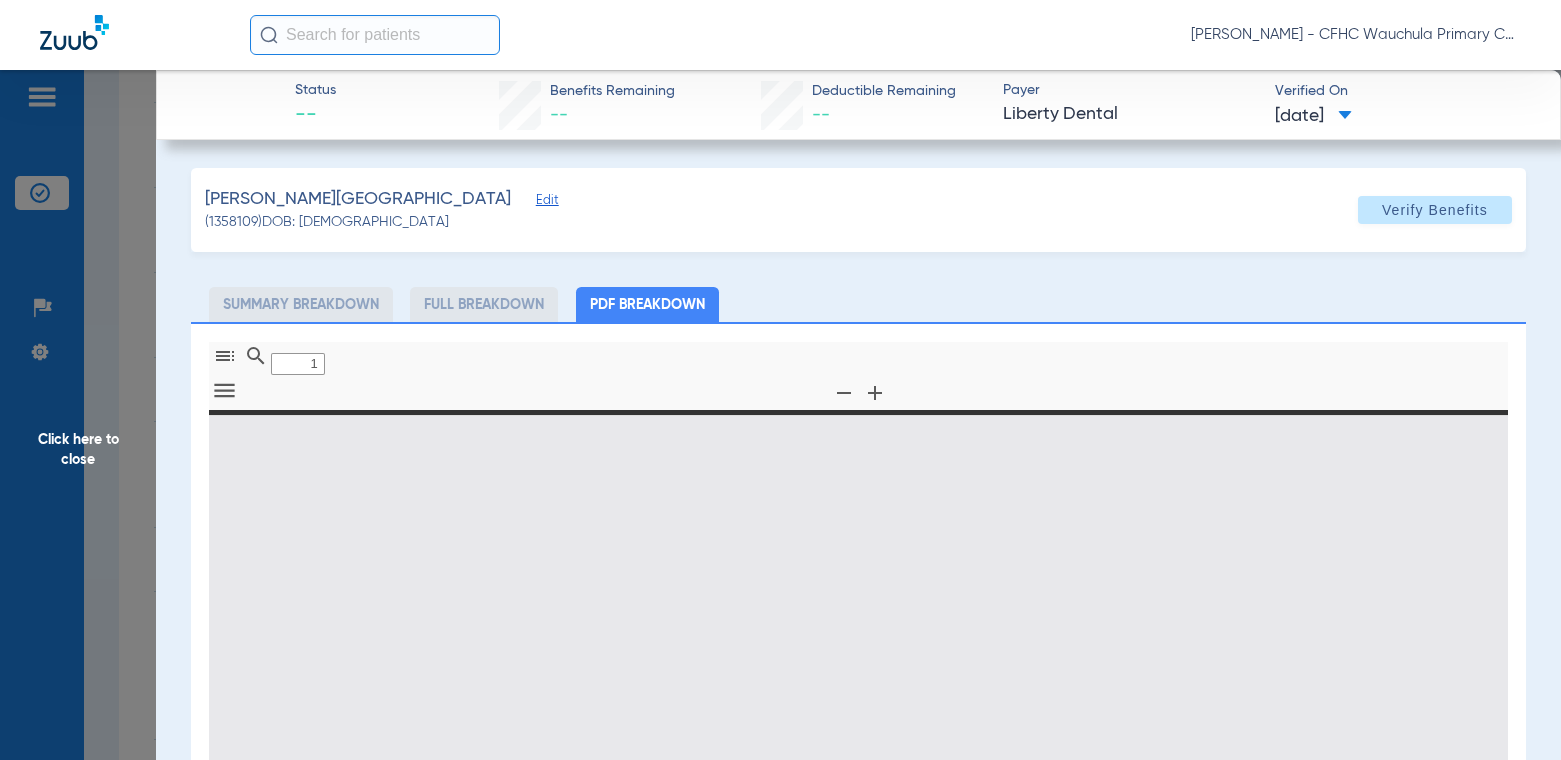 type on "0" 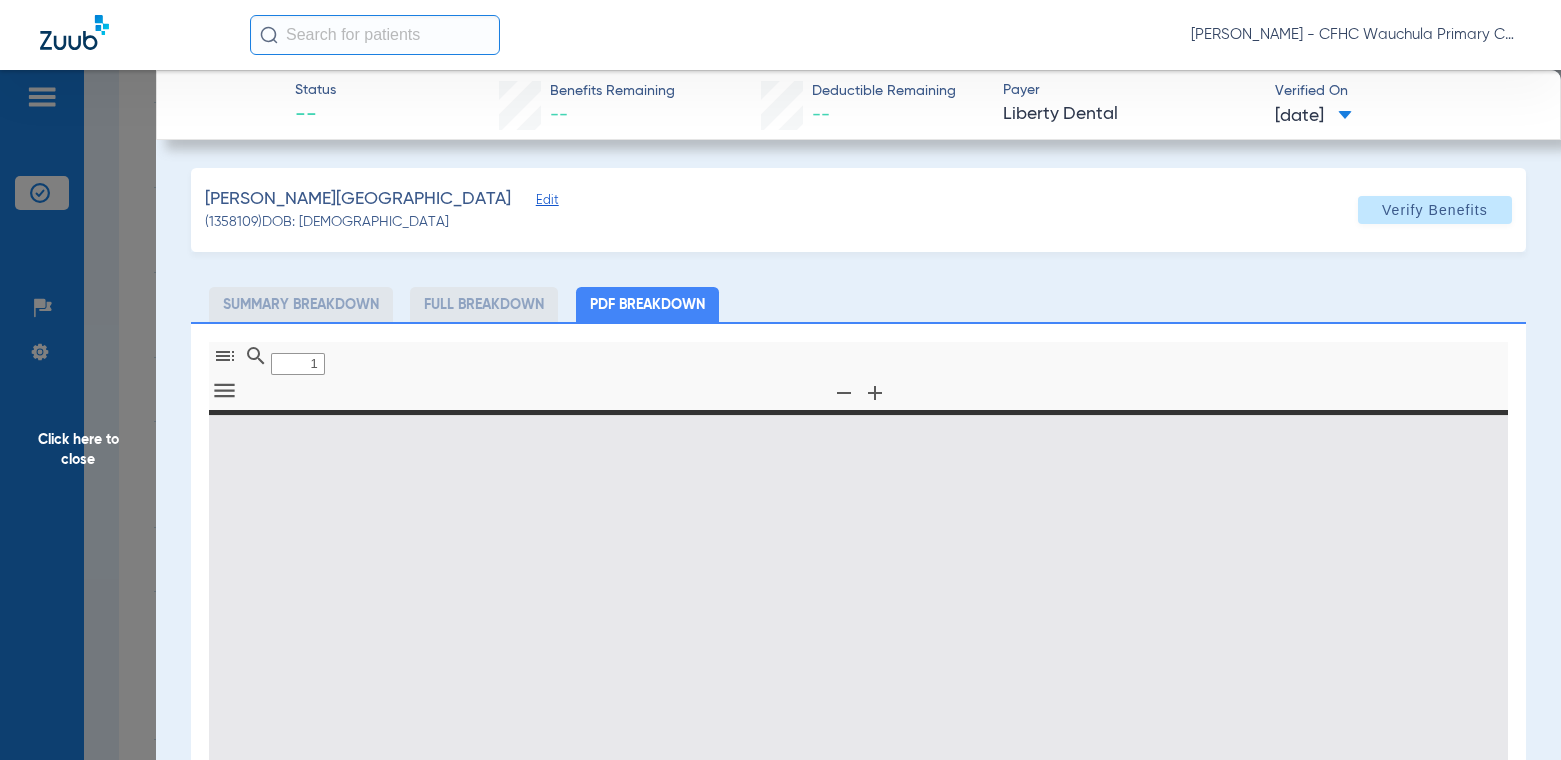 select on "page-width" 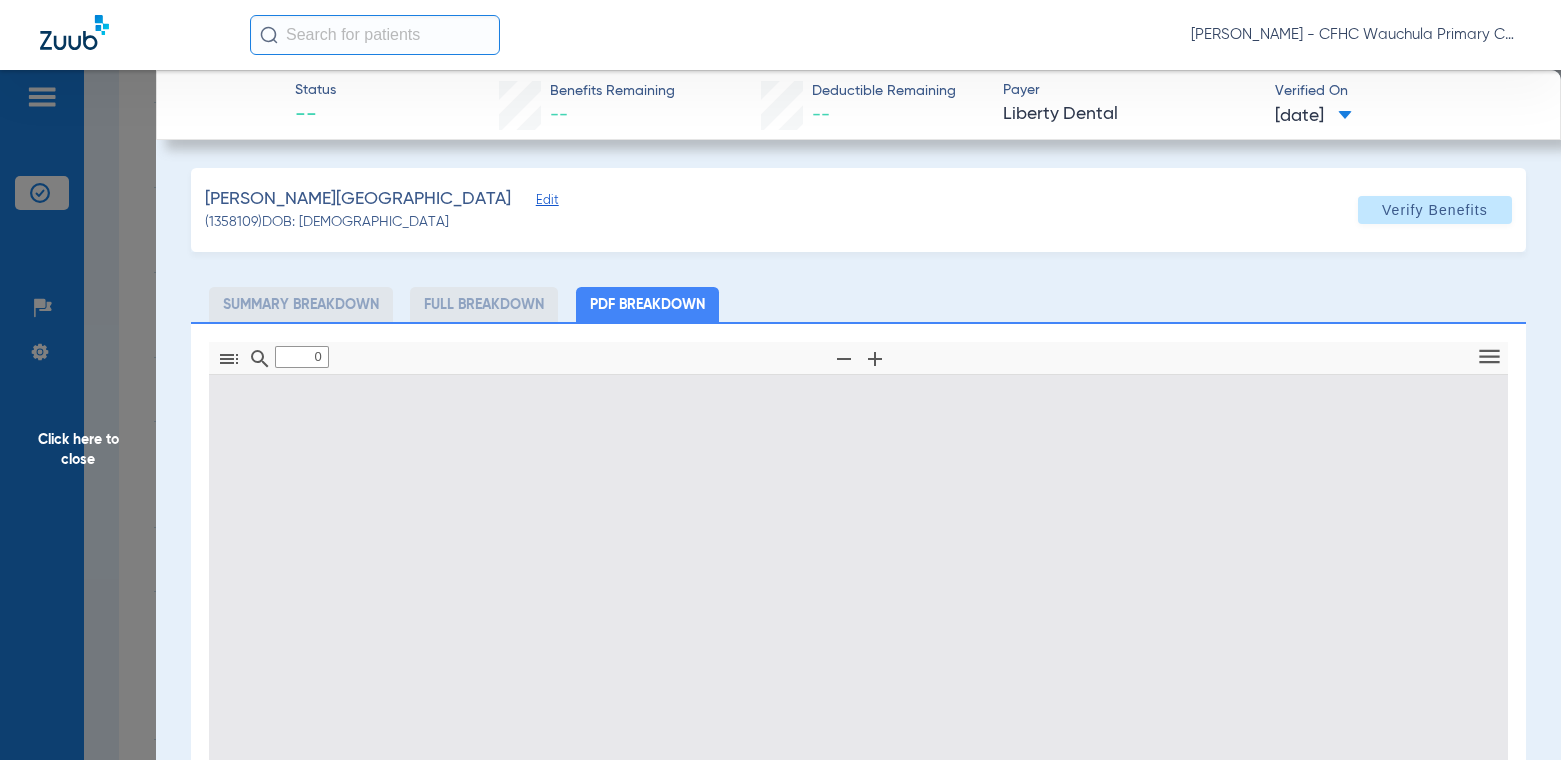 type on "1" 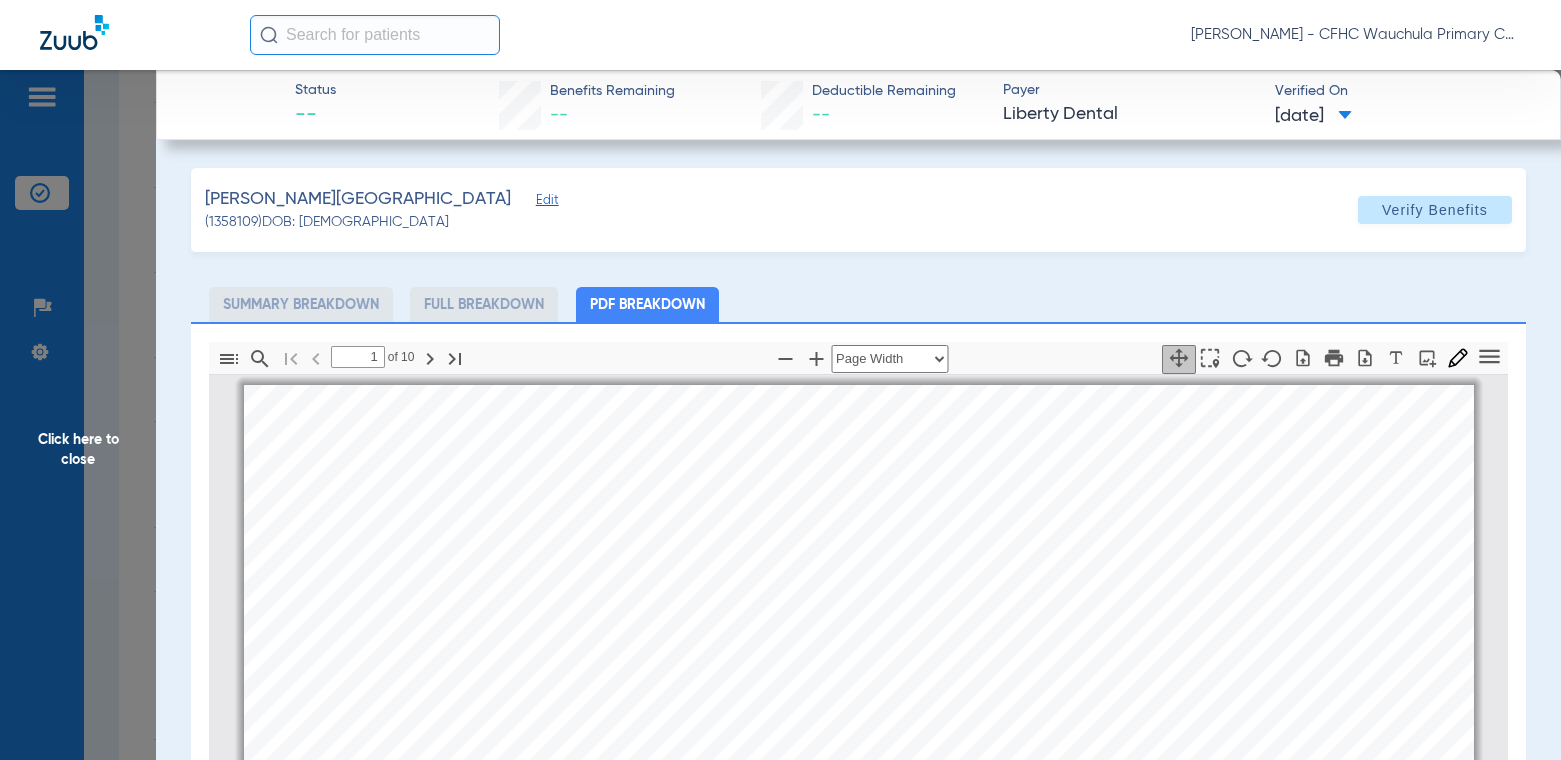 scroll, scrollTop: 10, scrollLeft: 0, axis: vertical 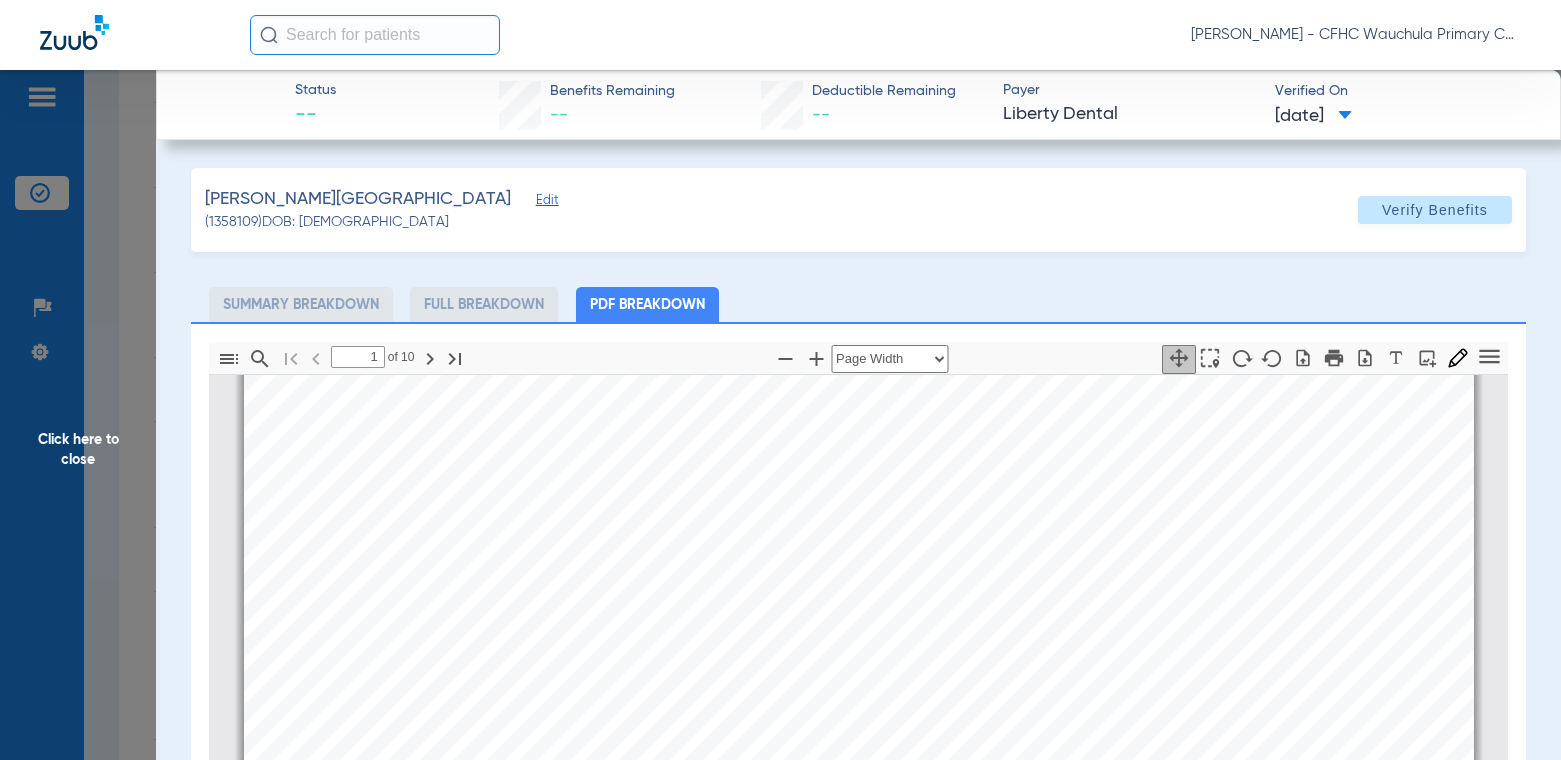 drag, startPoint x: 1339, startPoint y: 311, endPoint x: 1319, endPoint y: 297, distance: 24.41311 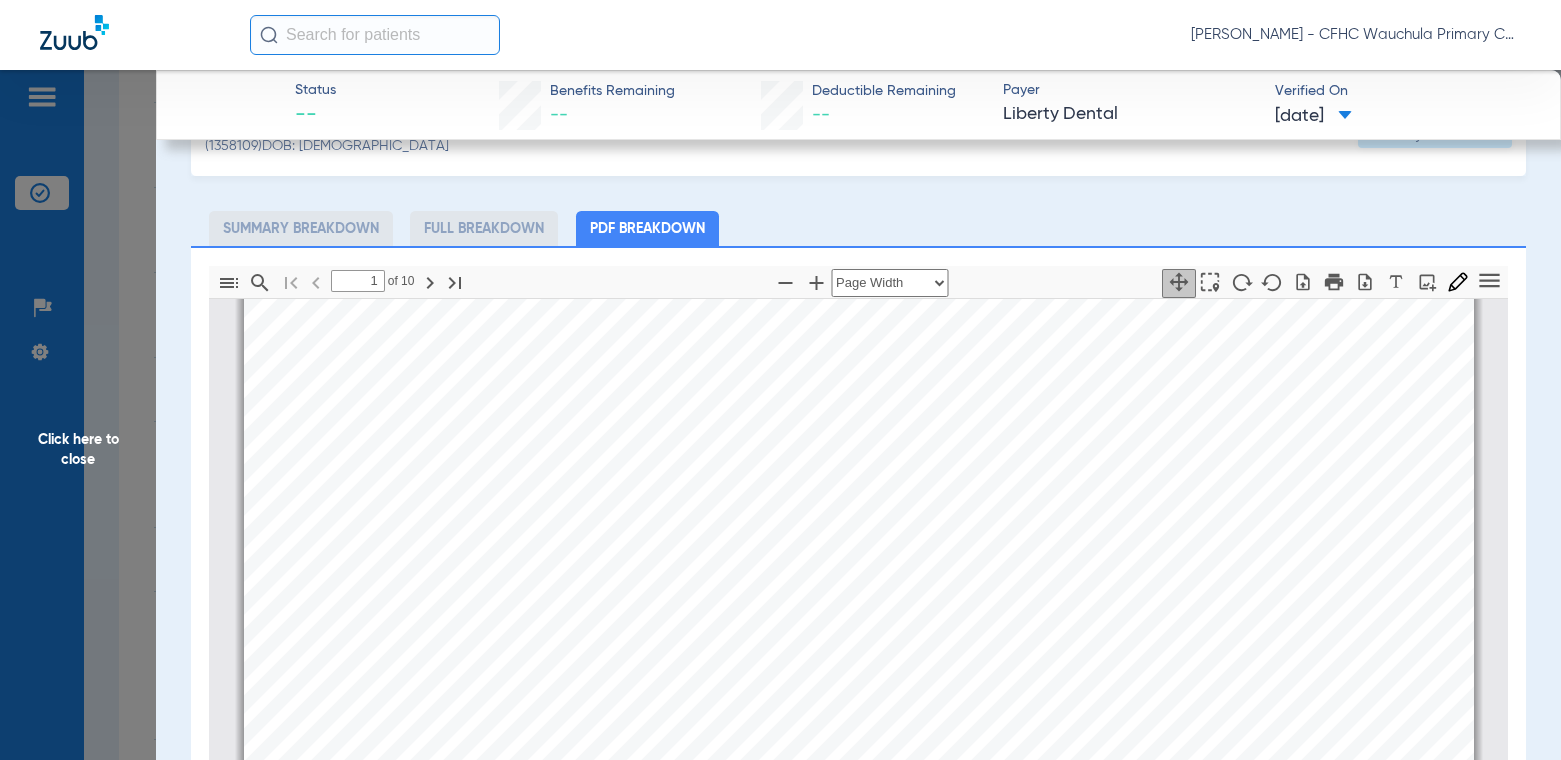 scroll, scrollTop: 0, scrollLeft: 0, axis: both 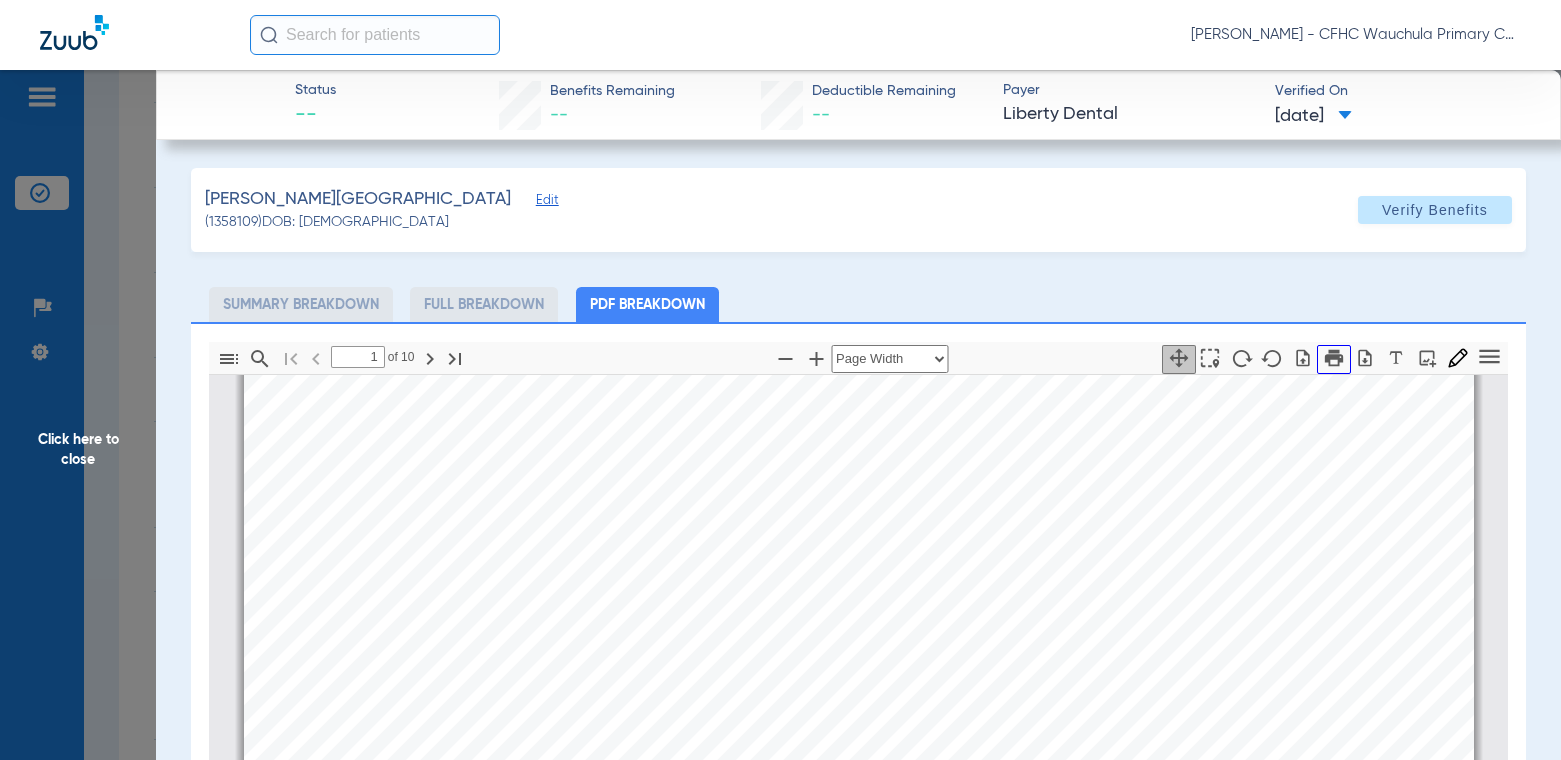 click 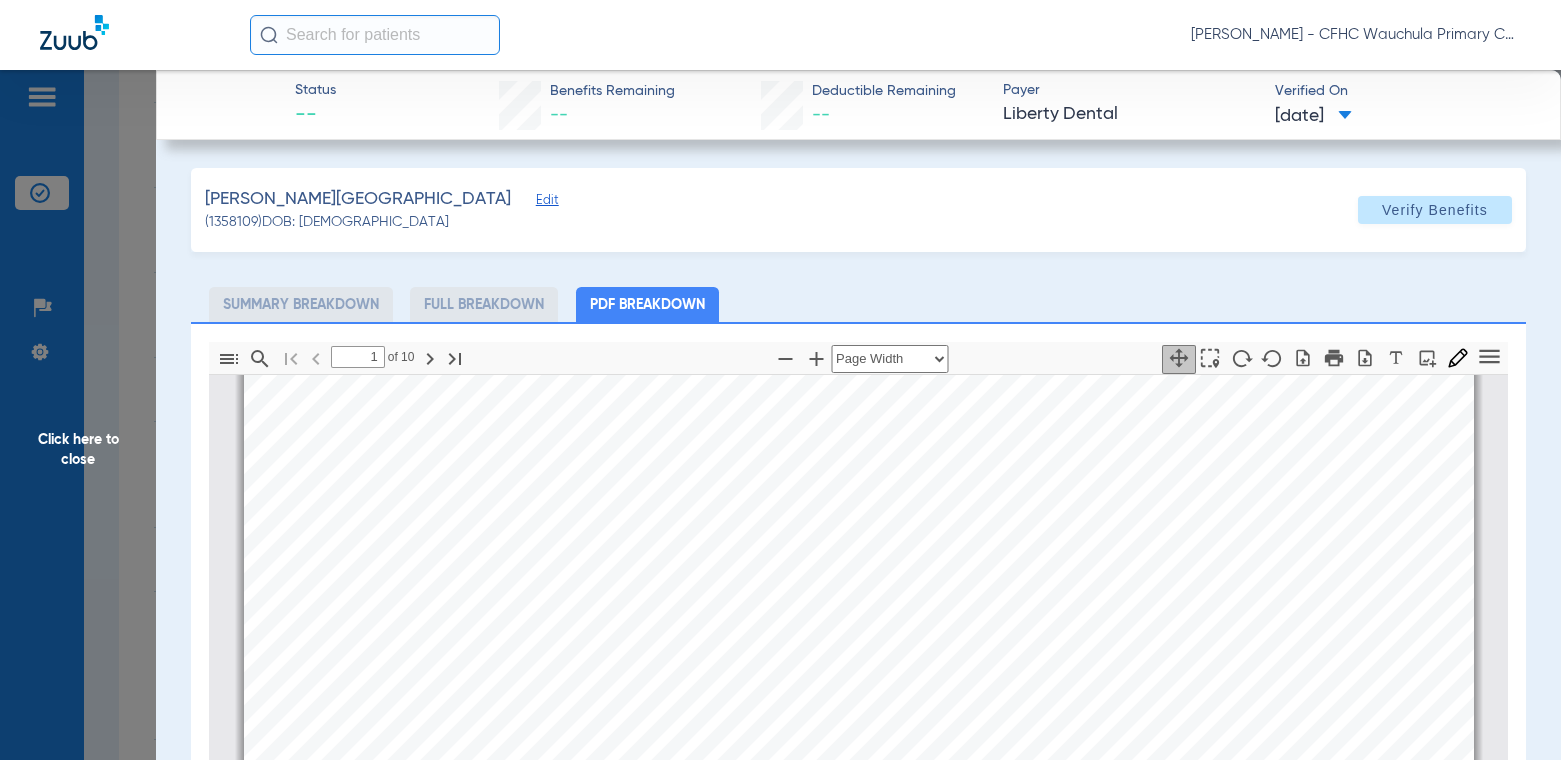 drag, startPoint x: 955, startPoint y: 595, endPoint x: 936, endPoint y: 247, distance: 348.51828 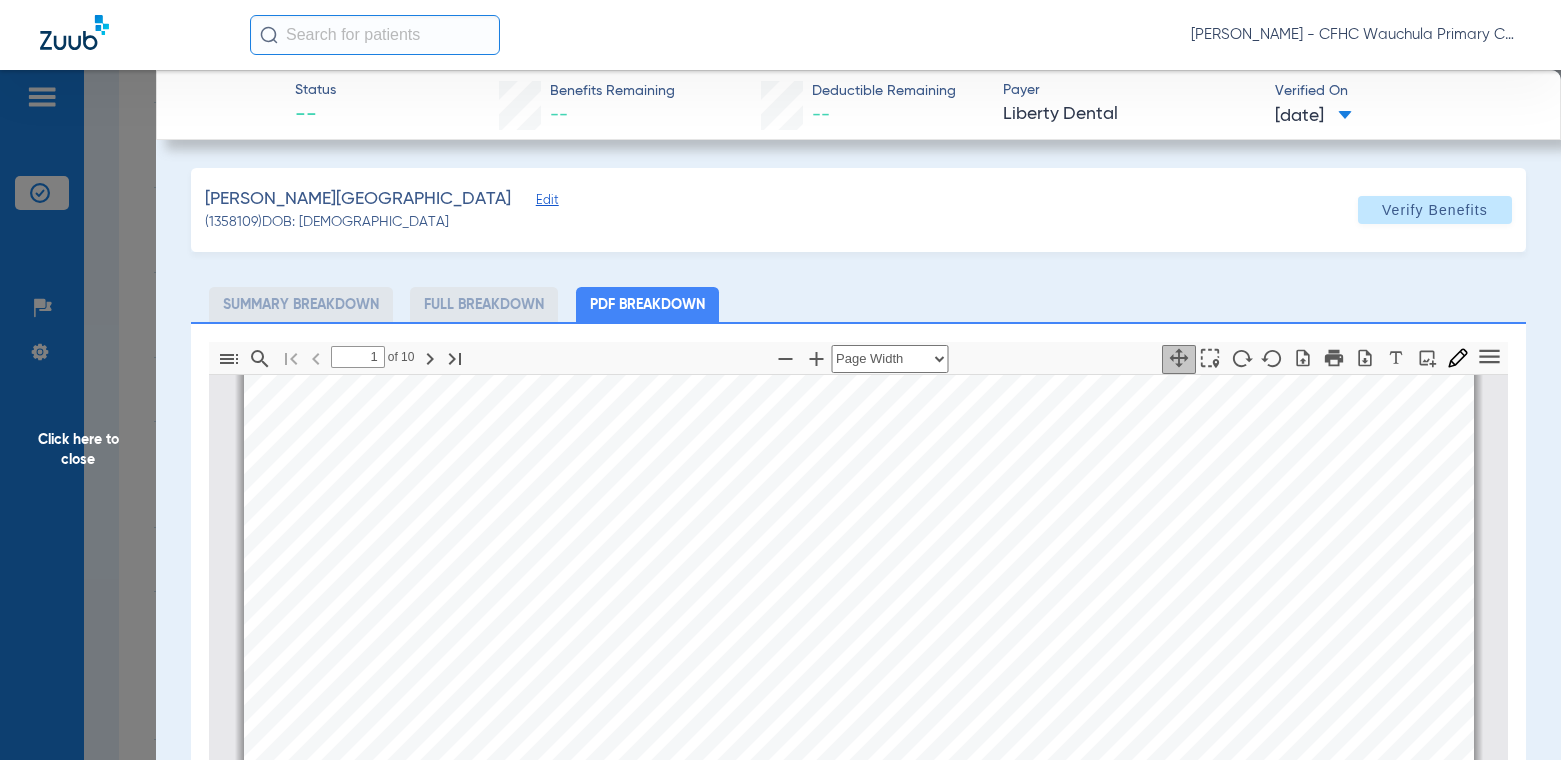 click on "Information provided below will be cross-checked with member eligibility records for all programs. You can search by Member Number or a combination of Member First Name, Last Name and Date of Birth. Service Date is always required. Eligibility Verification Search Modify Search   New Search   Print All Row   Date of Serv …   Member # Member Name DOB   PCP   Eligibility Status   … [DATE]   9638489022- 01 [PERSON_NAME] [DATE] Central [US_STATE] Health Care, Inc. Onize Aiyede Check Provider Eligibility [DATE] - 12/31/9999  Utilization History Benefits Add Claim Assessment Demographics Page   of 1   1 - 1 of 1 items   1   Home   Talk To Us    Claims   Eligibility   Payments   Assessments   Training Library CFHC Zuub (Office #FQHC010736)  © 2025 - LIBERTY Dental Plan Eligibility Status - [PERSON_NAME] (9638489022-01) Close Provider [PERSON_NAME] Check Eligibility " at bounding box center (859, 810) 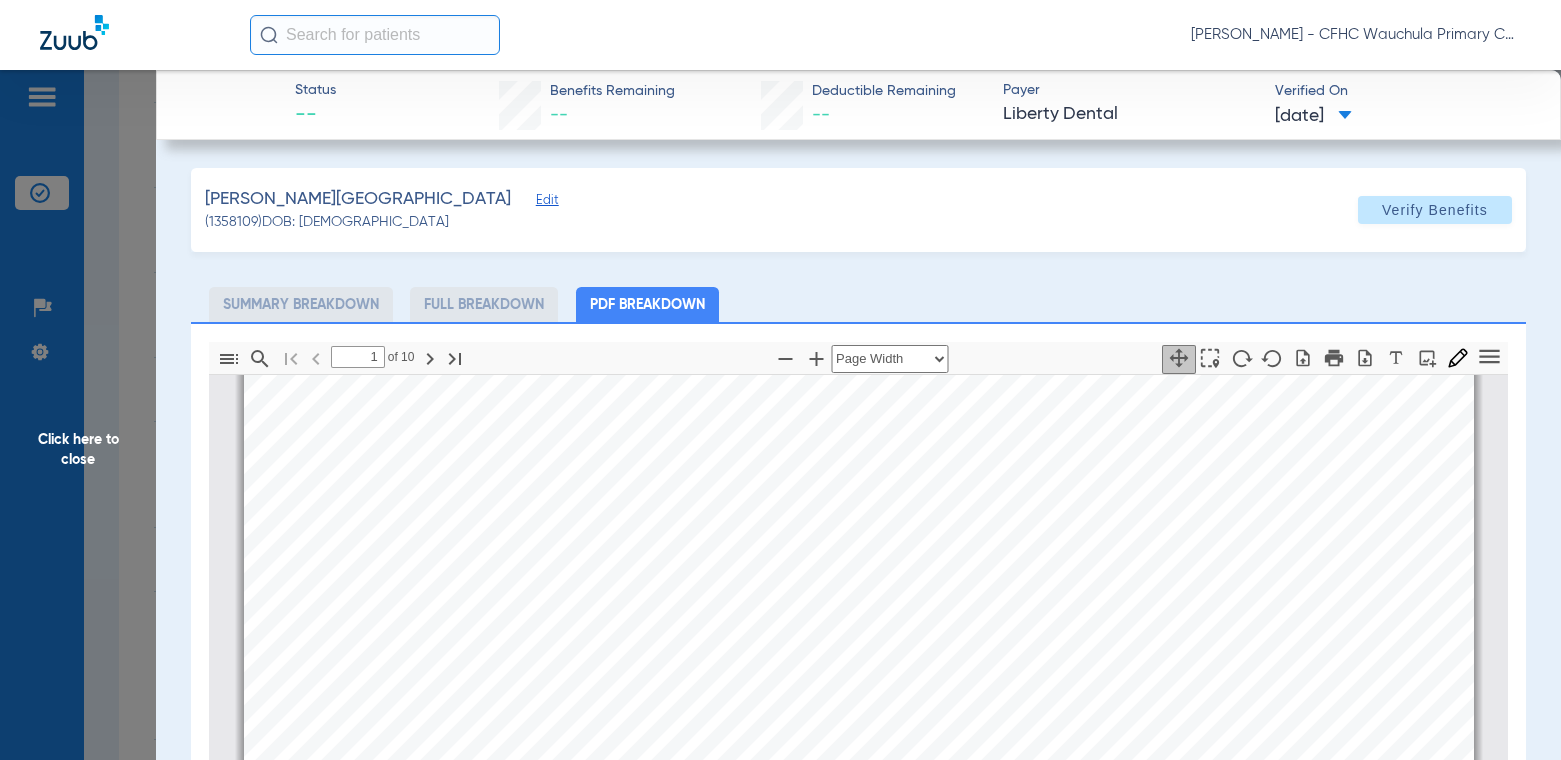 click on "Click here to close" 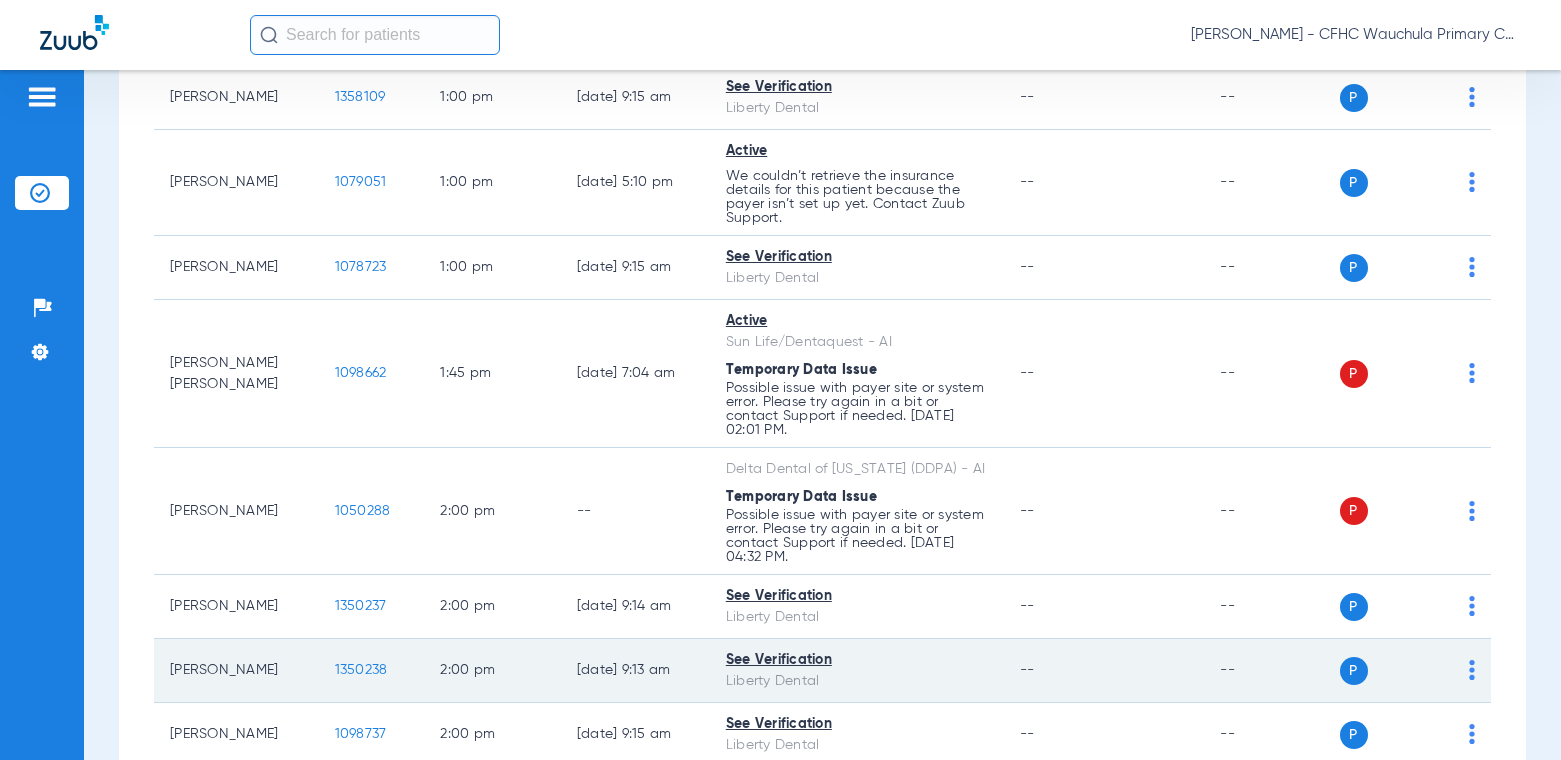scroll, scrollTop: 2116, scrollLeft: 0, axis: vertical 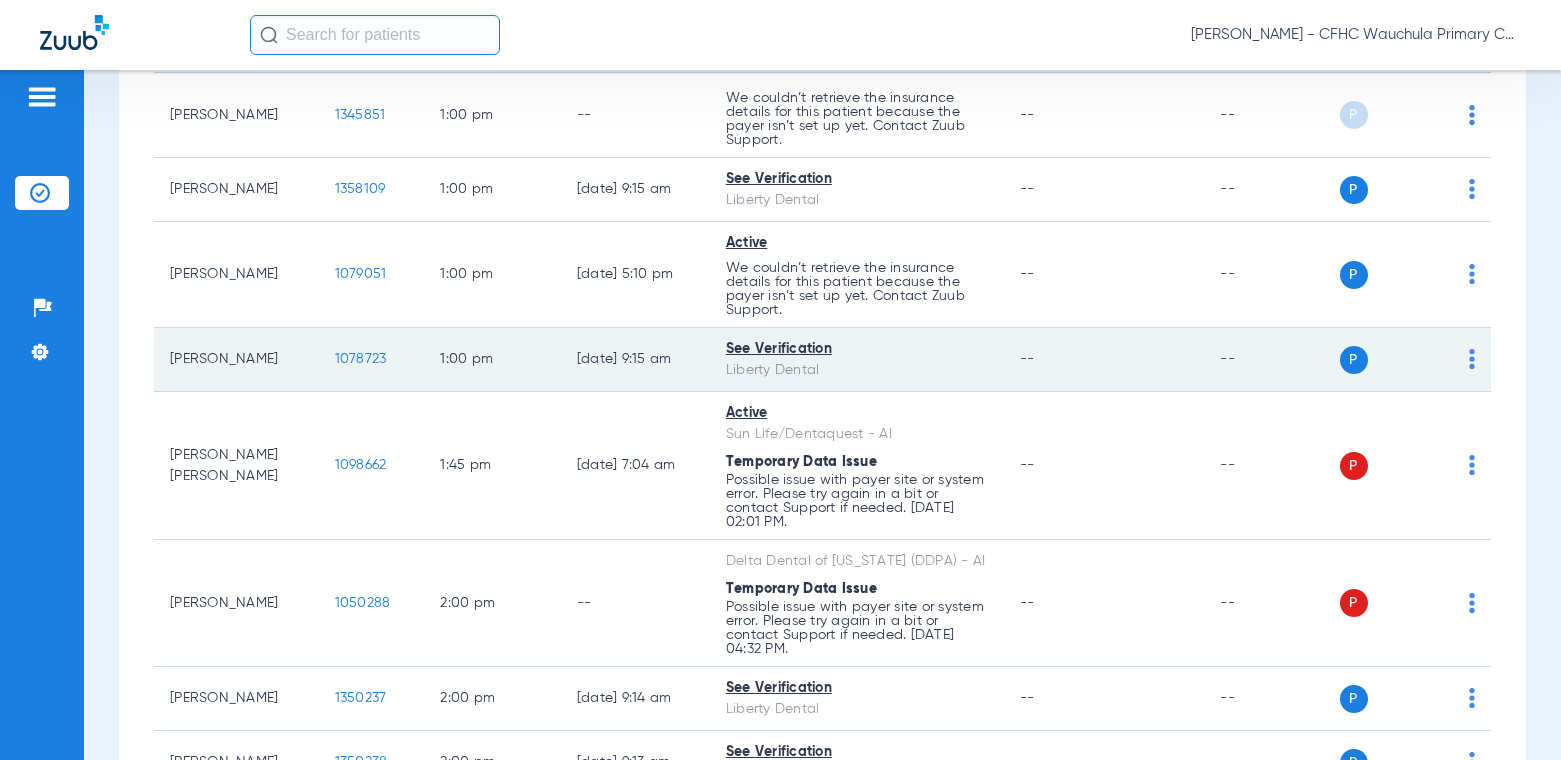 click on "1078723" 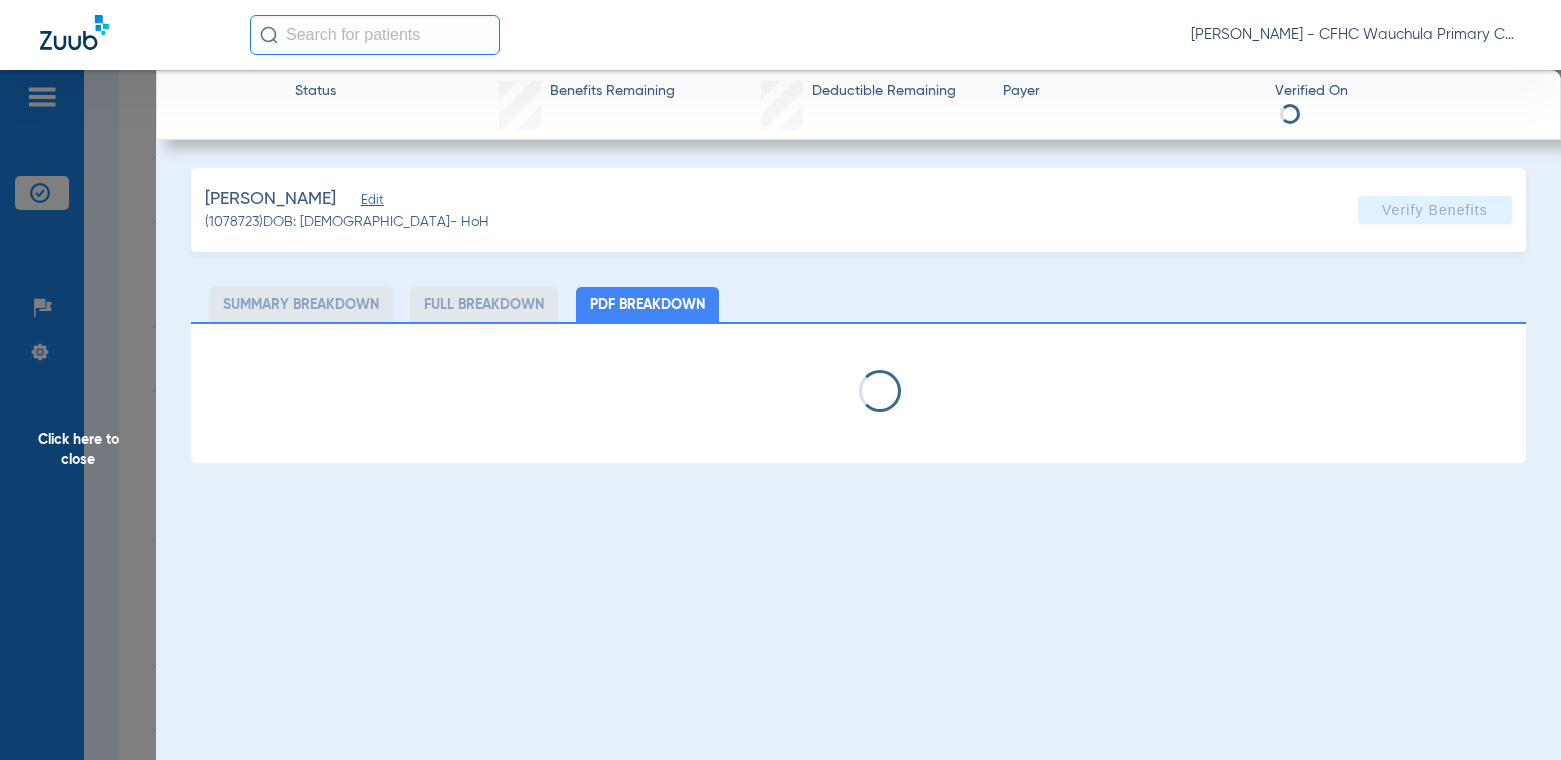 select on "page-width" 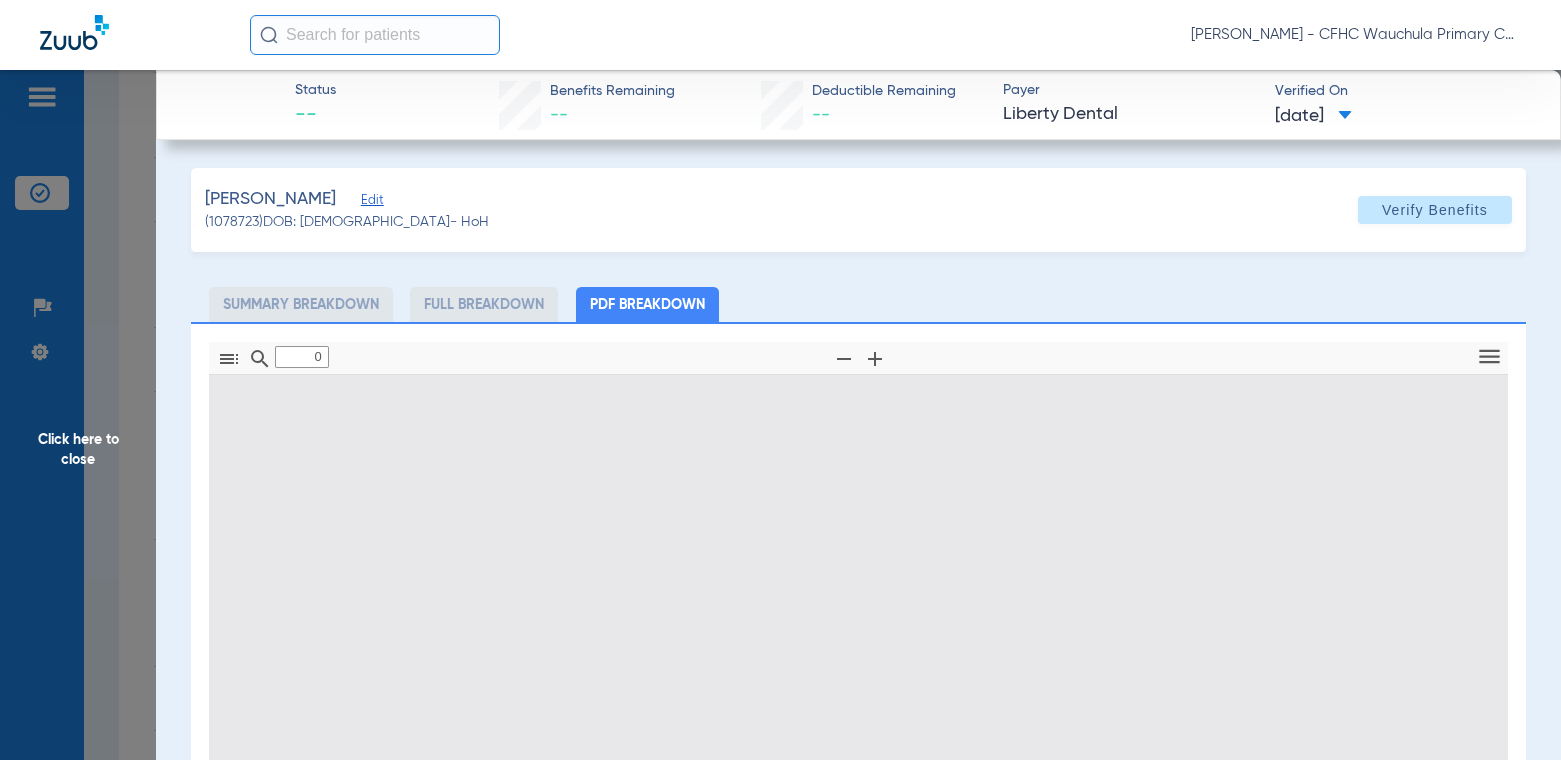 type on "1" 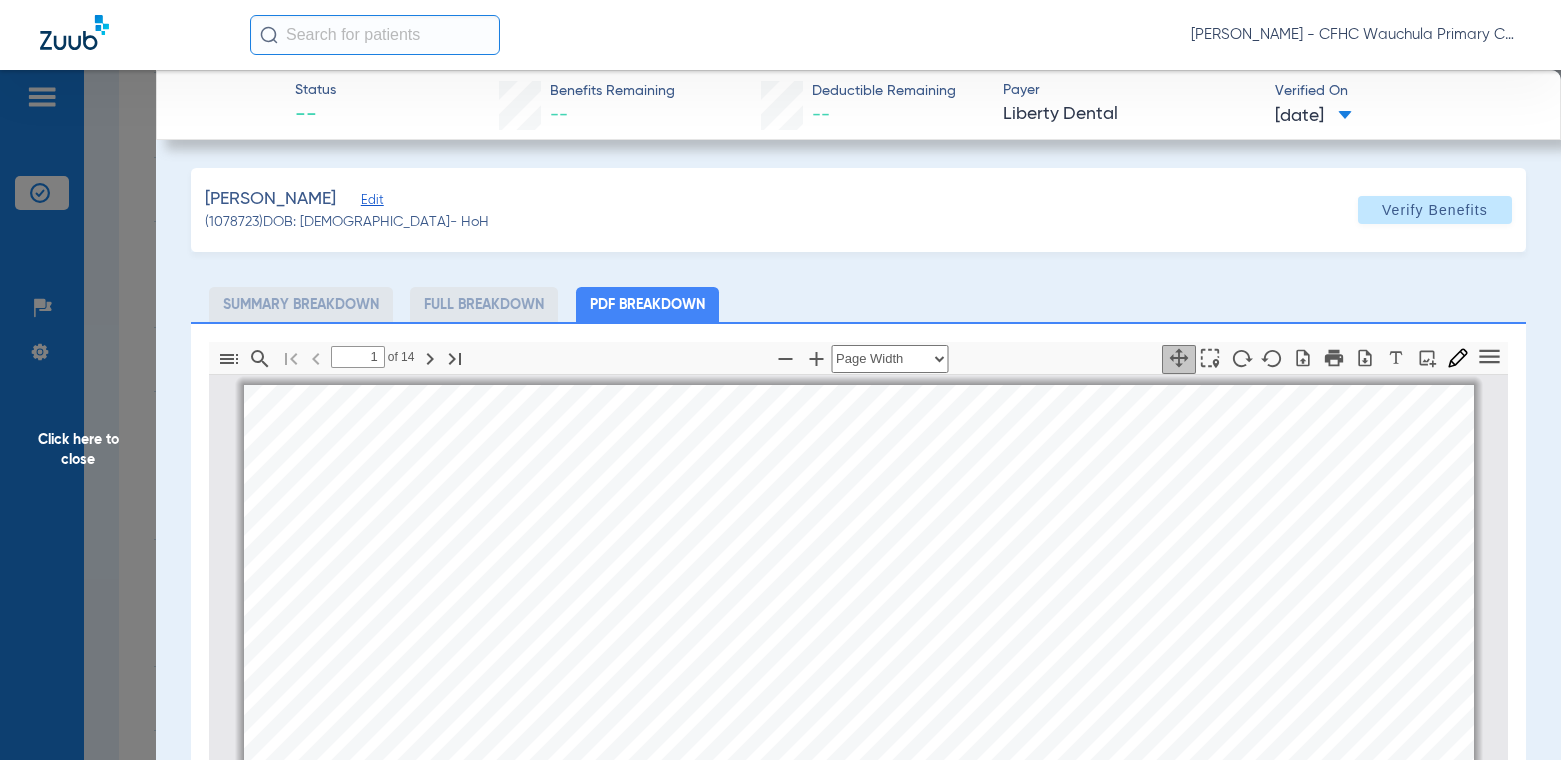 scroll, scrollTop: 10, scrollLeft: 0, axis: vertical 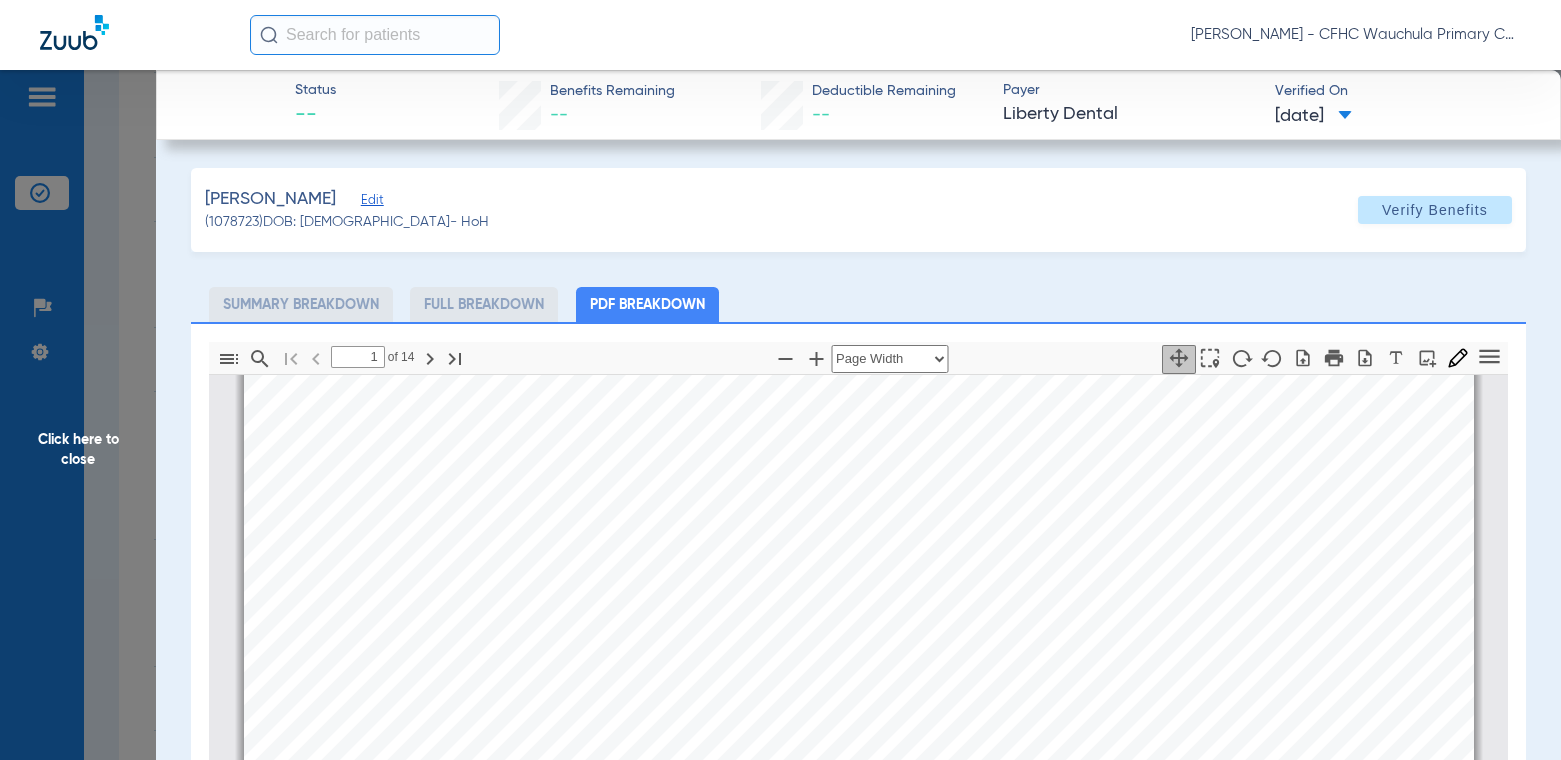 click on "Summary Breakdown   Full Breakdown   PDF Breakdown" 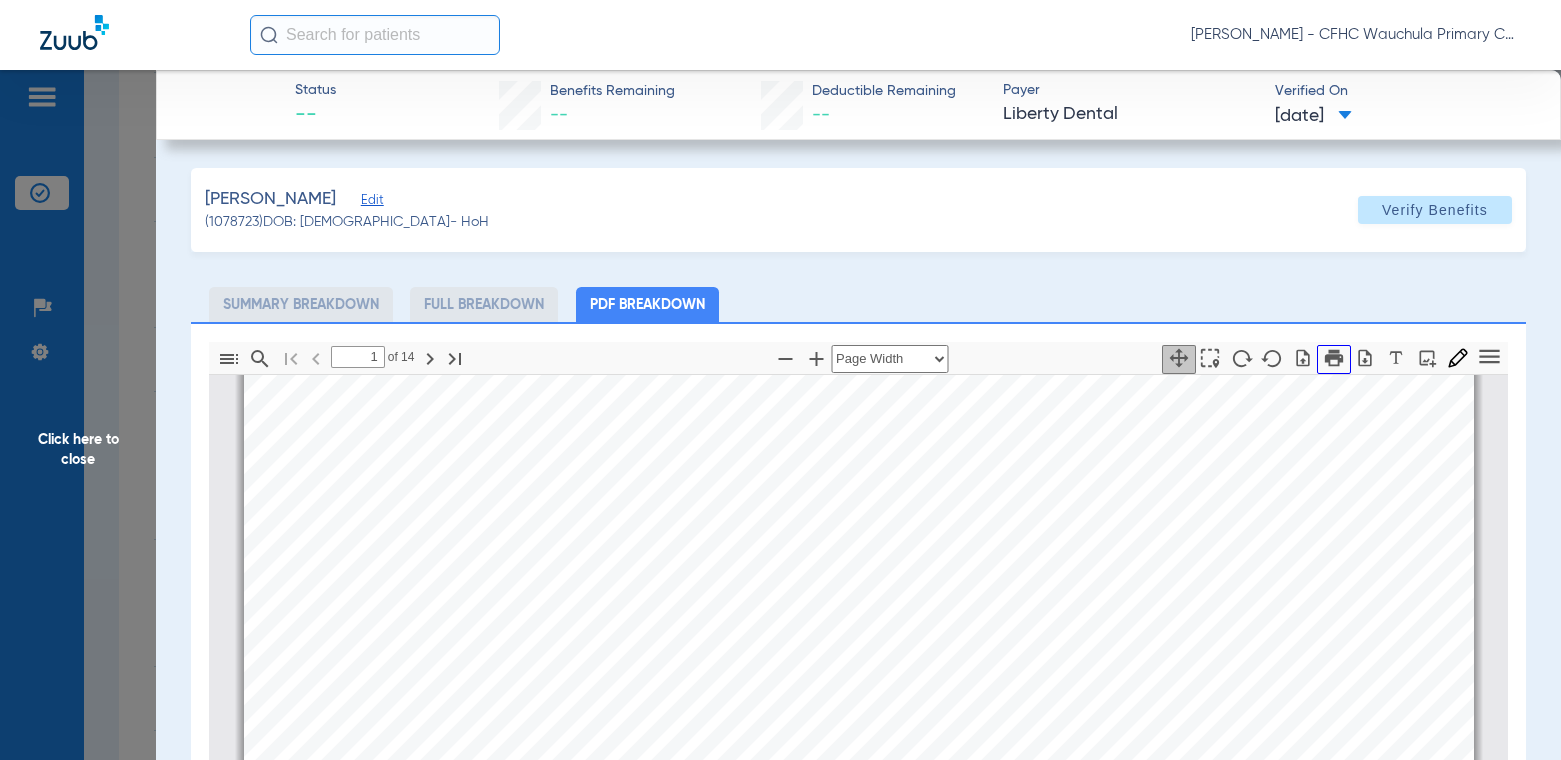 click 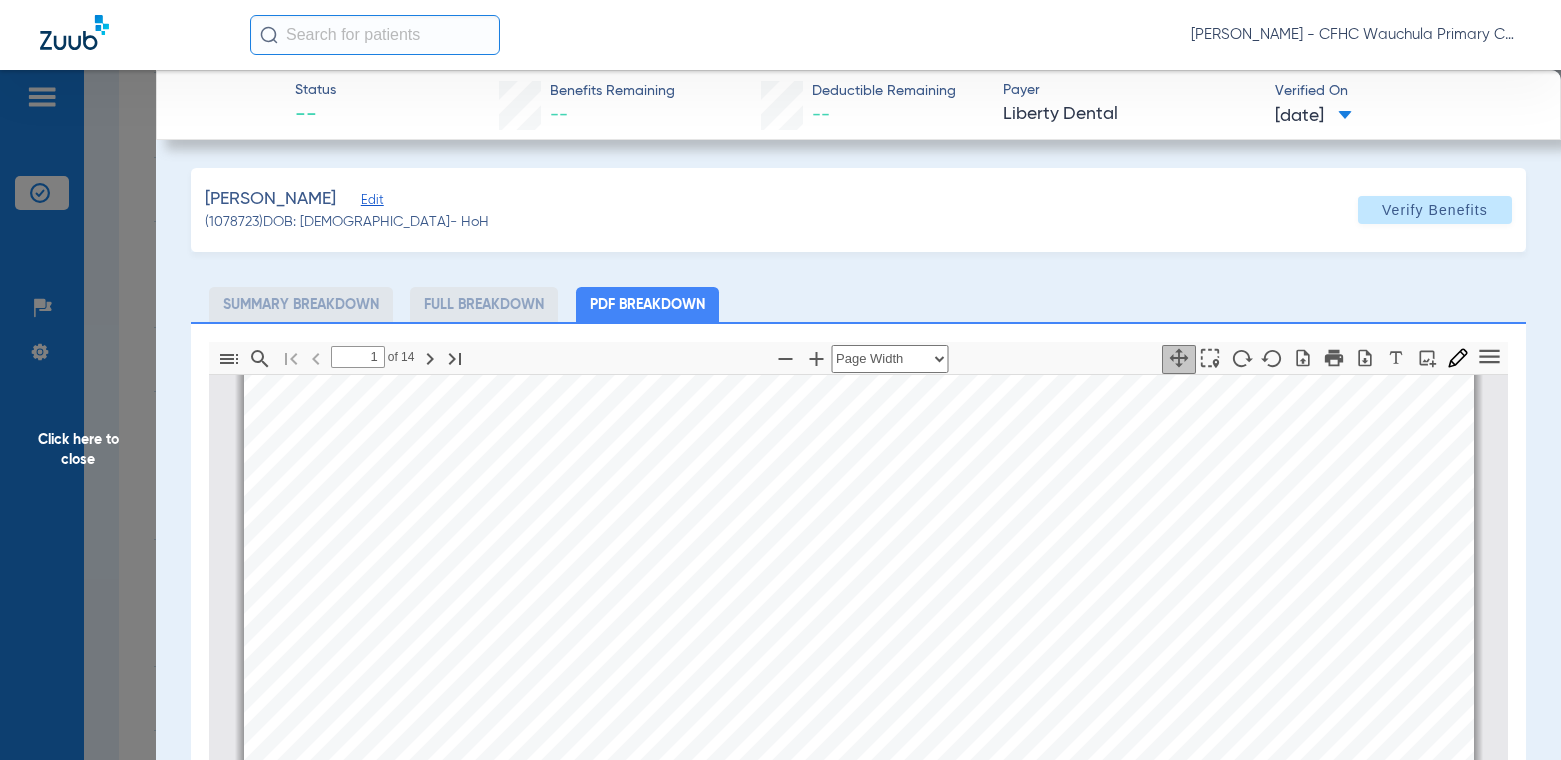 scroll, scrollTop: 210, scrollLeft: 0, axis: vertical 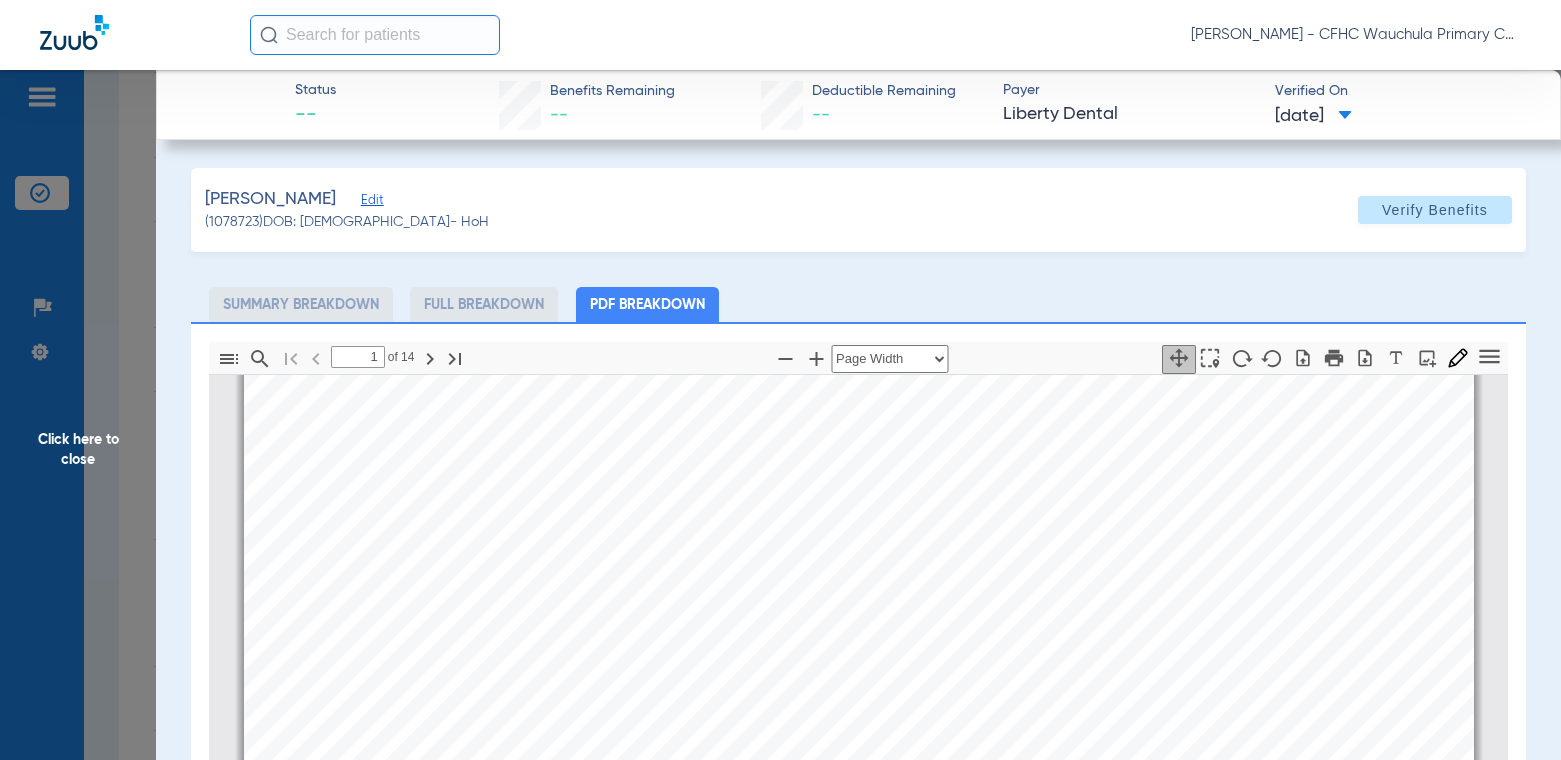 click on "Click here to close" 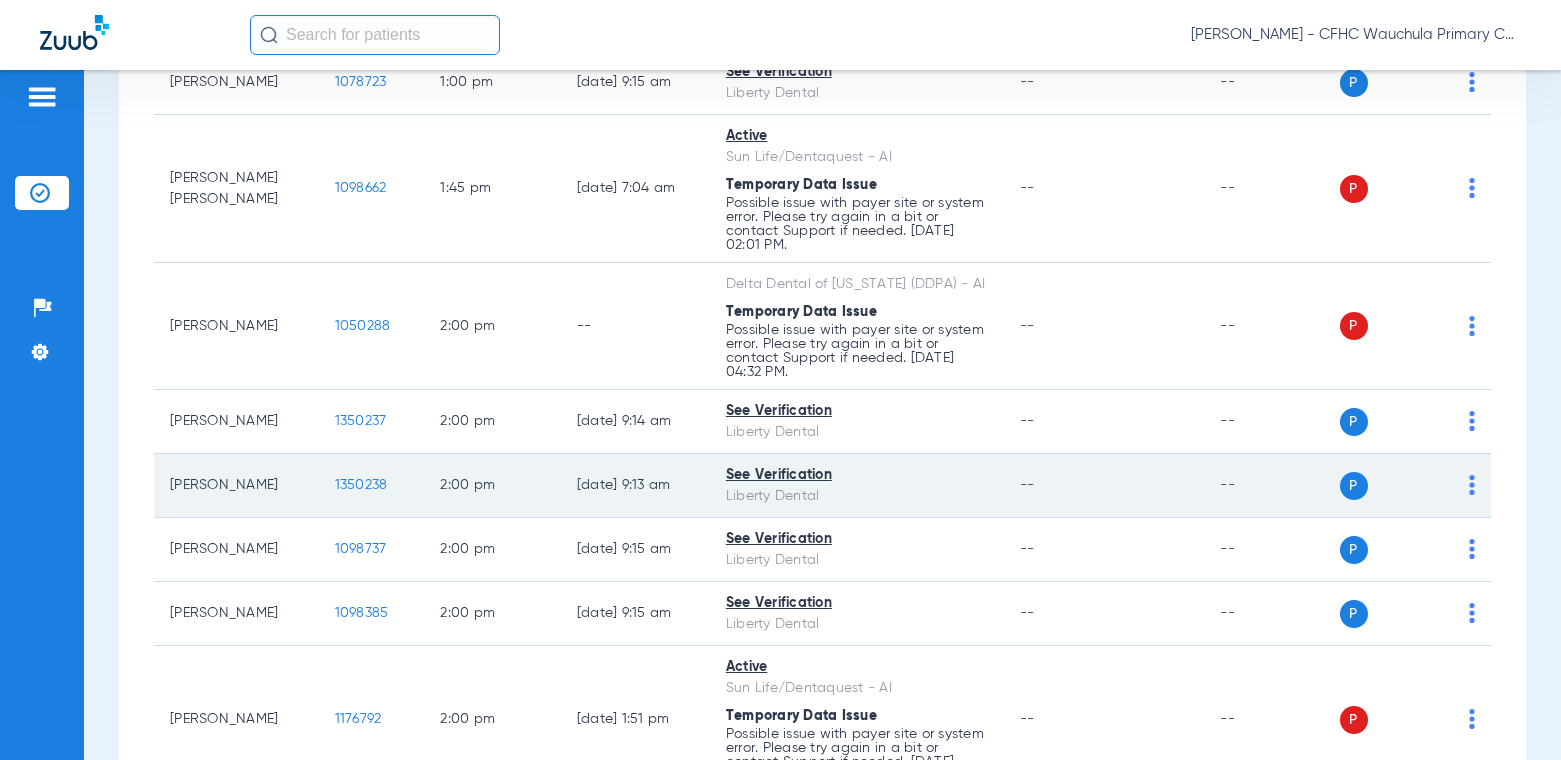 scroll, scrollTop: 2416, scrollLeft: 0, axis: vertical 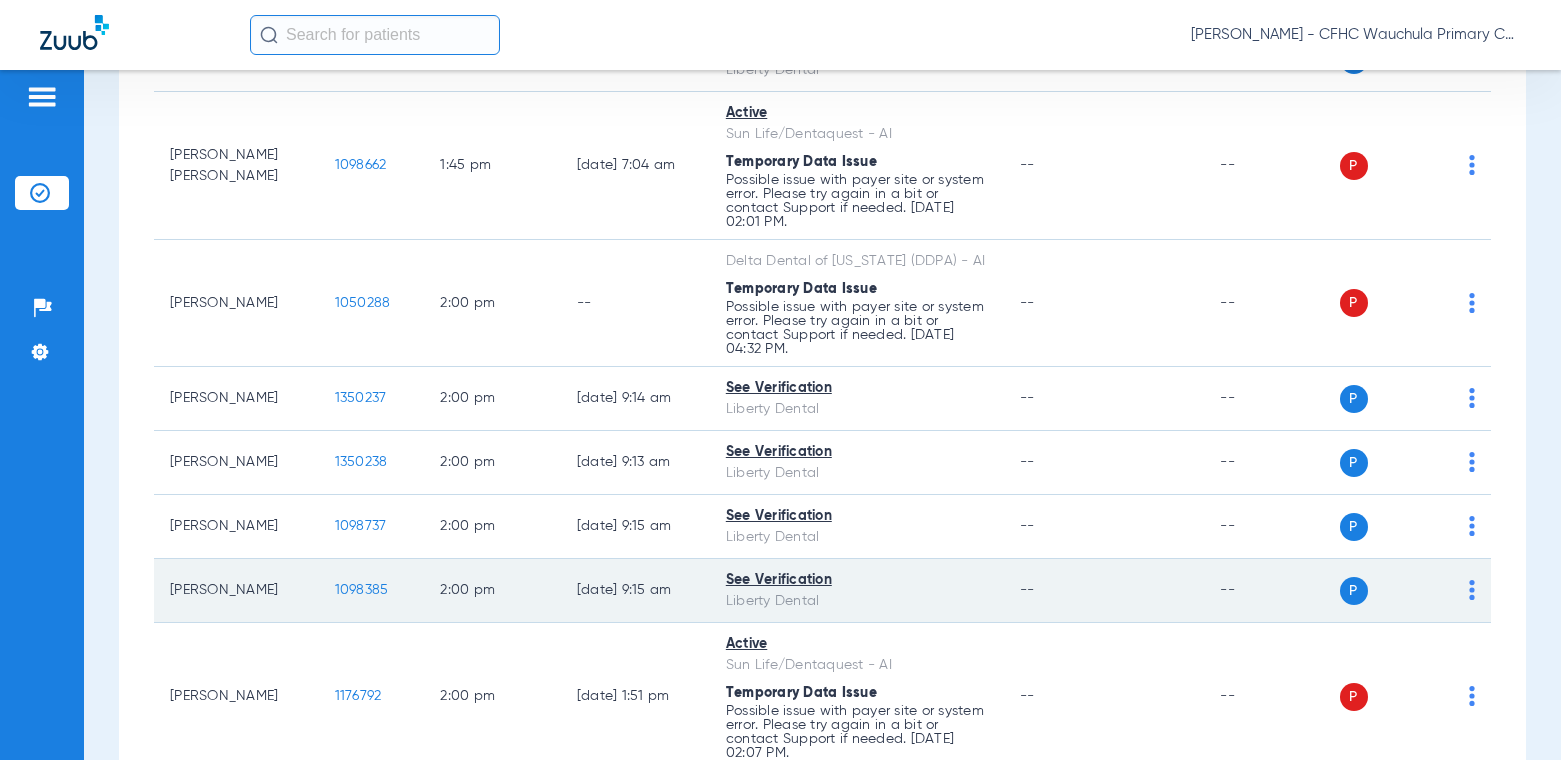 click on "1098385" 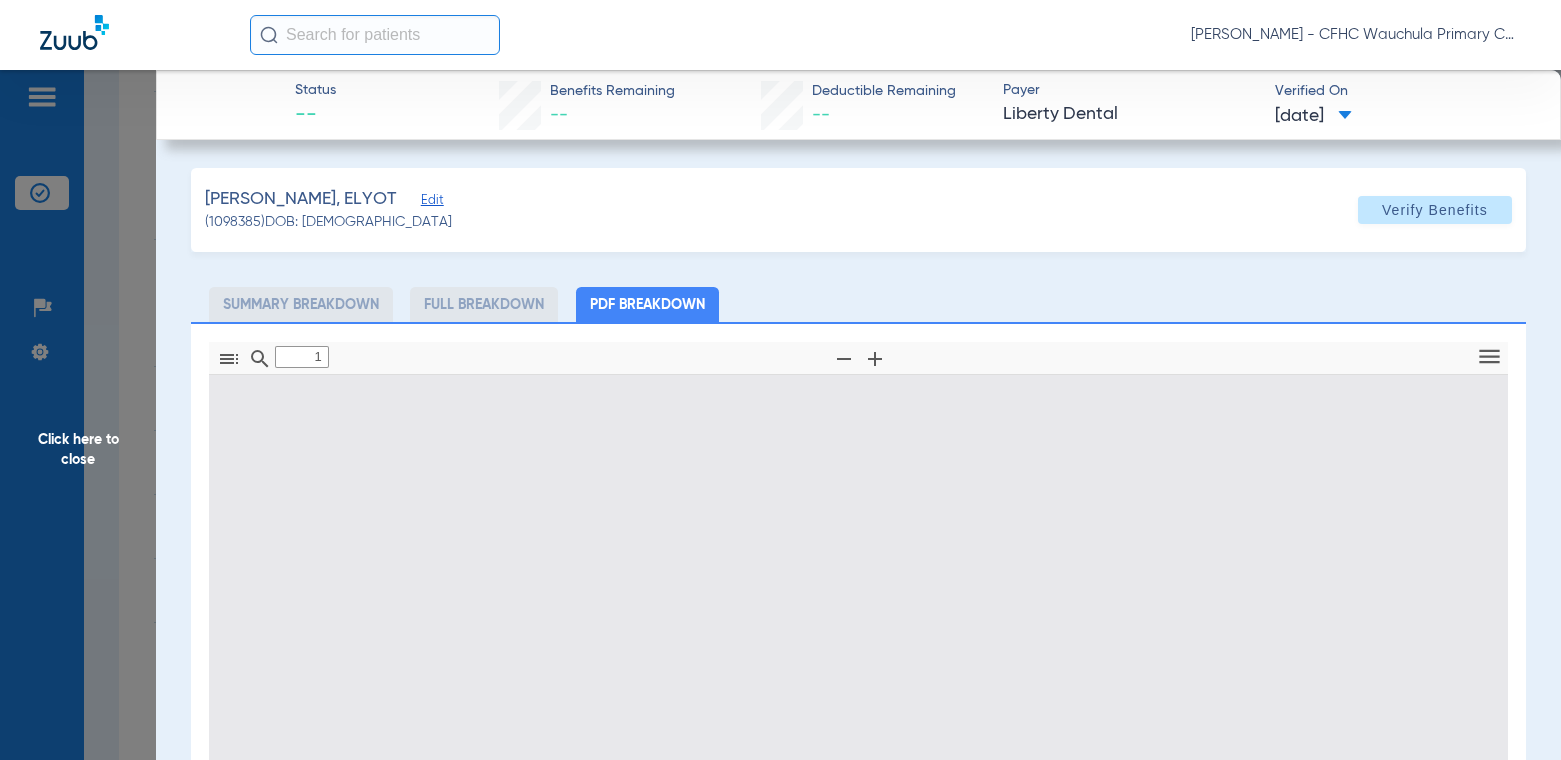 type on "0" 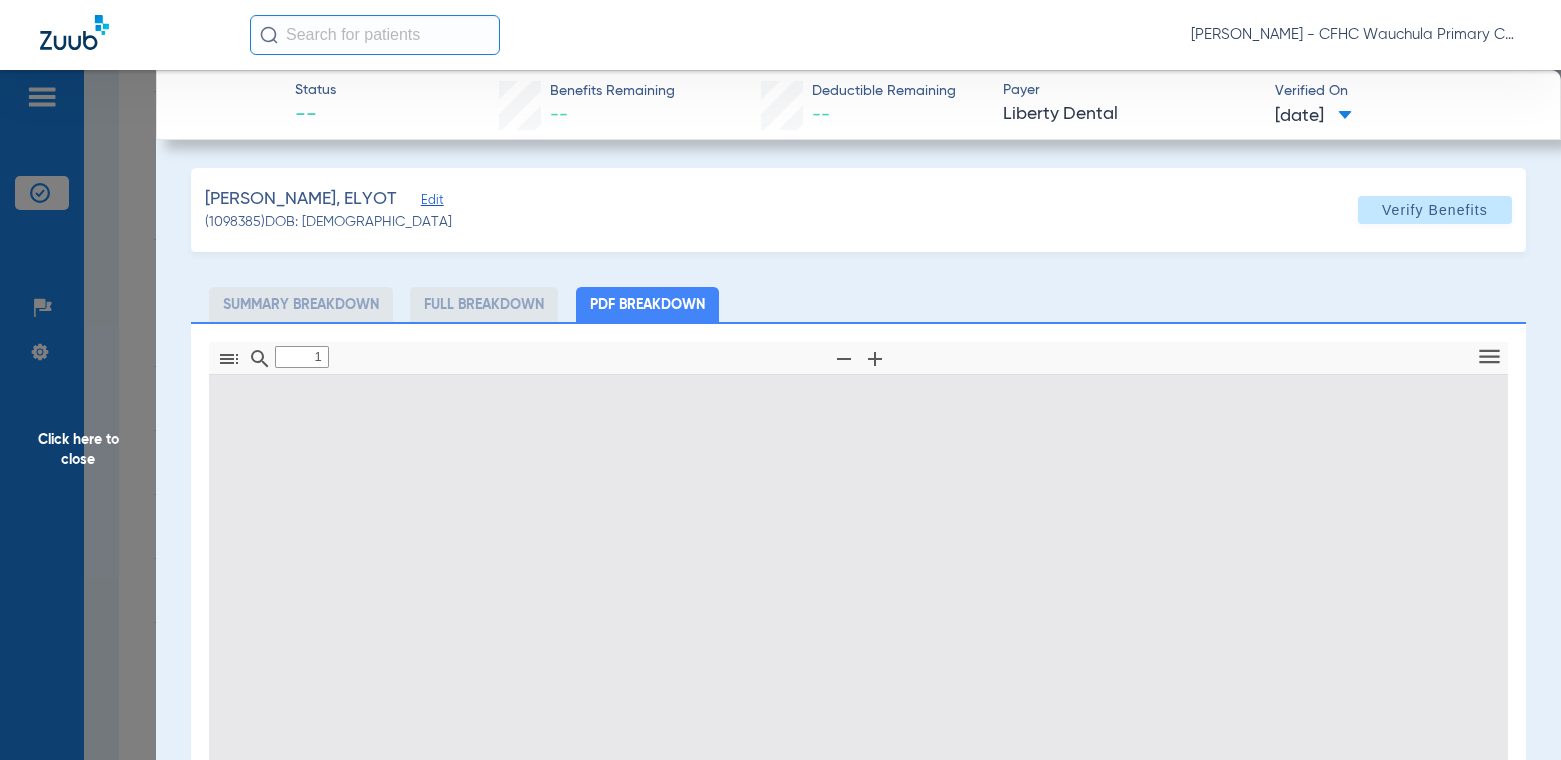 select on "page-width" 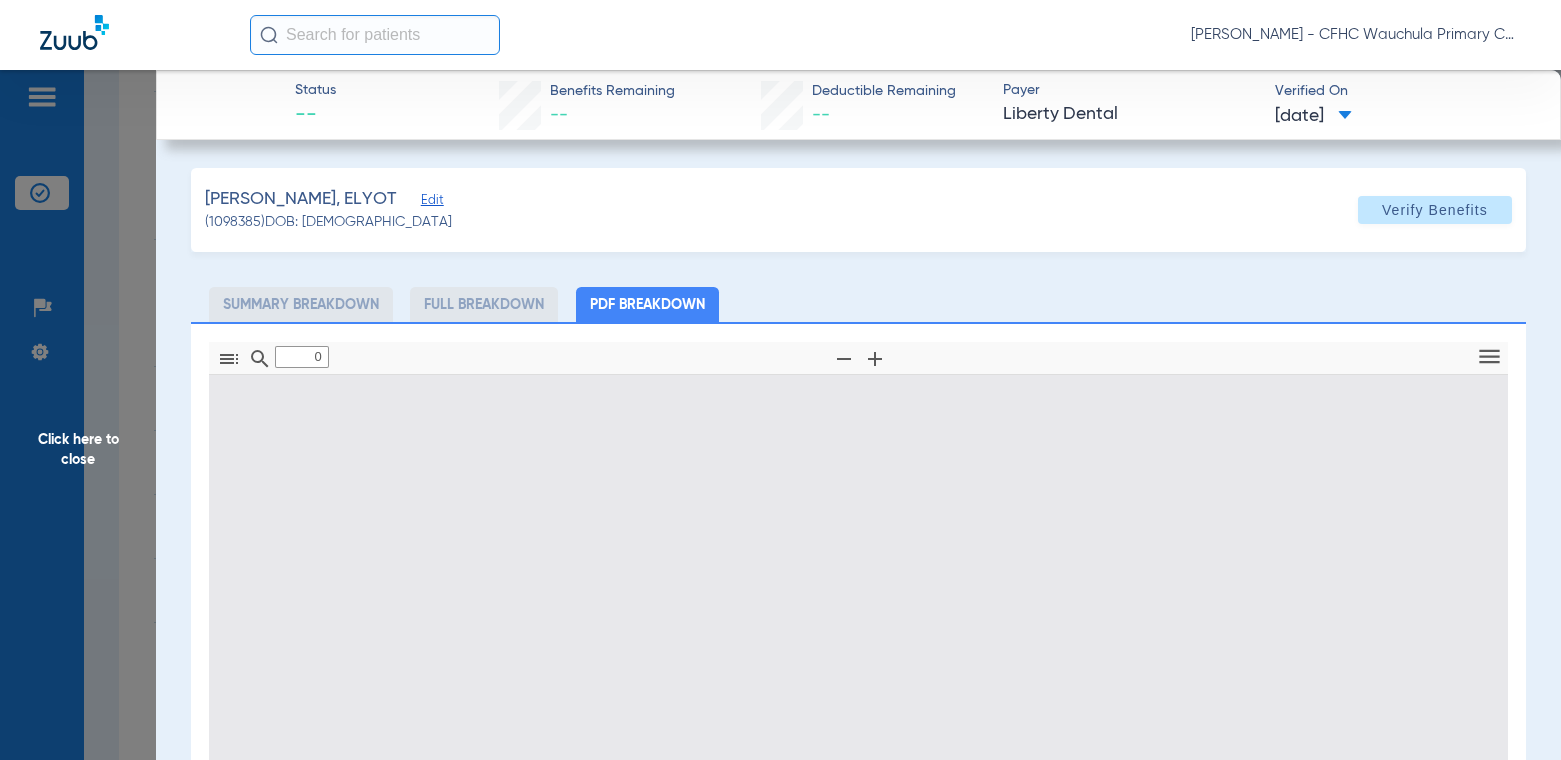 type on "1" 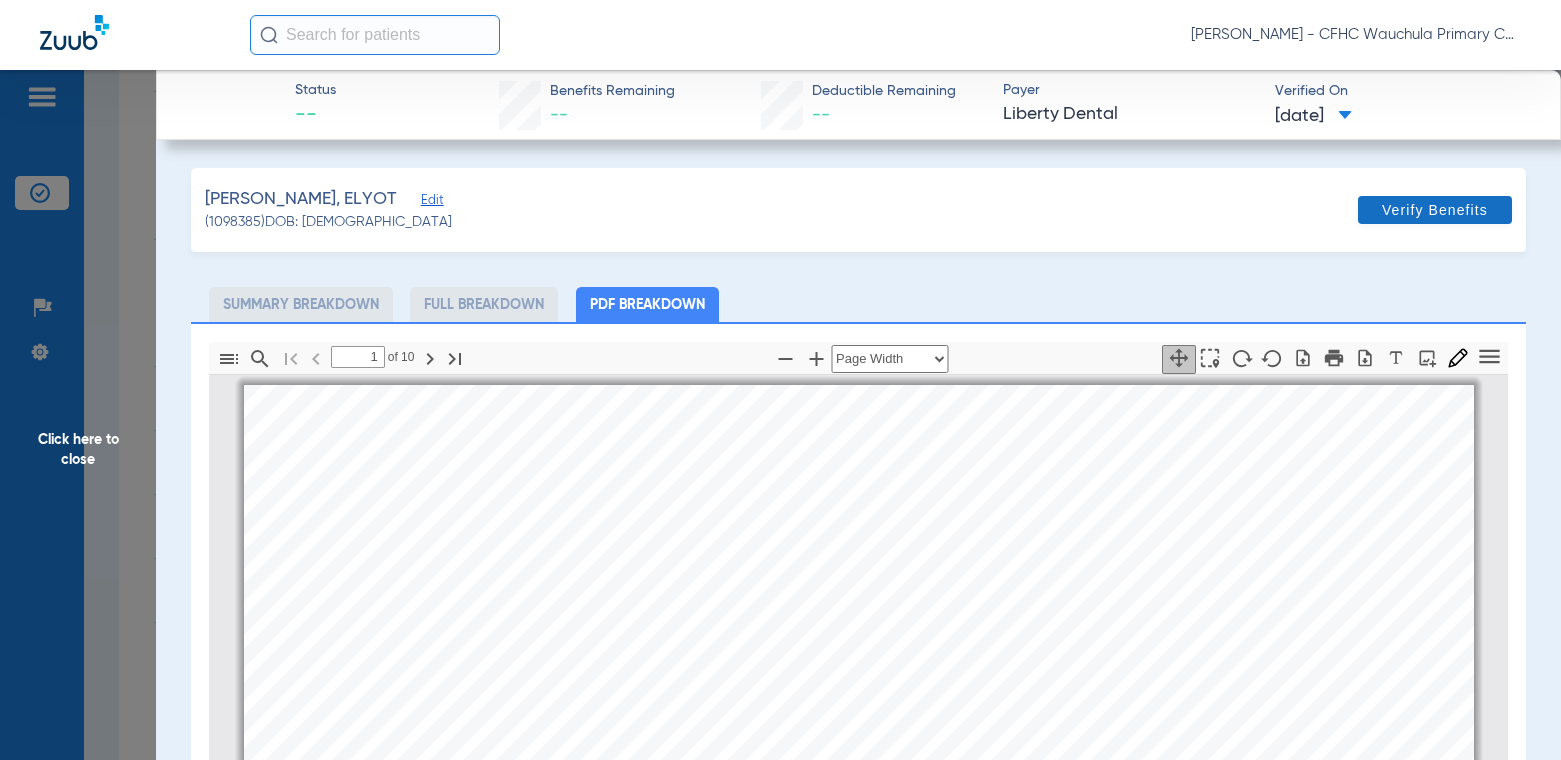 scroll, scrollTop: 10, scrollLeft: 0, axis: vertical 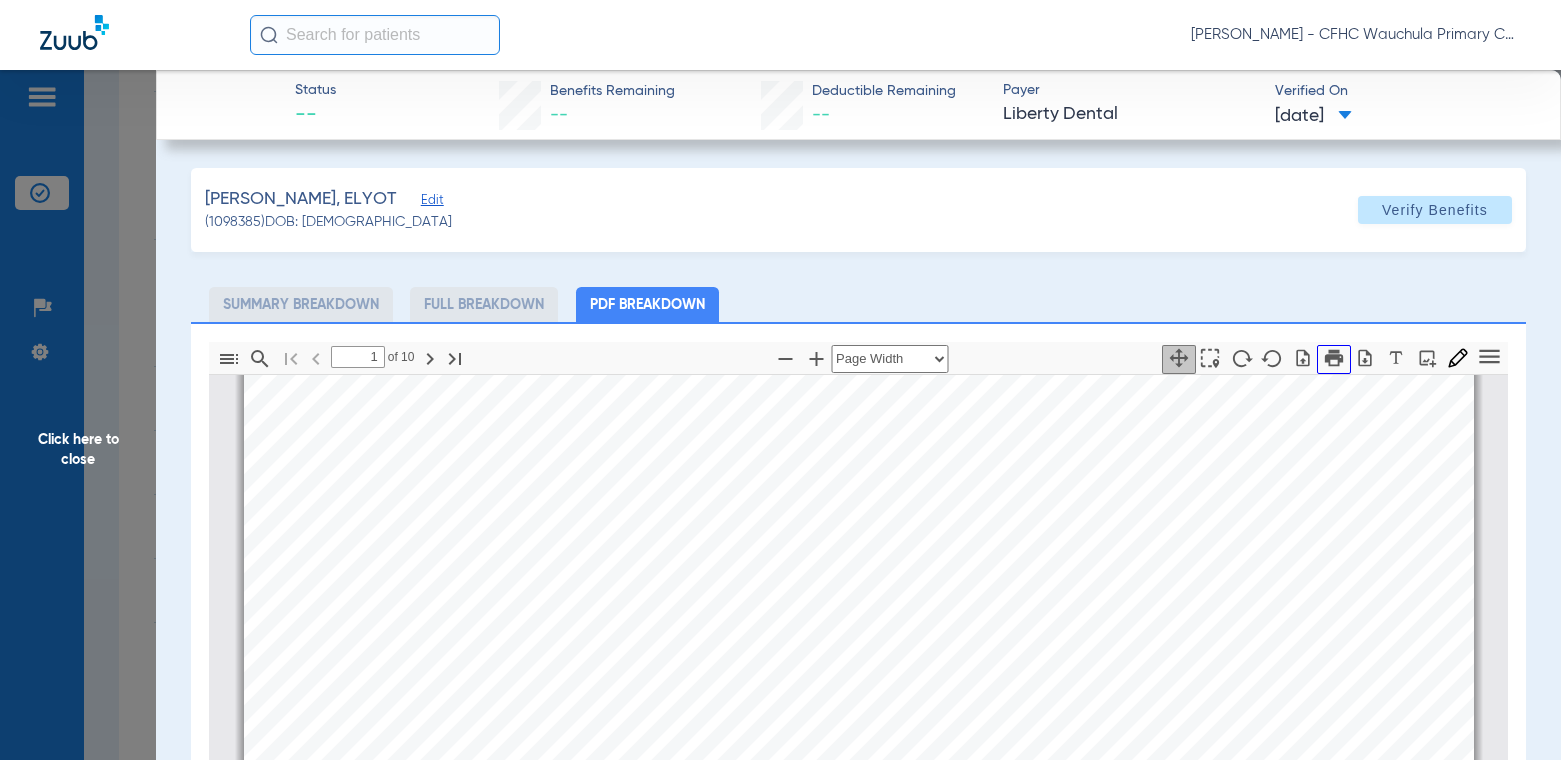 click 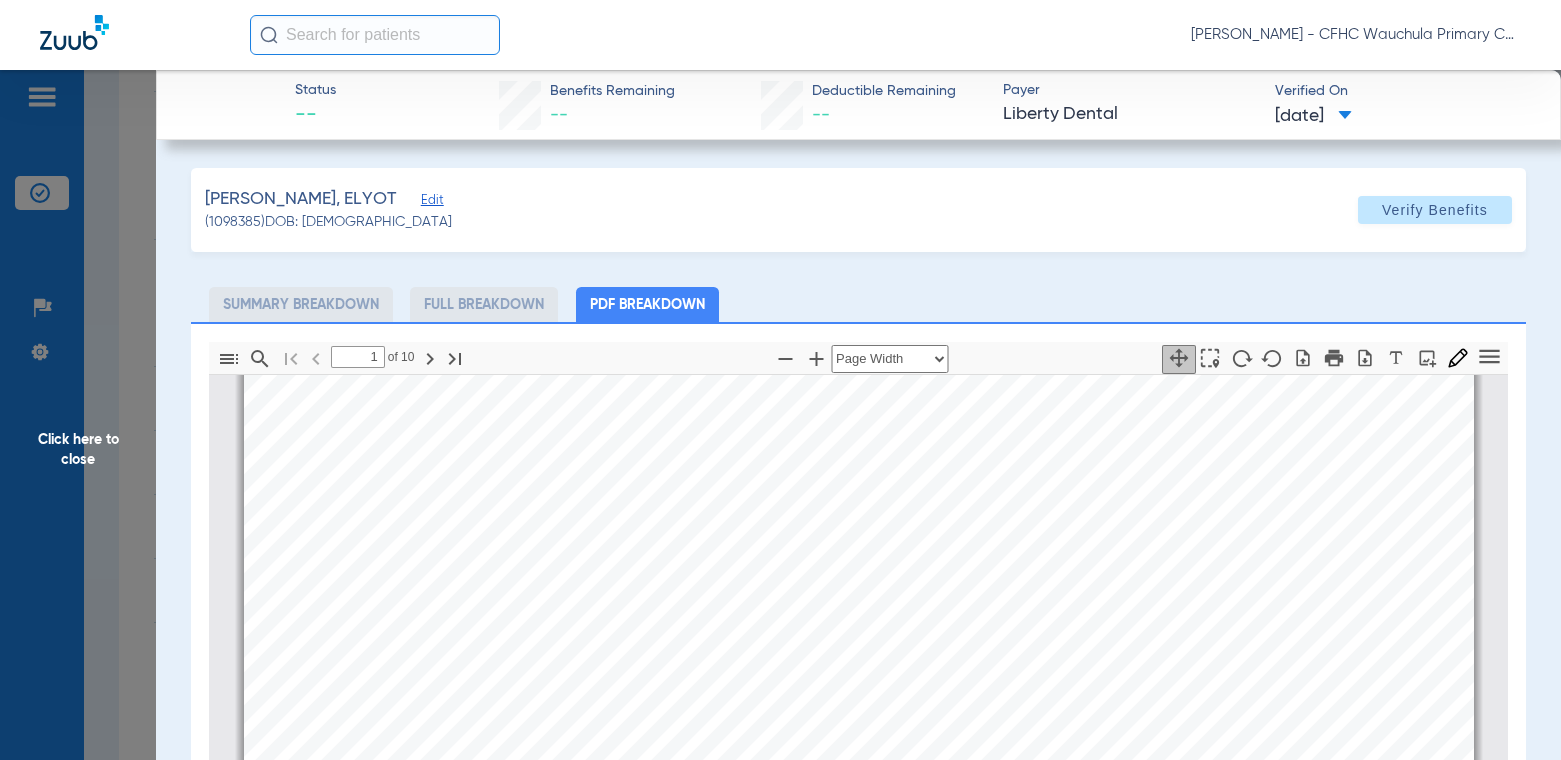 click on "Click here to close" 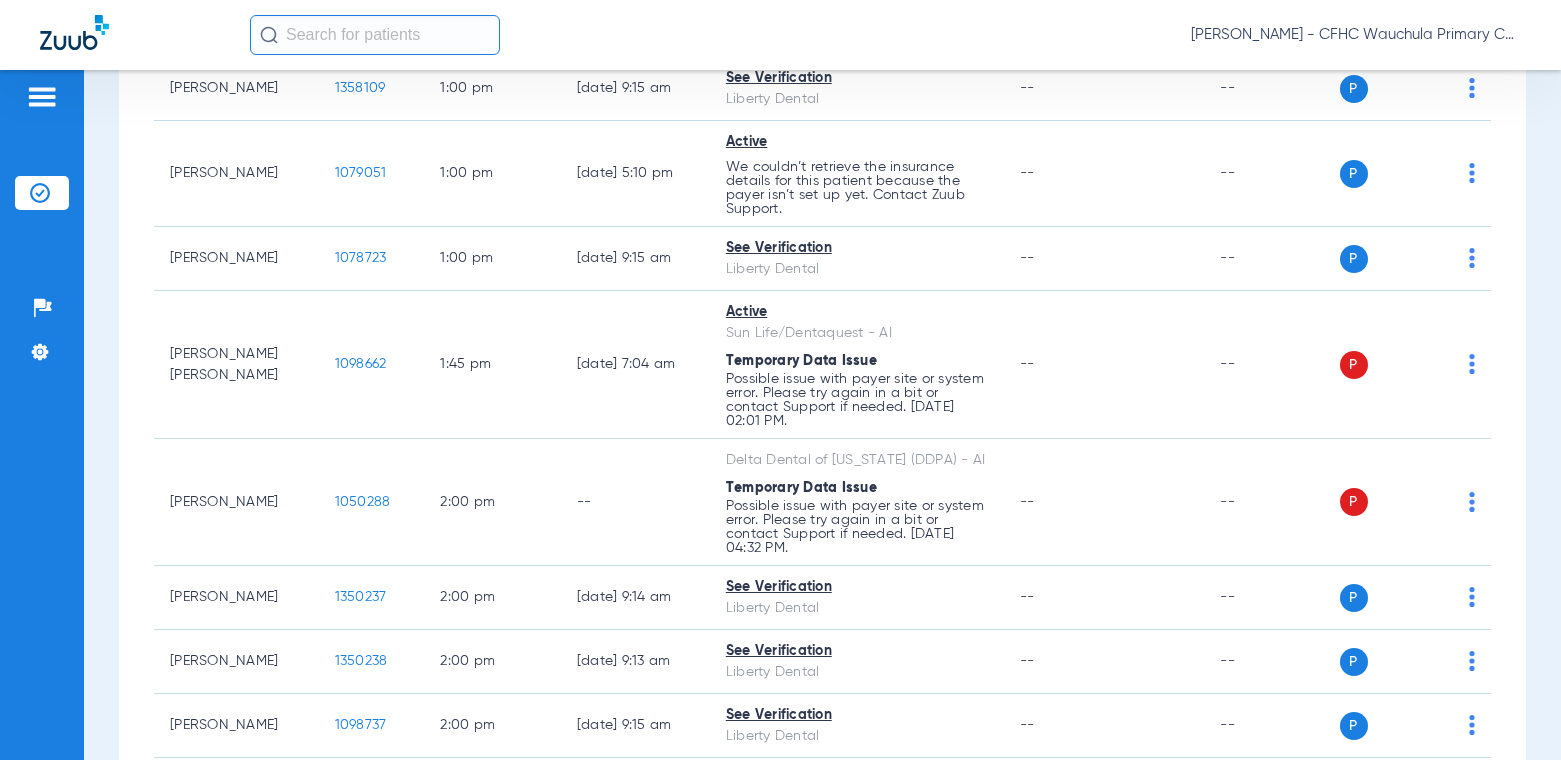 scroll, scrollTop: 2216, scrollLeft: 0, axis: vertical 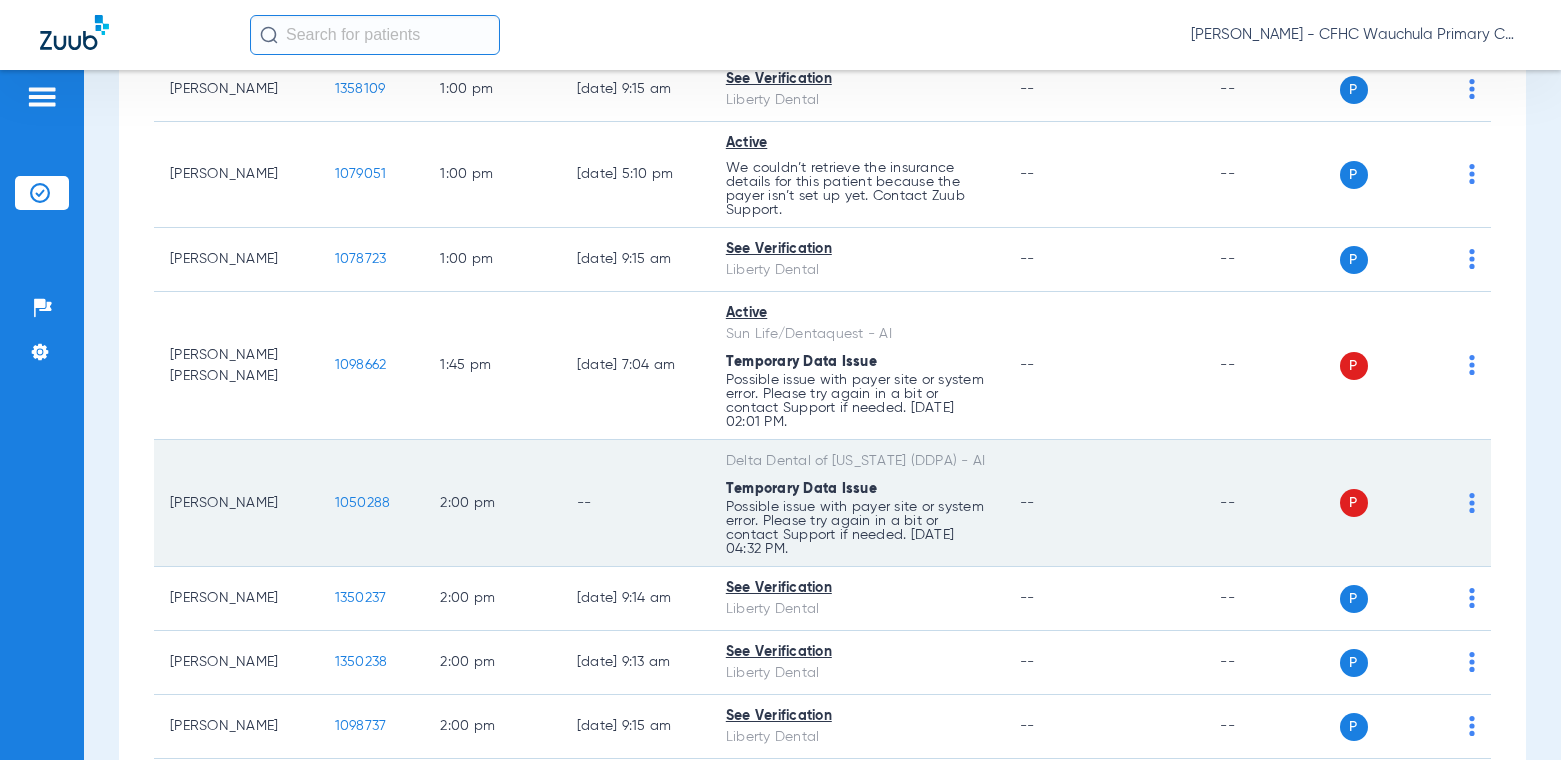 click on "1050288" 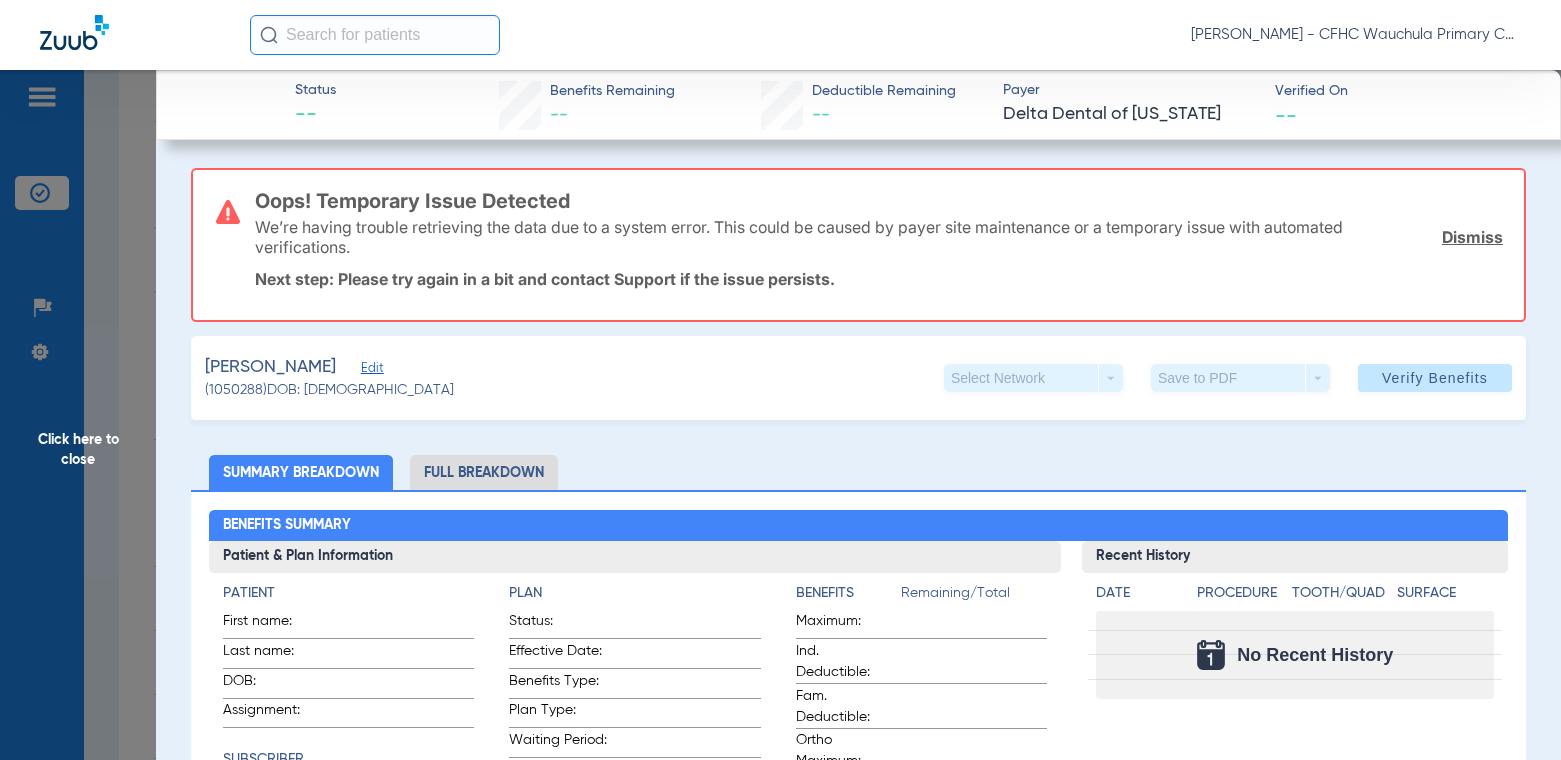 click on "Dismiss" 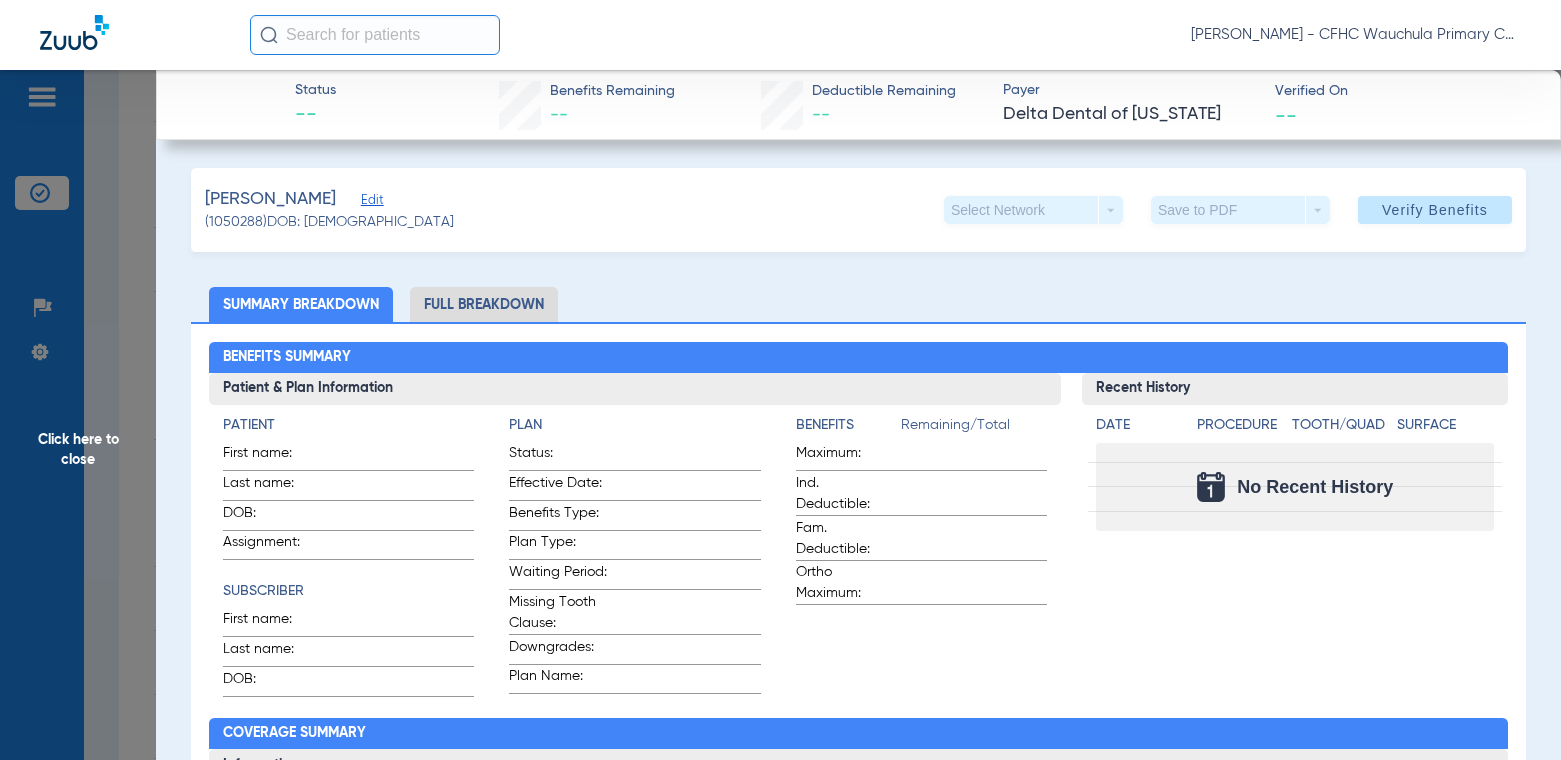 click on "Edit" 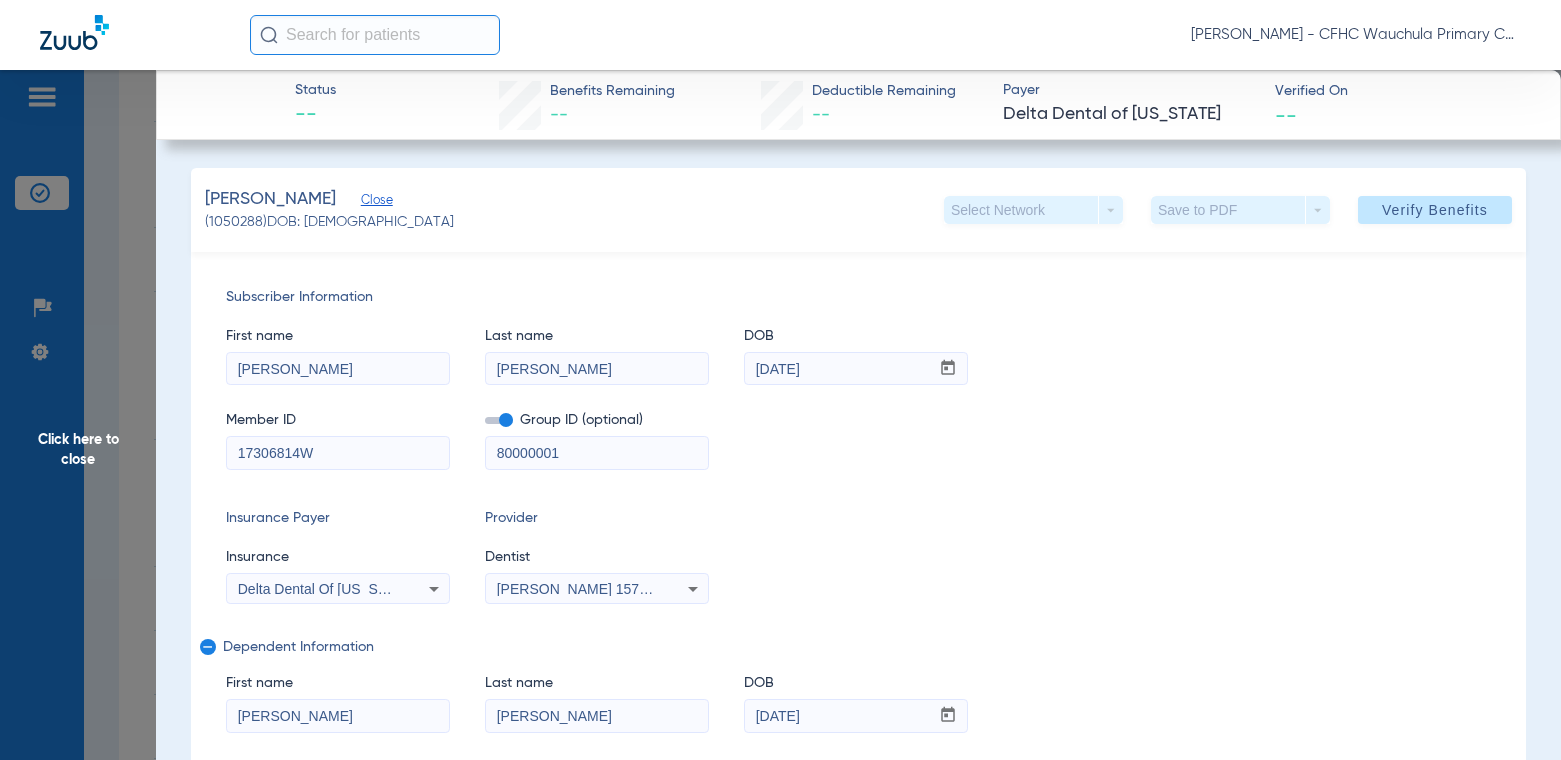 click on "80000001" at bounding box center (597, 453) 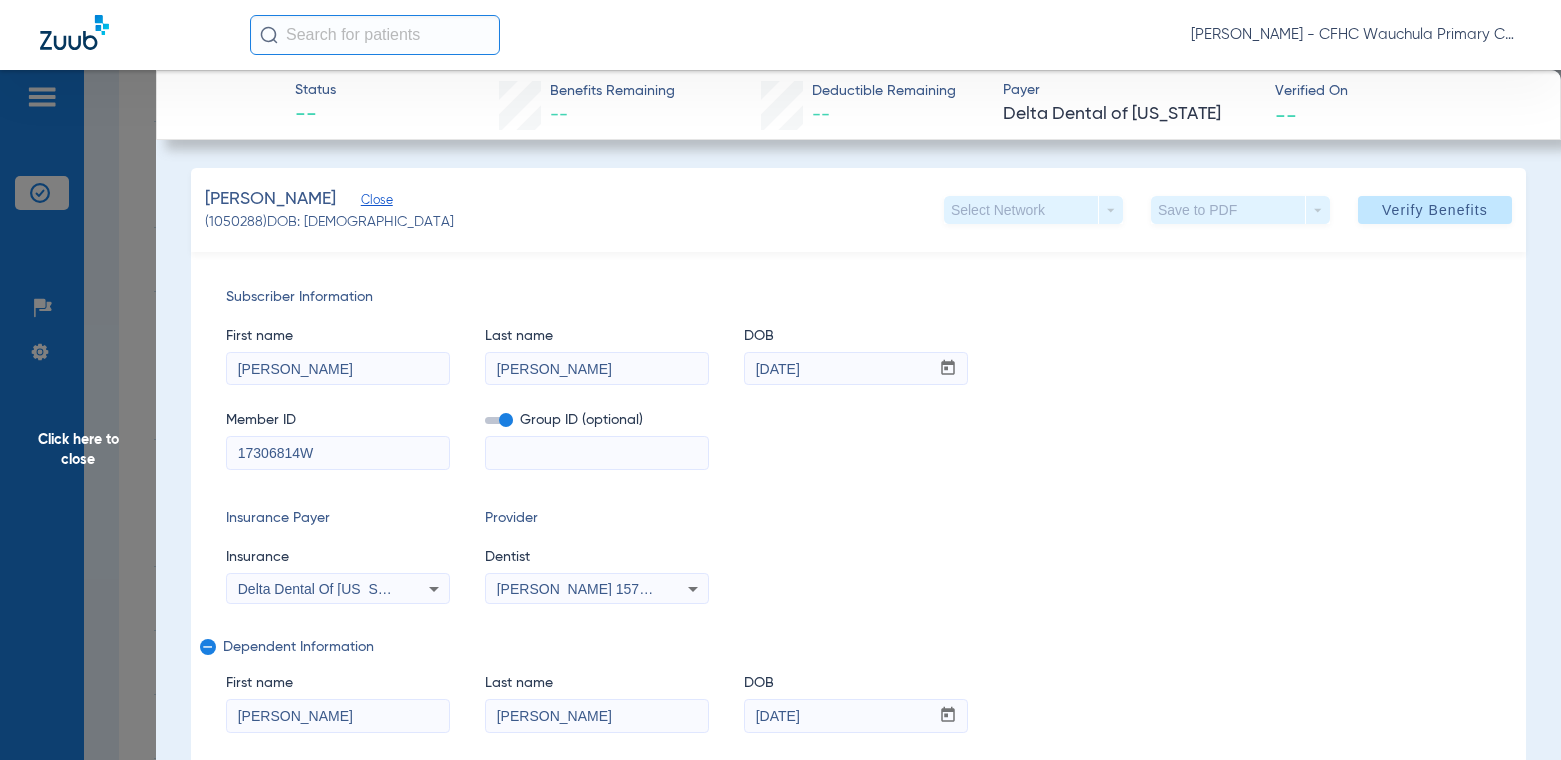 type 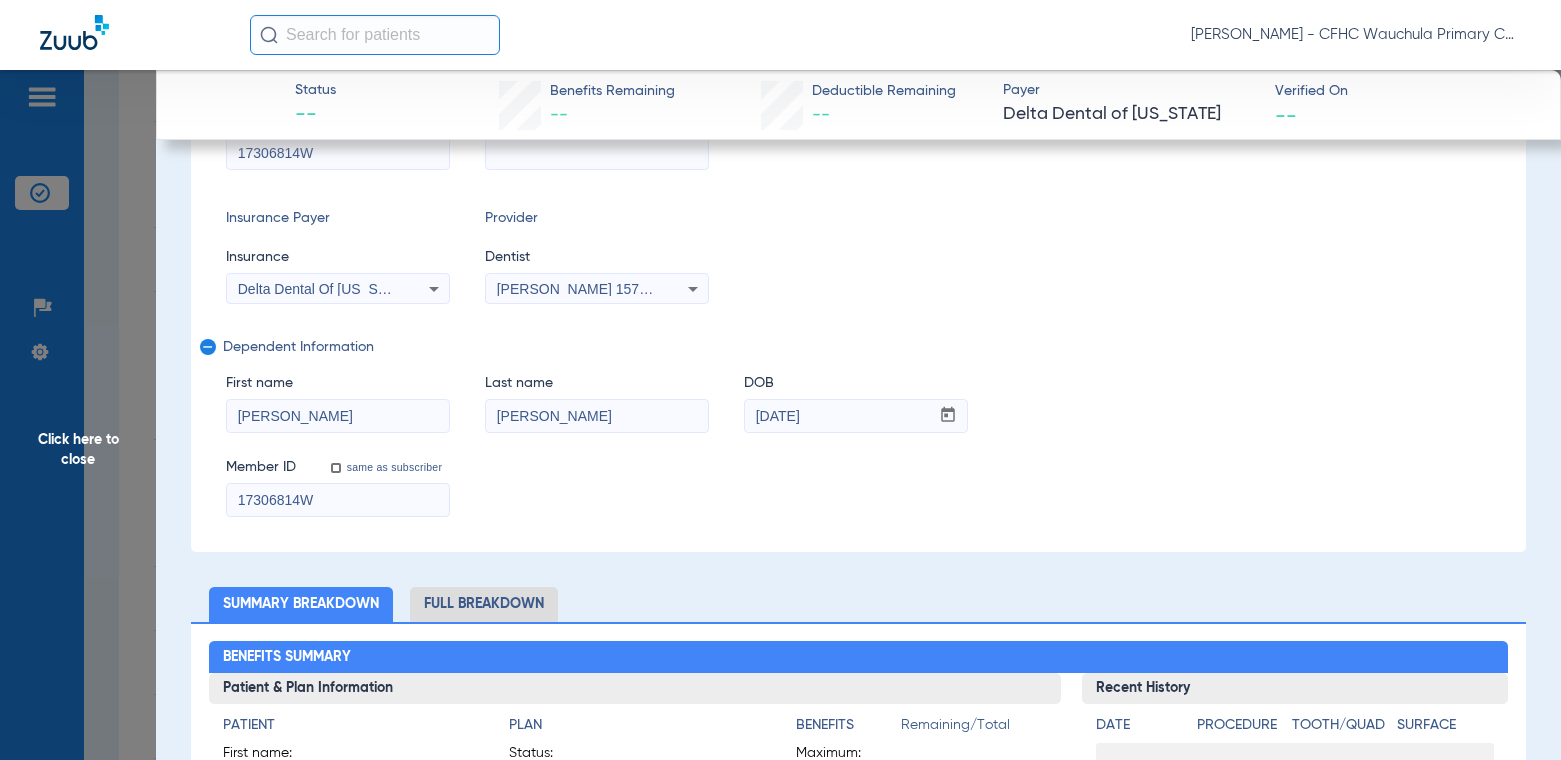 scroll, scrollTop: 0, scrollLeft: 0, axis: both 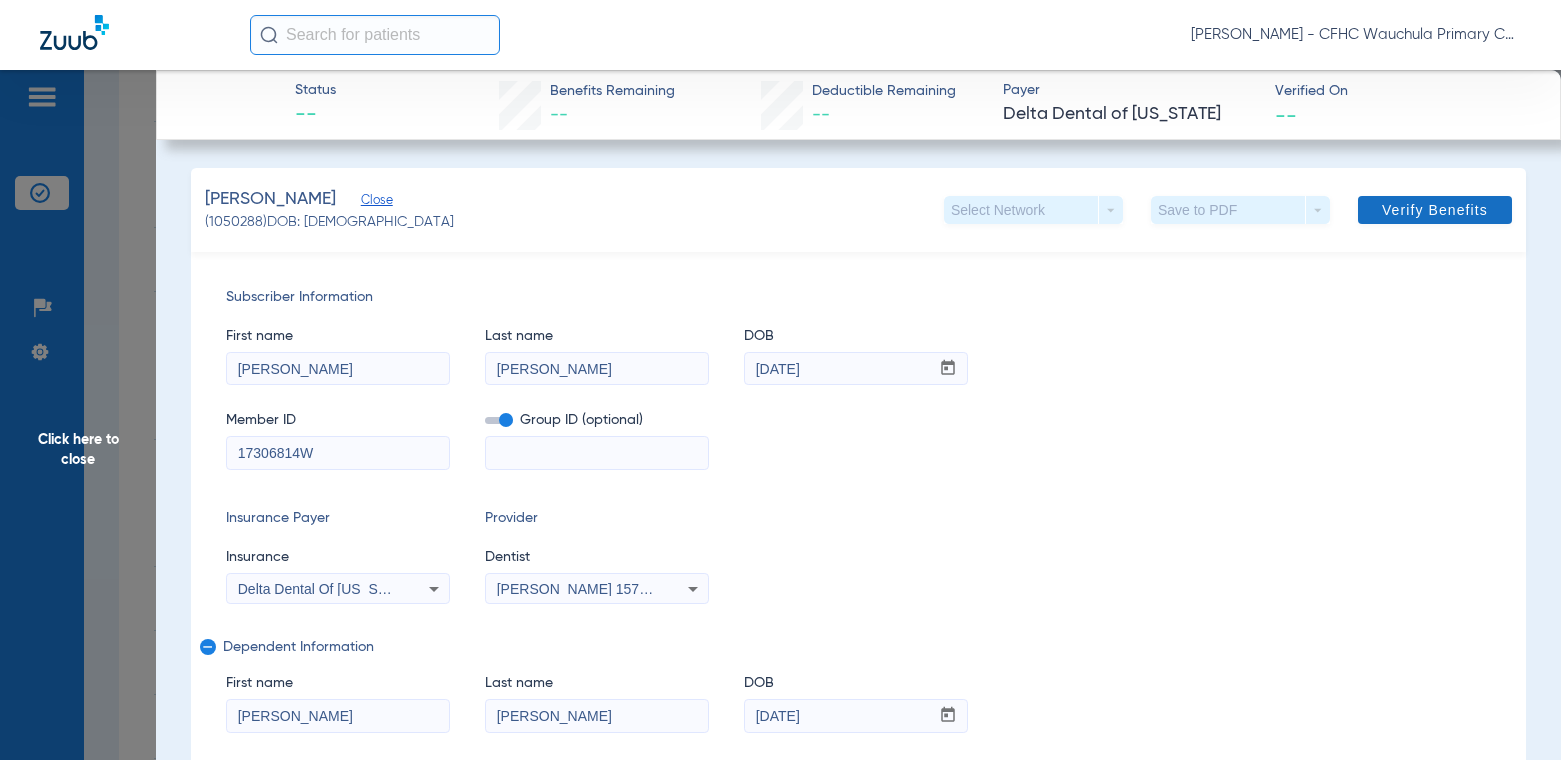 click on "Verify Benefits" 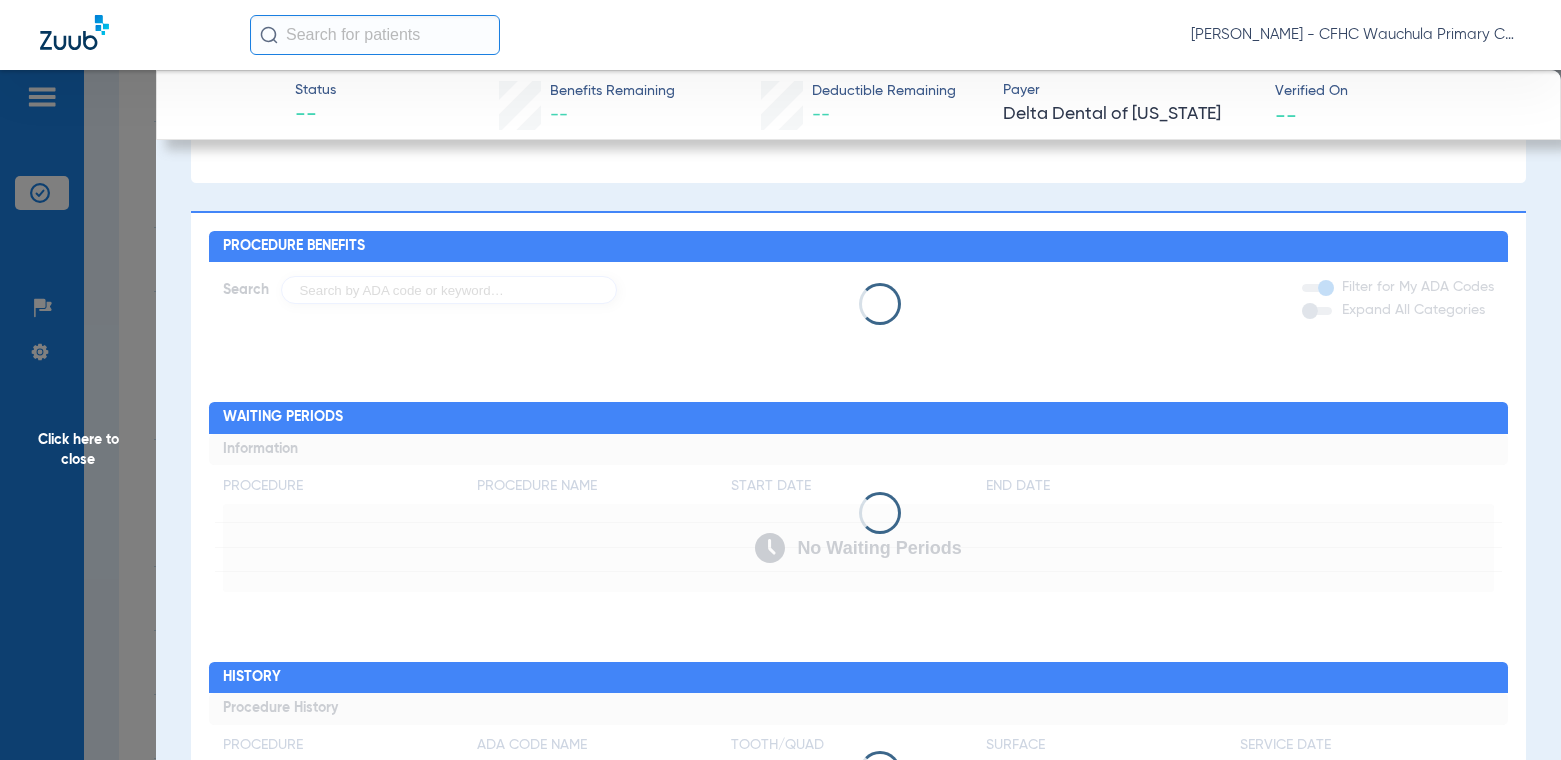 scroll, scrollTop: 1300, scrollLeft: 0, axis: vertical 